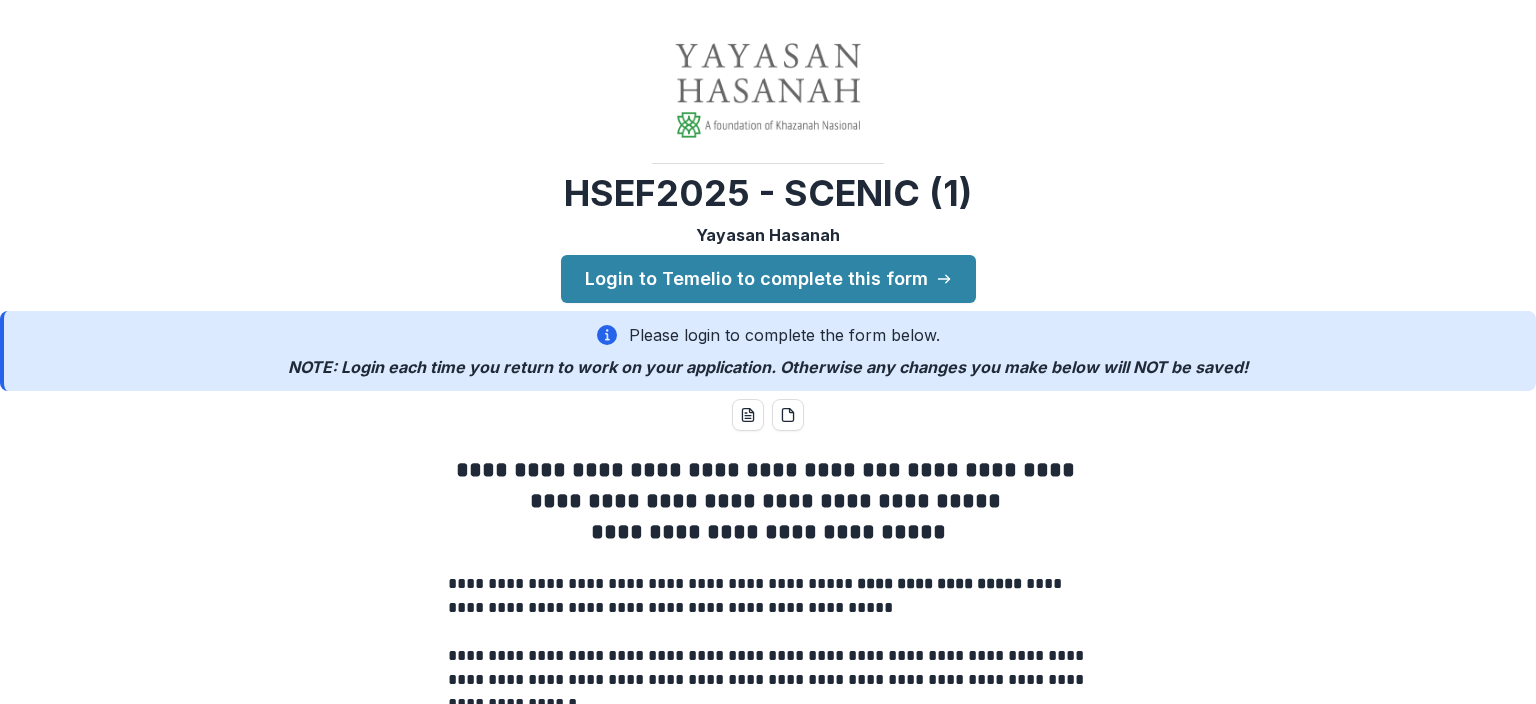 scroll, scrollTop: 0, scrollLeft: 0, axis: both 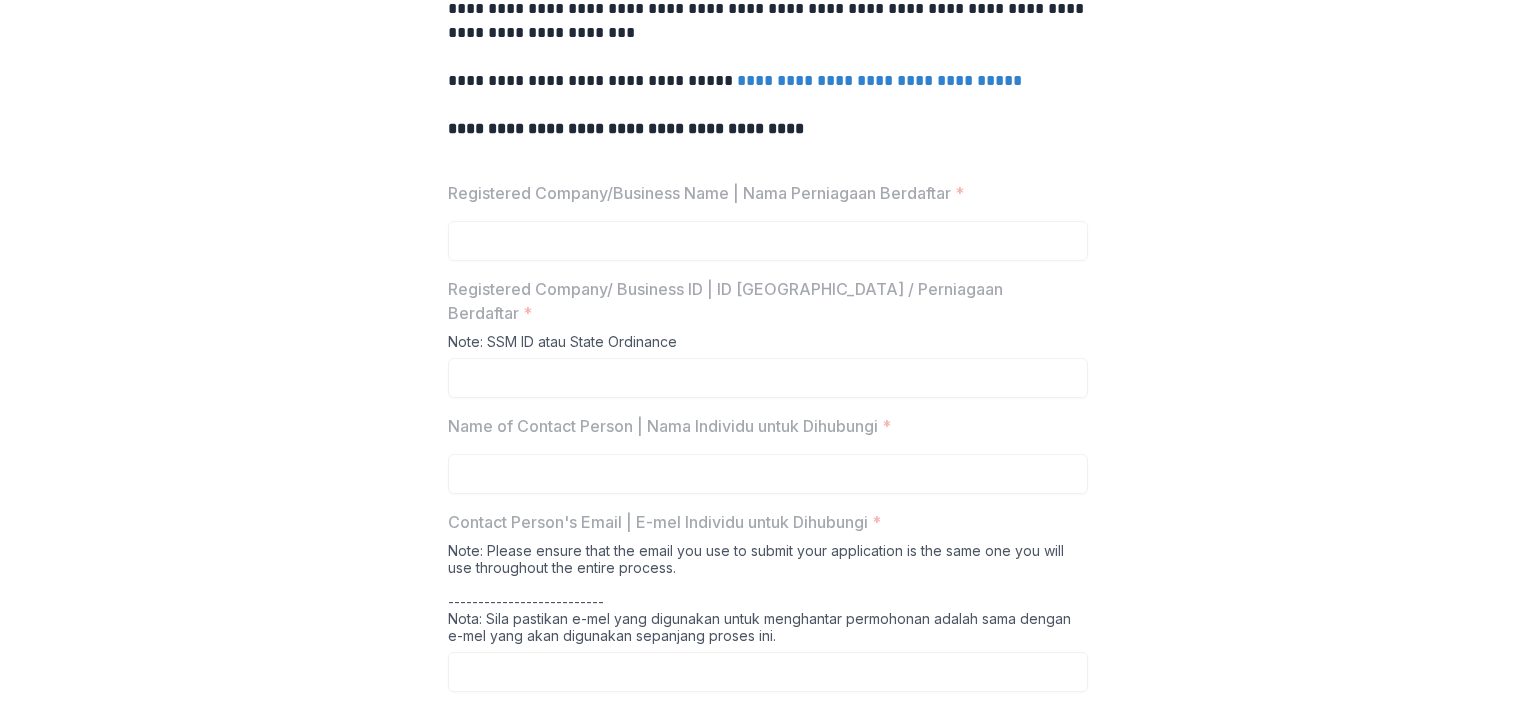 click at bounding box center [768, 217] 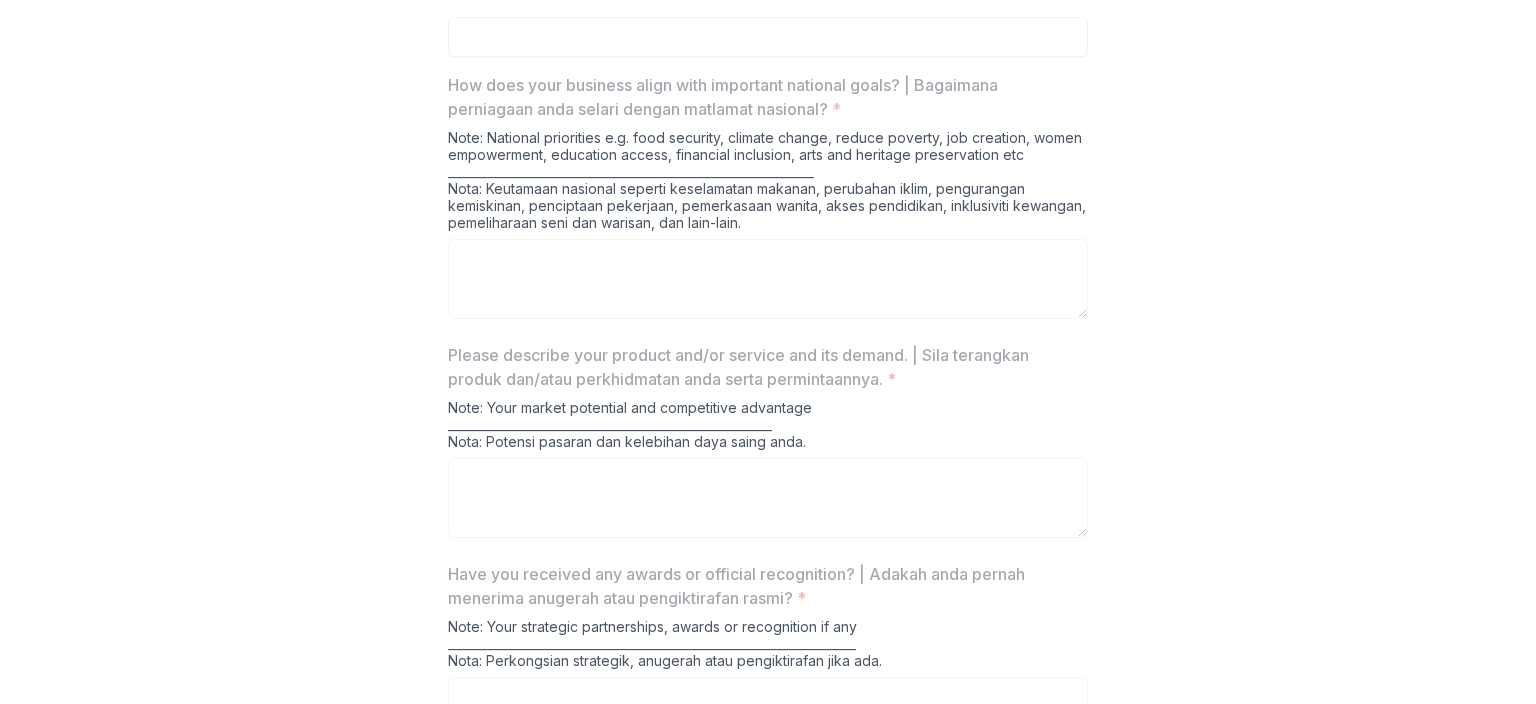scroll, scrollTop: 4493, scrollLeft: 0, axis: vertical 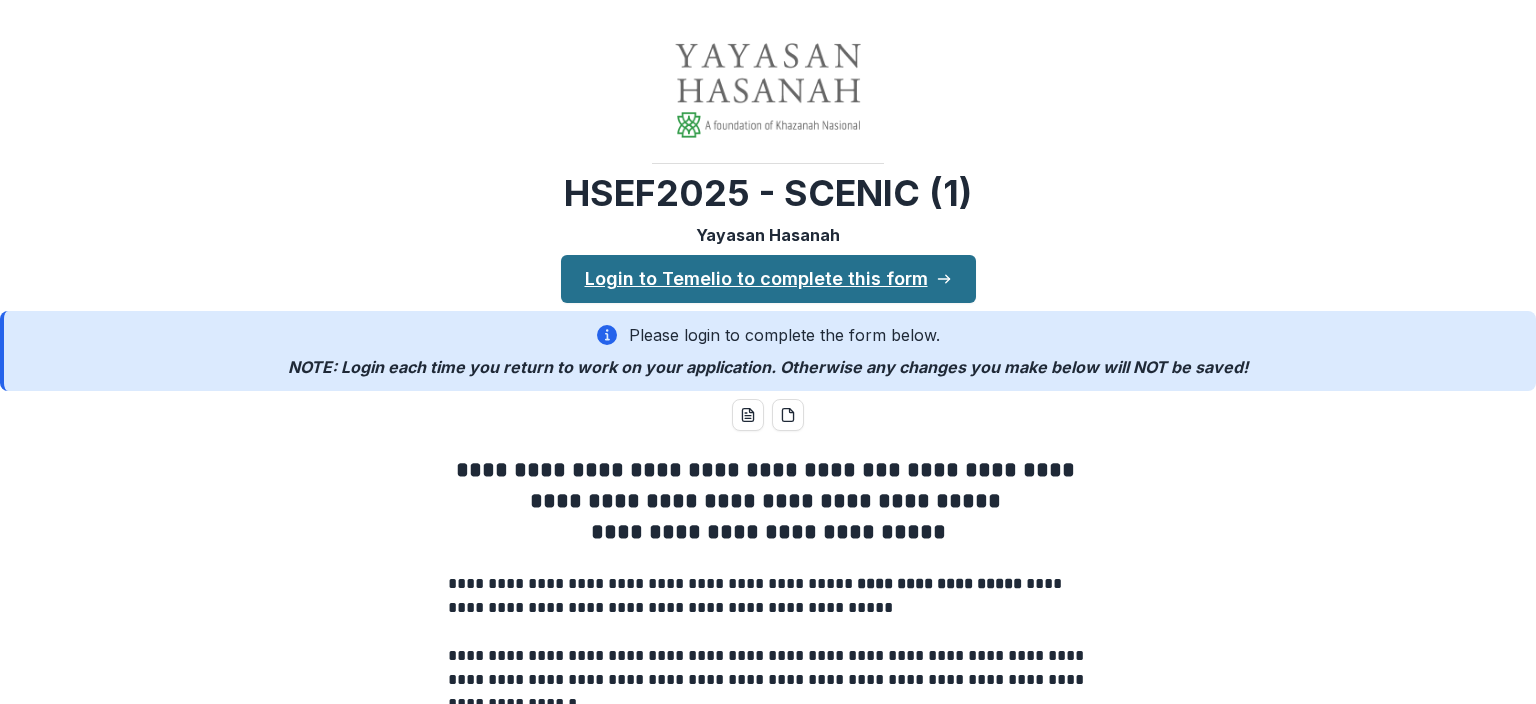 click on "Login to Temelio to complete this form" at bounding box center [768, 279] 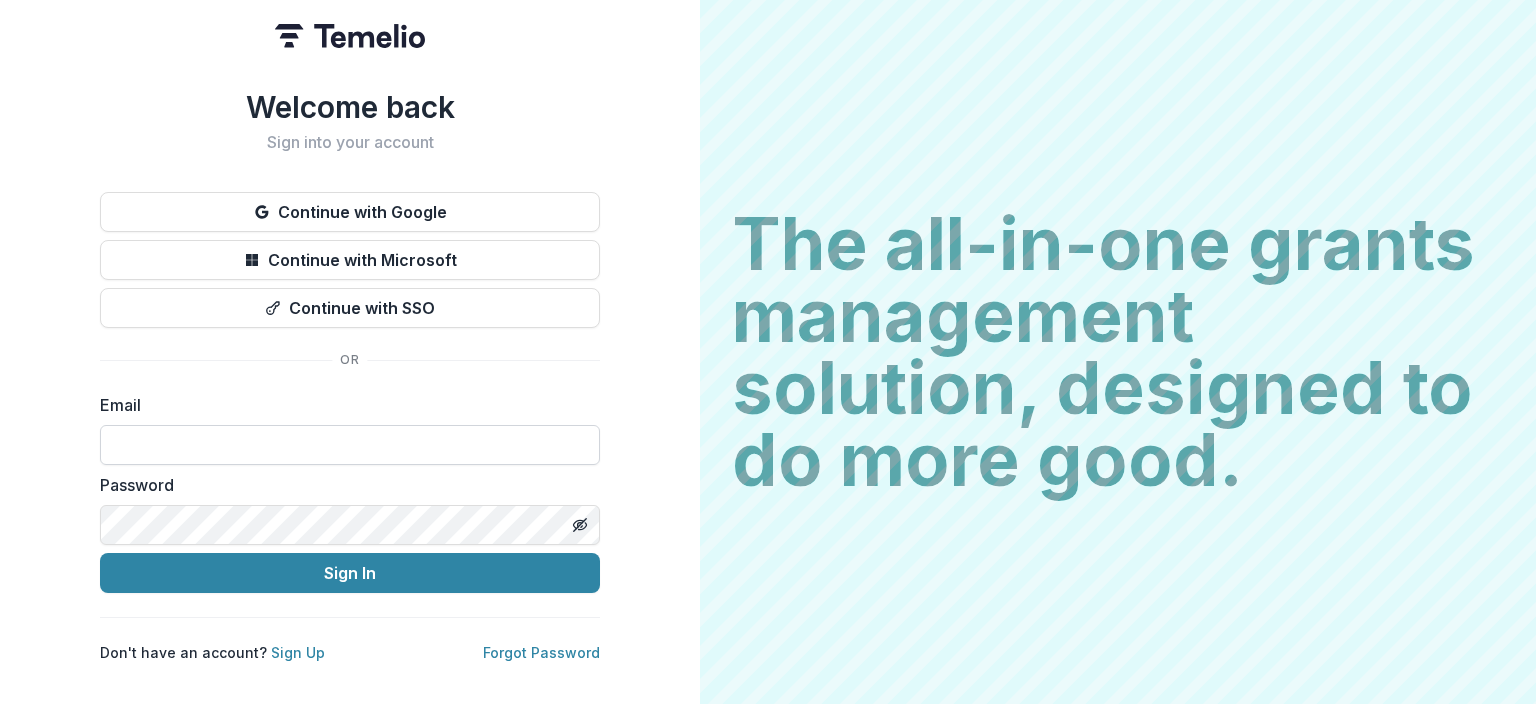 click at bounding box center [350, 445] 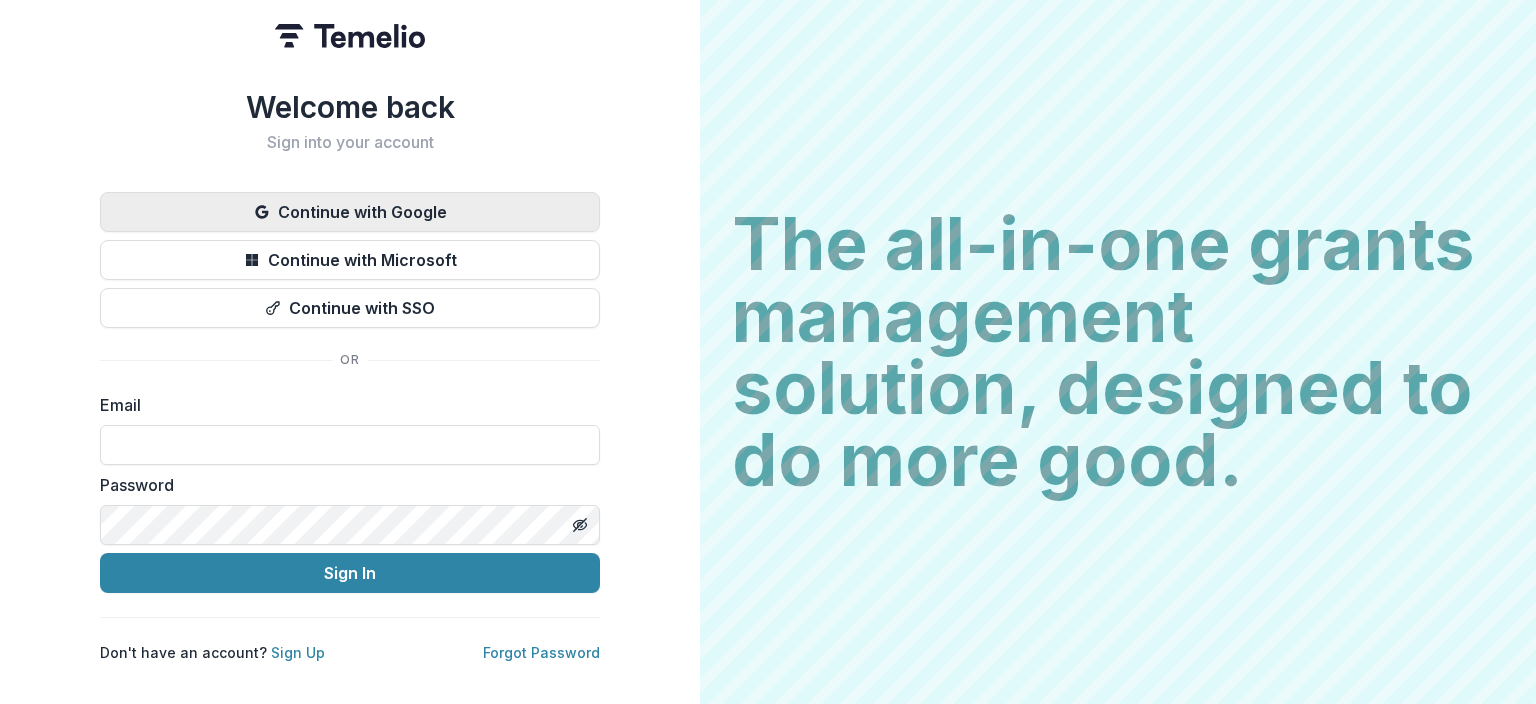 click on "Continue with Google" at bounding box center (350, 212) 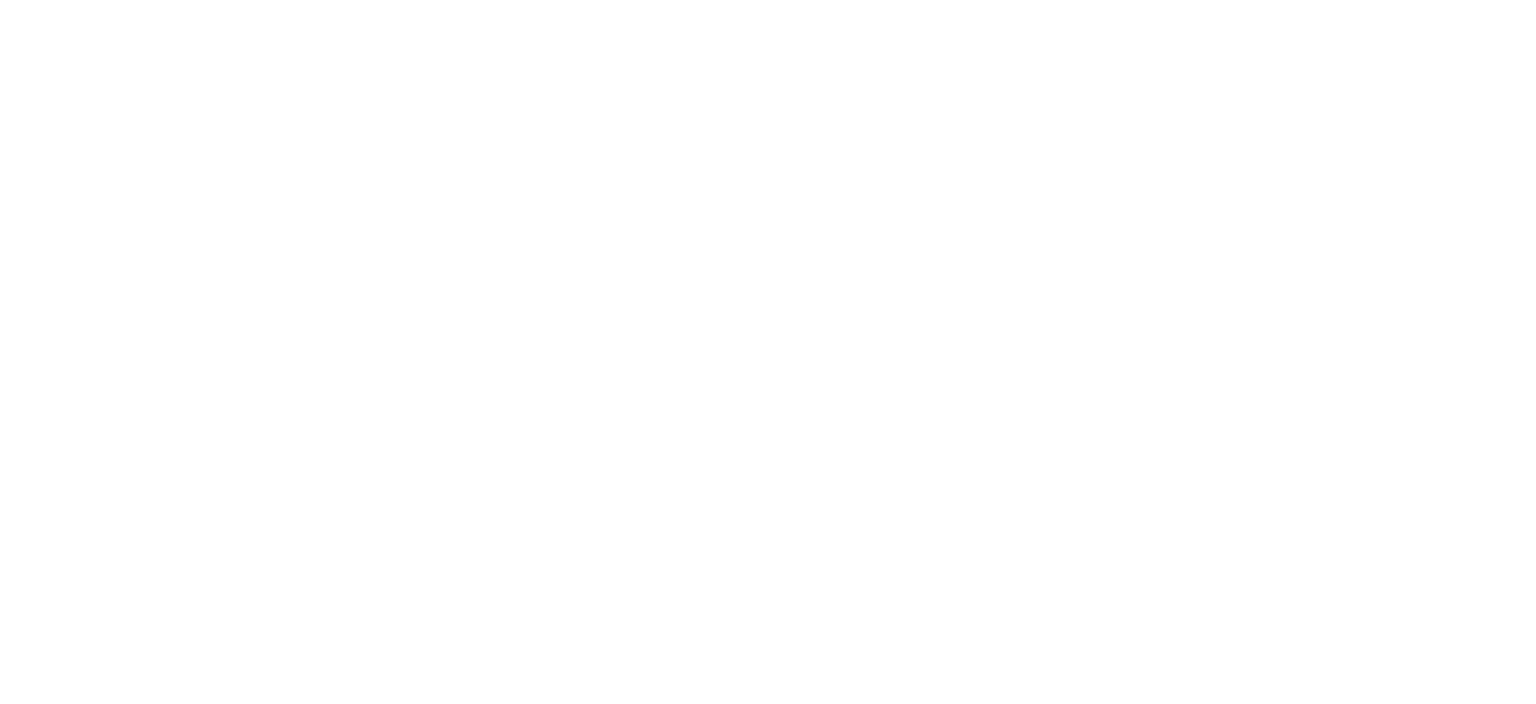 scroll, scrollTop: 0, scrollLeft: 0, axis: both 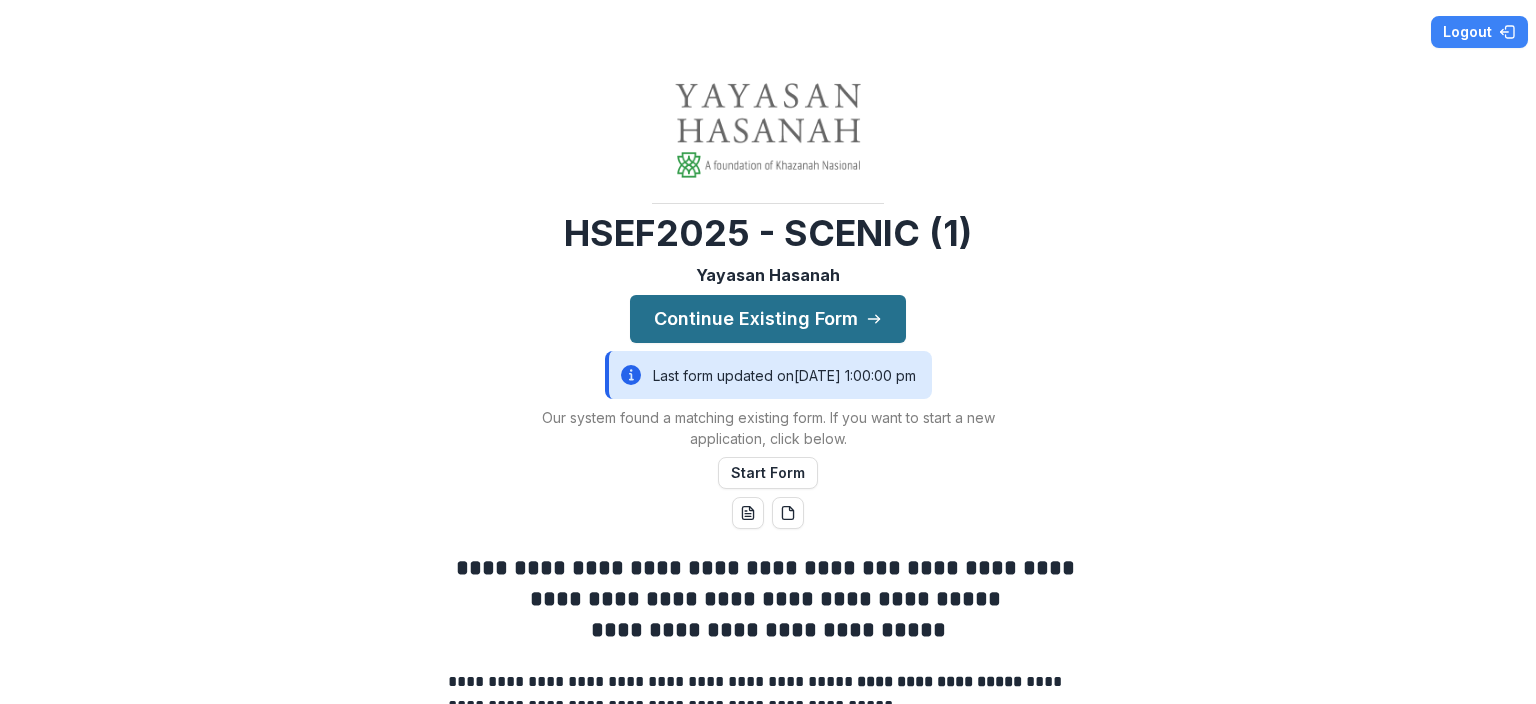 click on "Continue Existing Form" at bounding box center (768, 319) 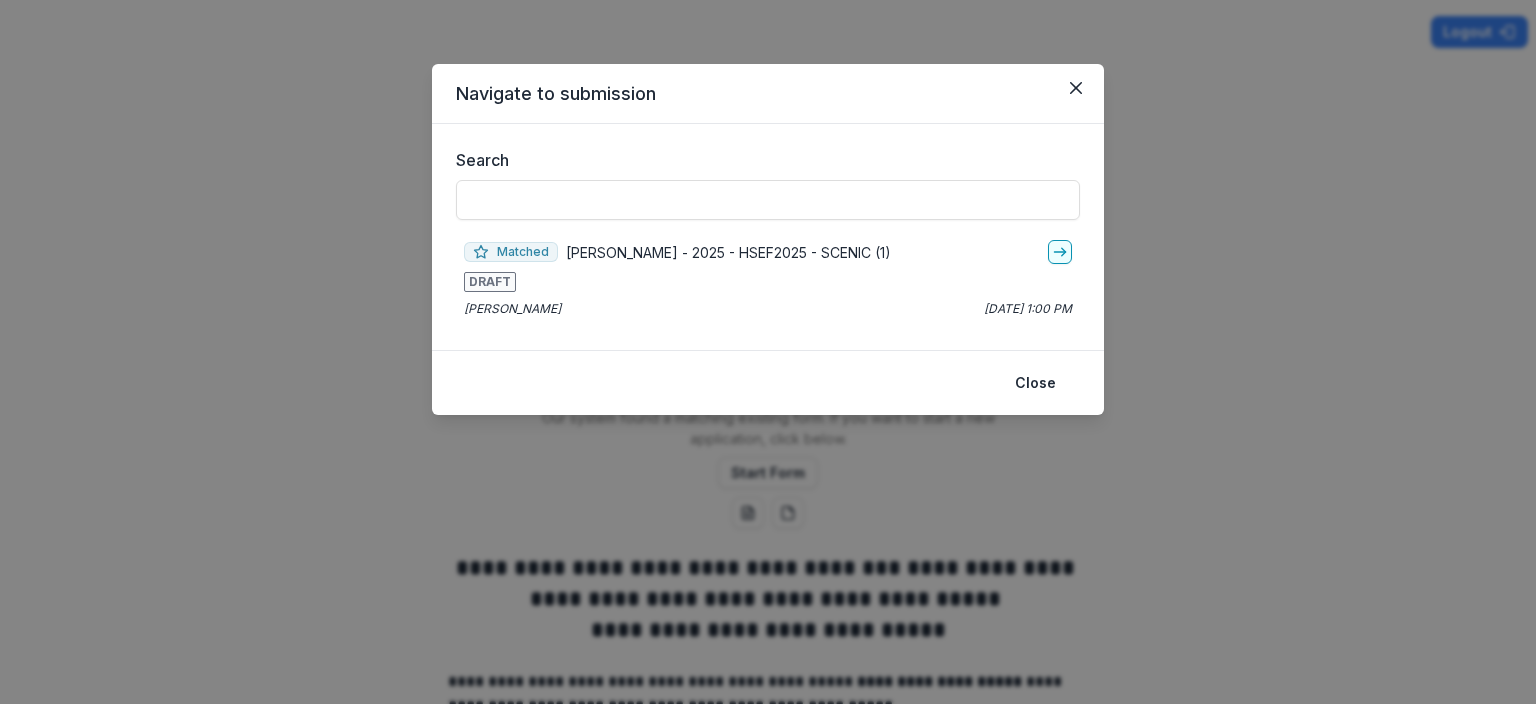 click on "[PERSON_NAME] - 2025 - HSEF2025 - SCENIC (1)" at bounding box center (728, 252) 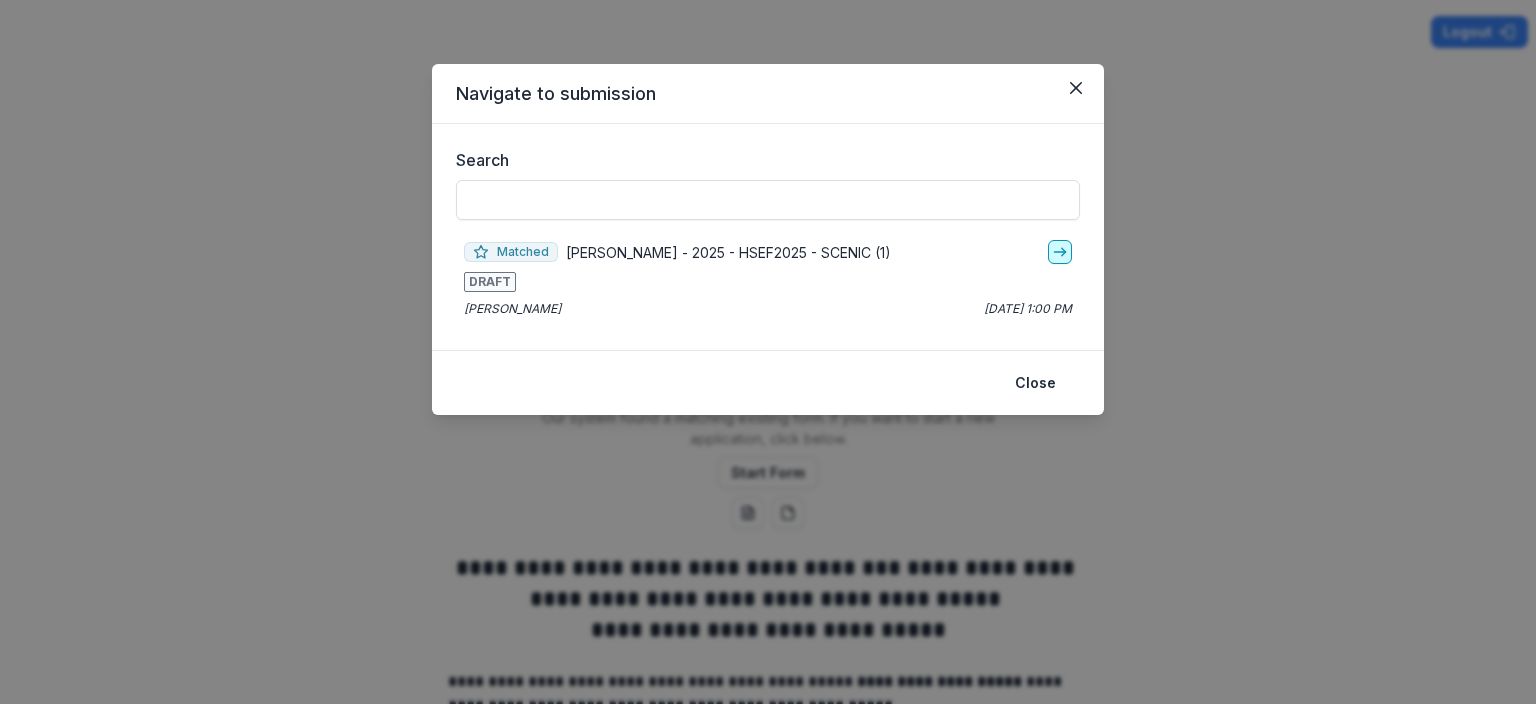 click 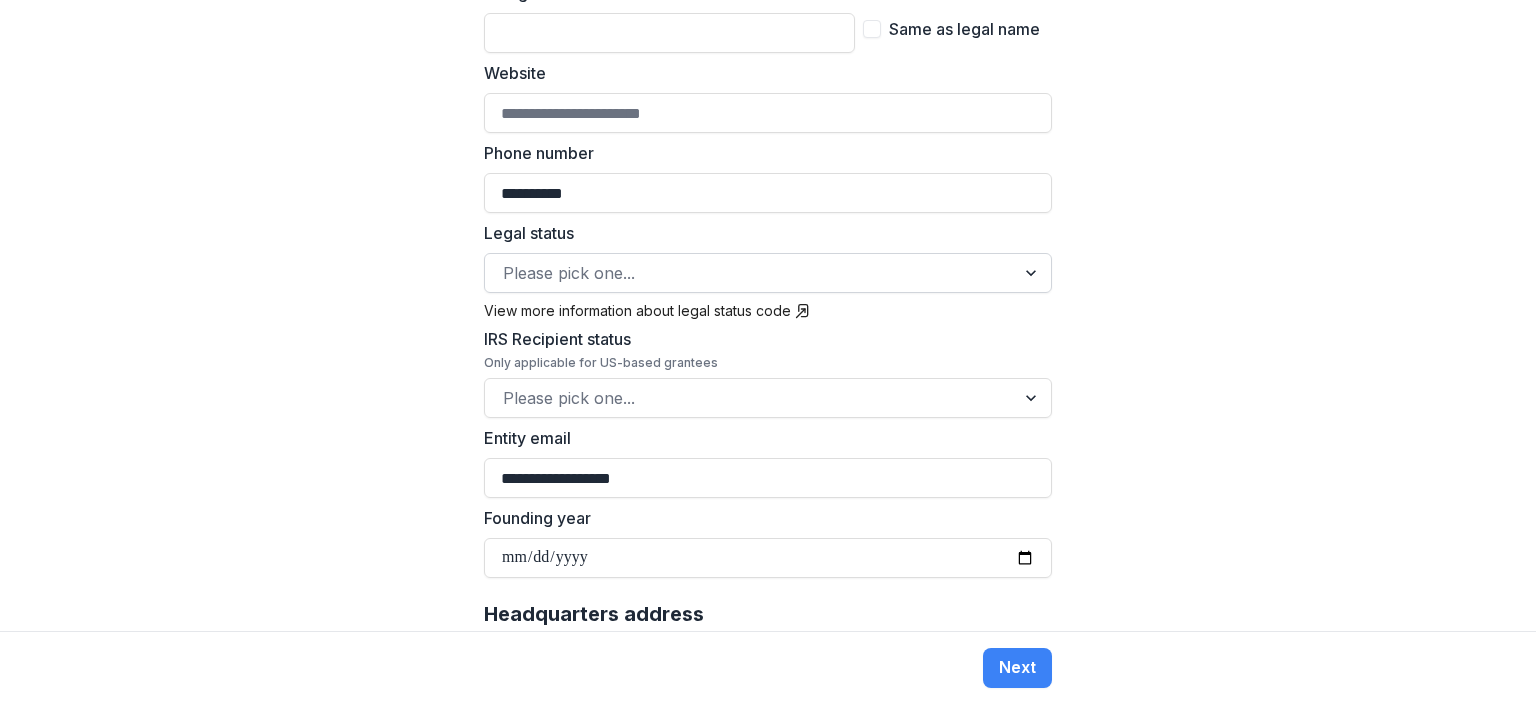 scroll, scrollTop: 806, scrollLeft: 0, axis: vertical 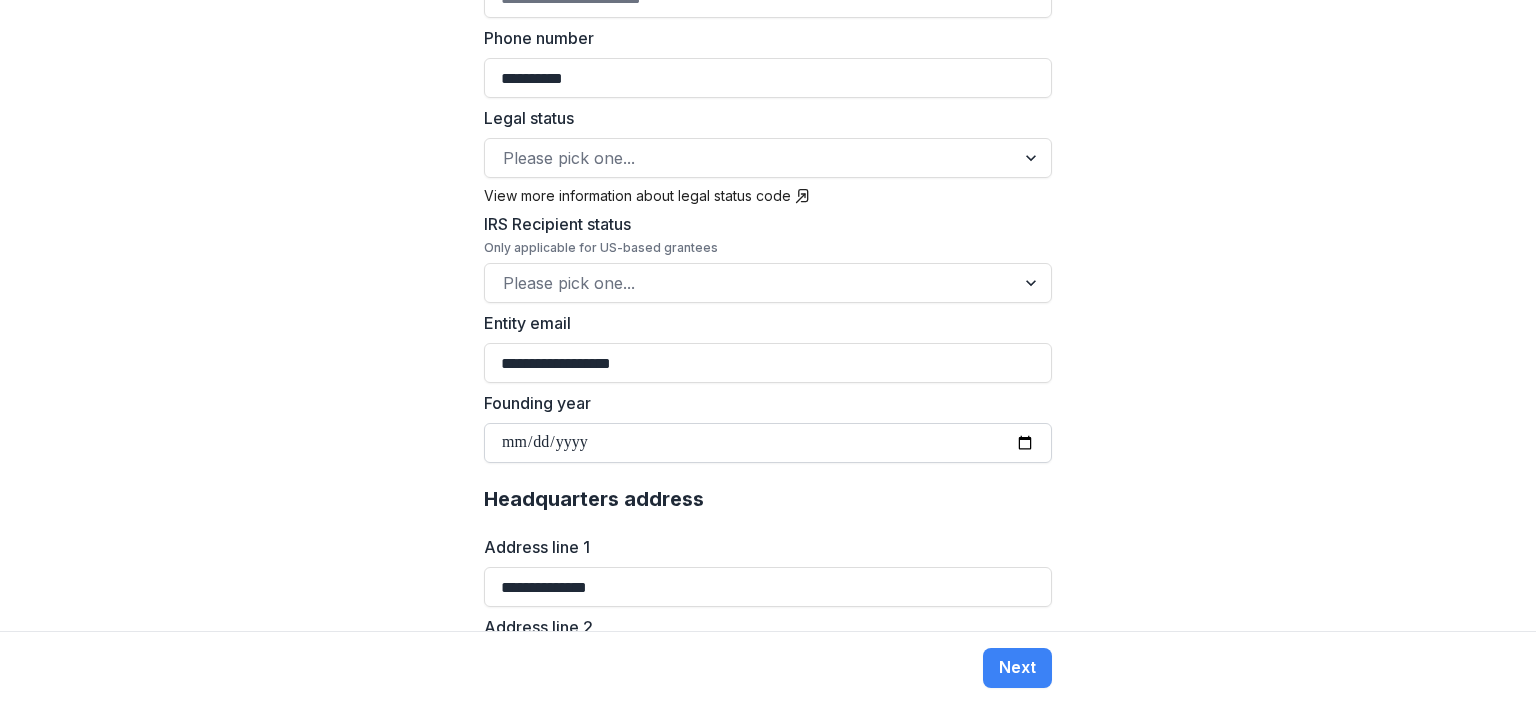 click on "Founding year" at bounding box center (768, 443) 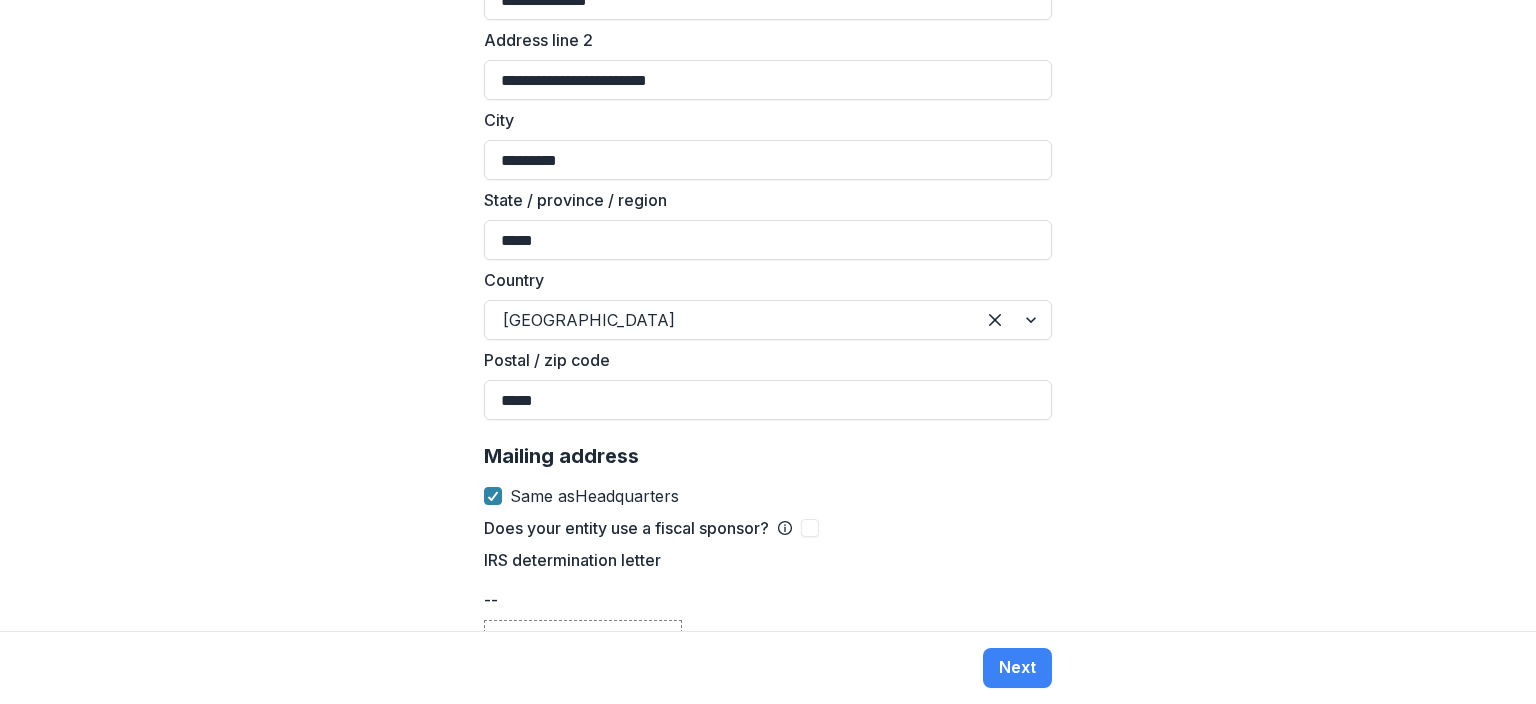 scroll, scrollTop: 1490, scrollLeft: 0, axis: vertical 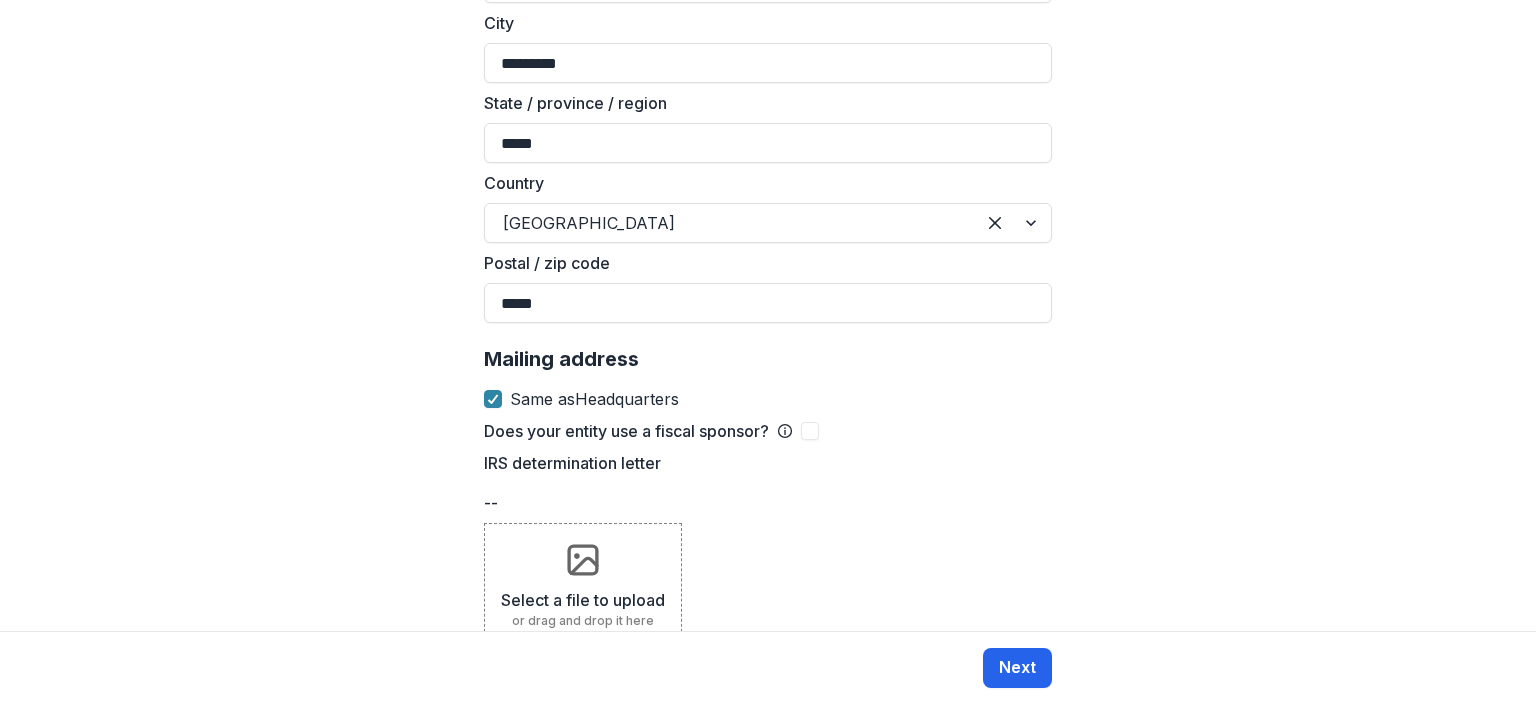 click on "Next" at bounding box center [1017, 668] 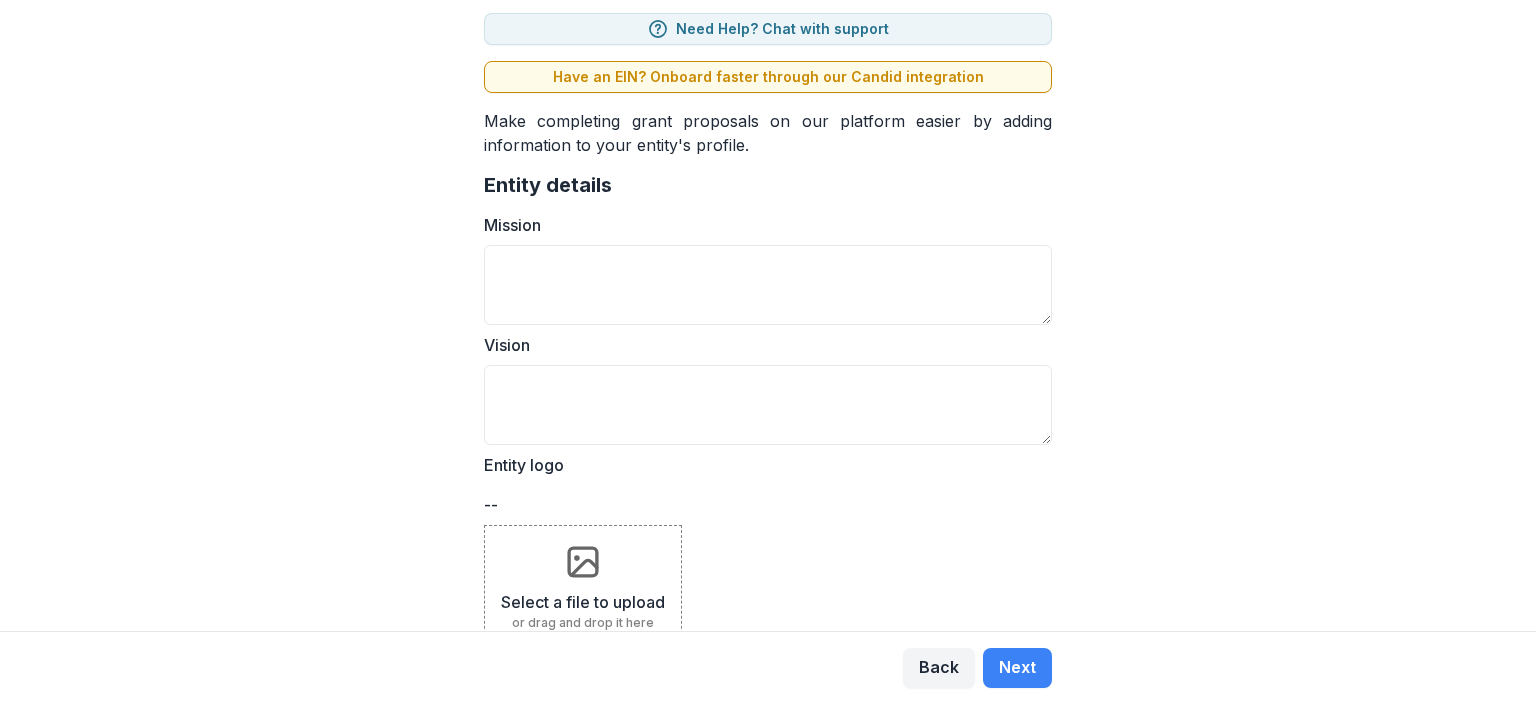 scroll, scrollTop: 125, scrollLeft: 0, axis: vertical 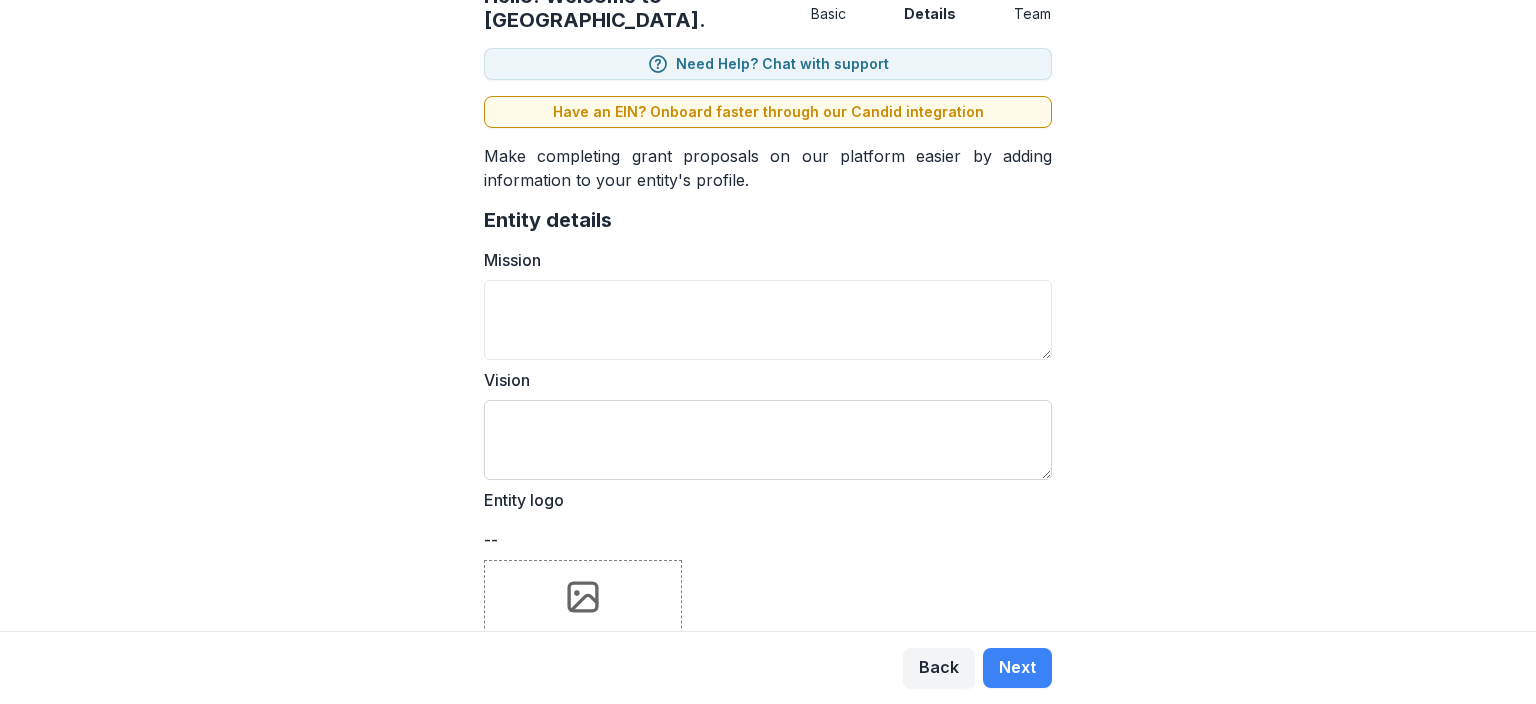 click on "Vision" at bounding box center (768, 440) 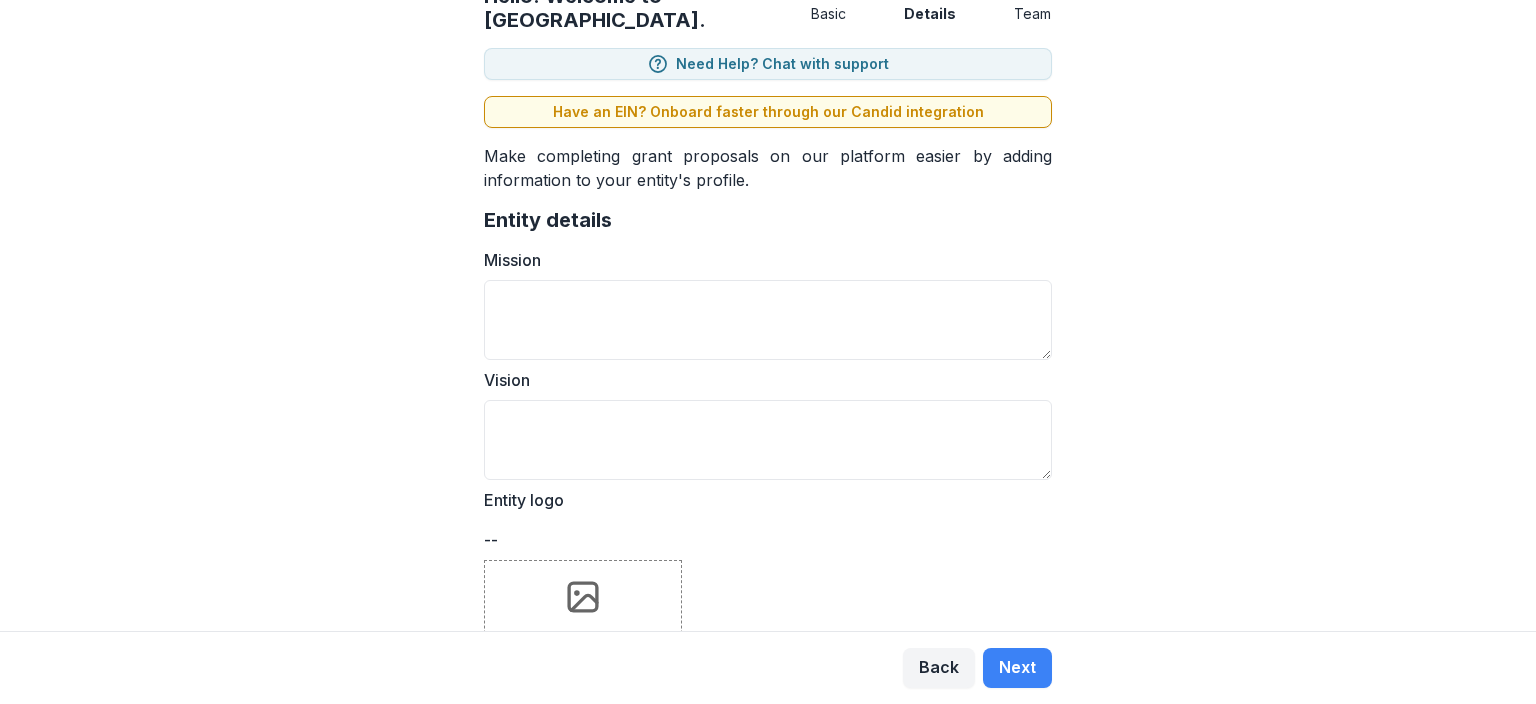click on "Mission Vision Entity logo -- Select a file to upload or drag and drop it here Facebook Instagram Twitter LinkedIn GuideStar" at bounding box center (768, 666) 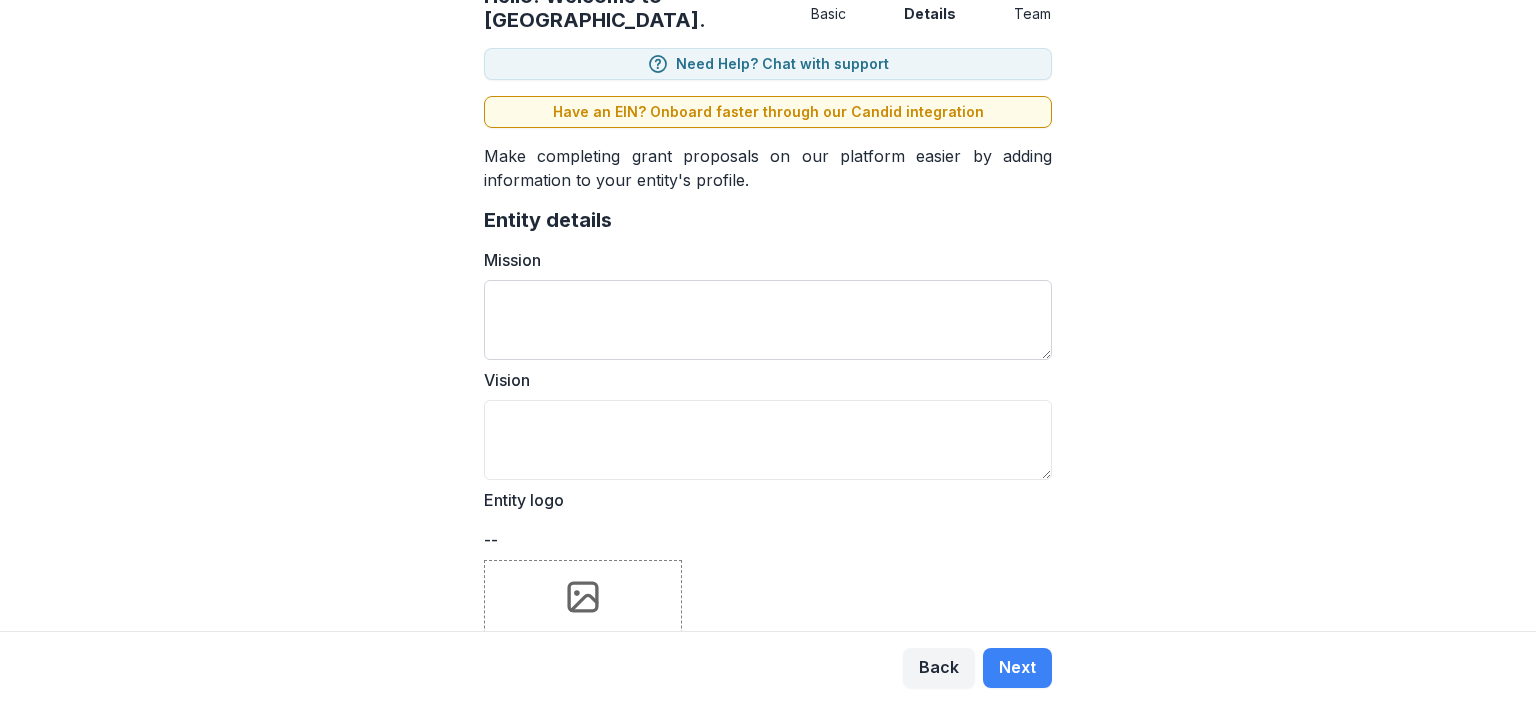 click on "Mission" at bounding box center [768, 320] 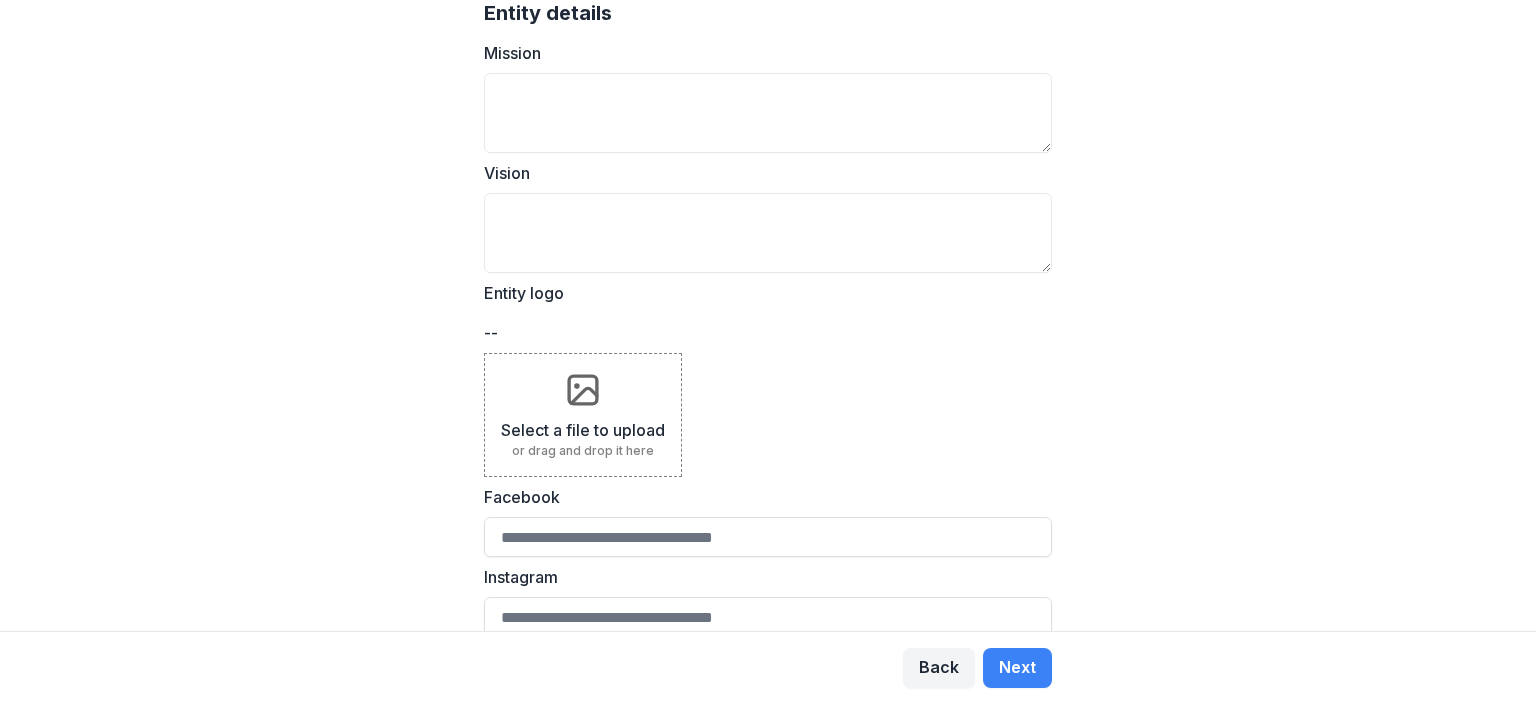 scroll, scrollTop: 586, scrollLeft: 0, axis: vertical 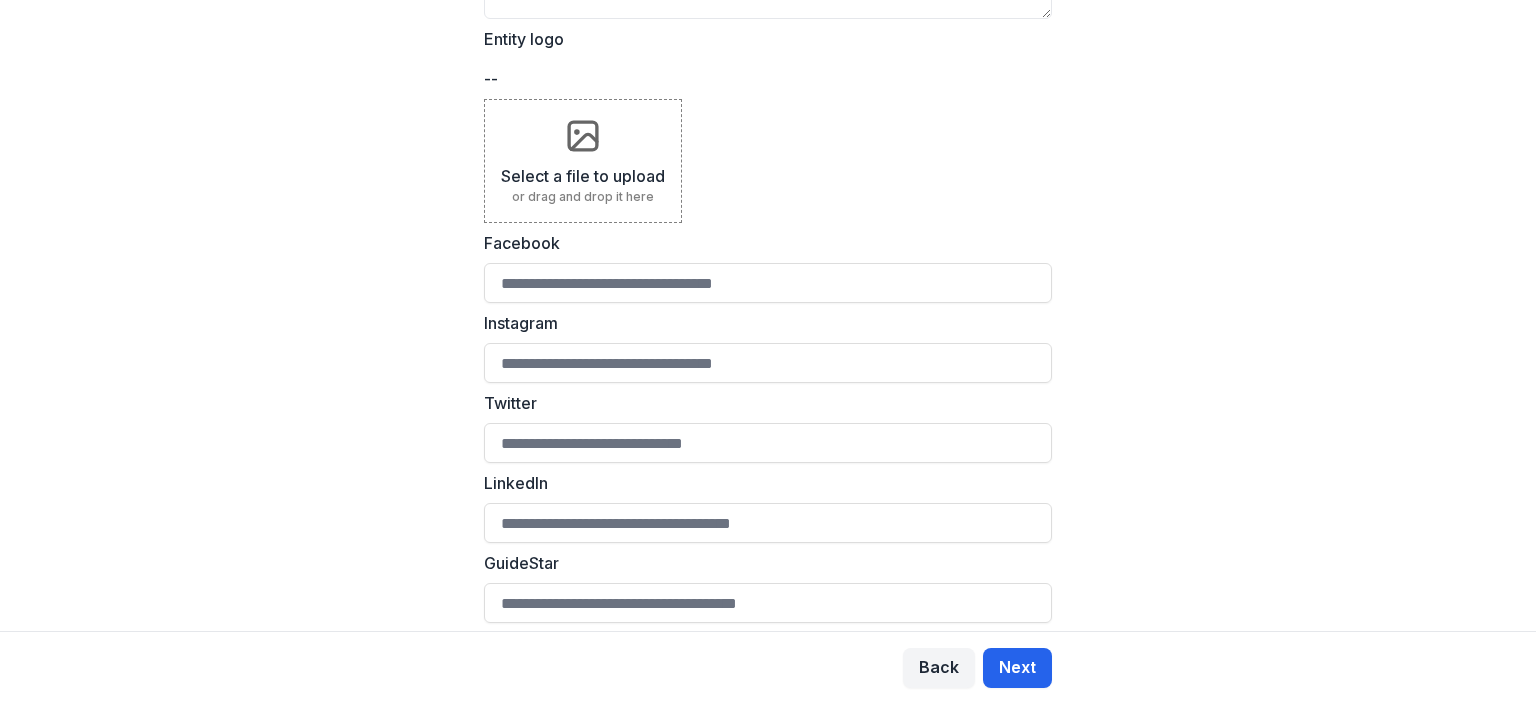 click on "Next" at bounding box center [1017, 668] 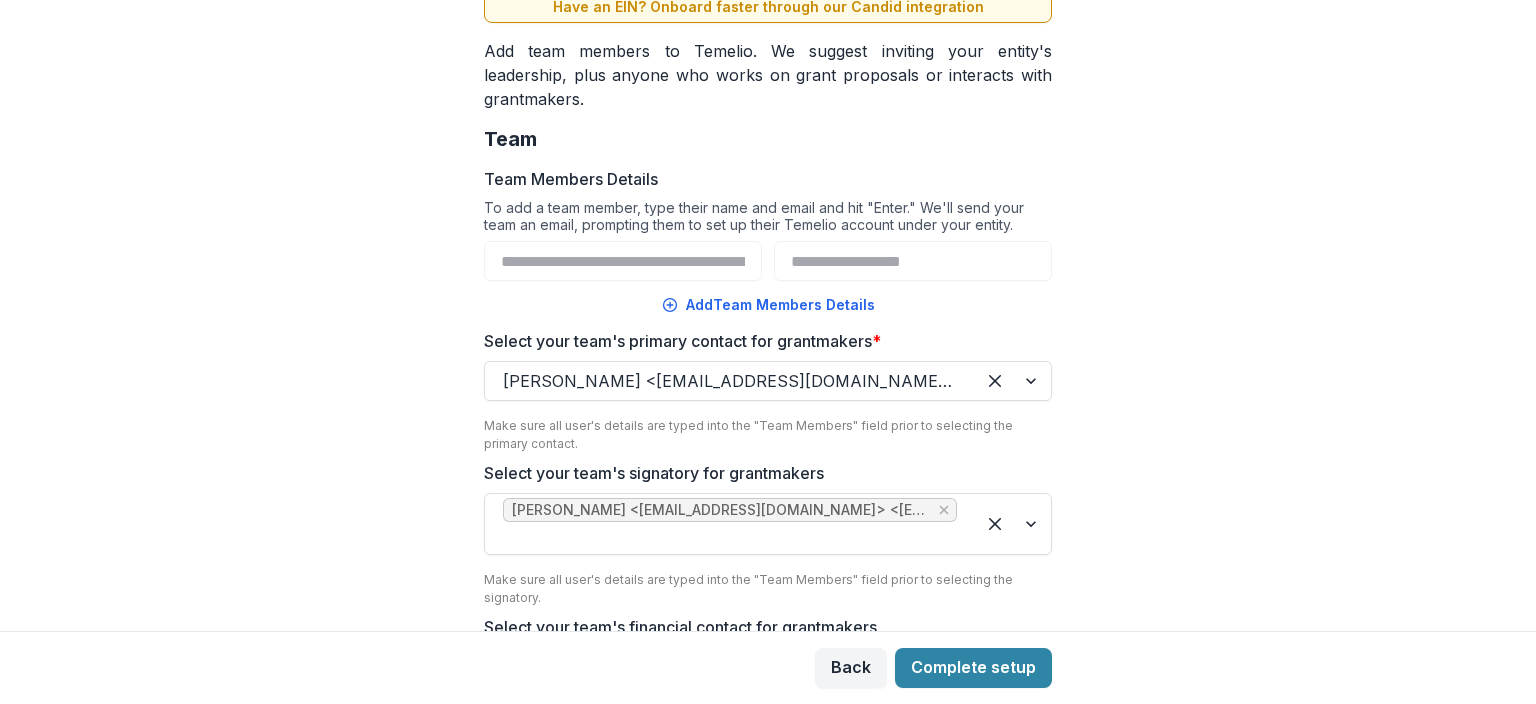 scroll, scrollTop: 275, scrollLeft: 0, axis: vertical 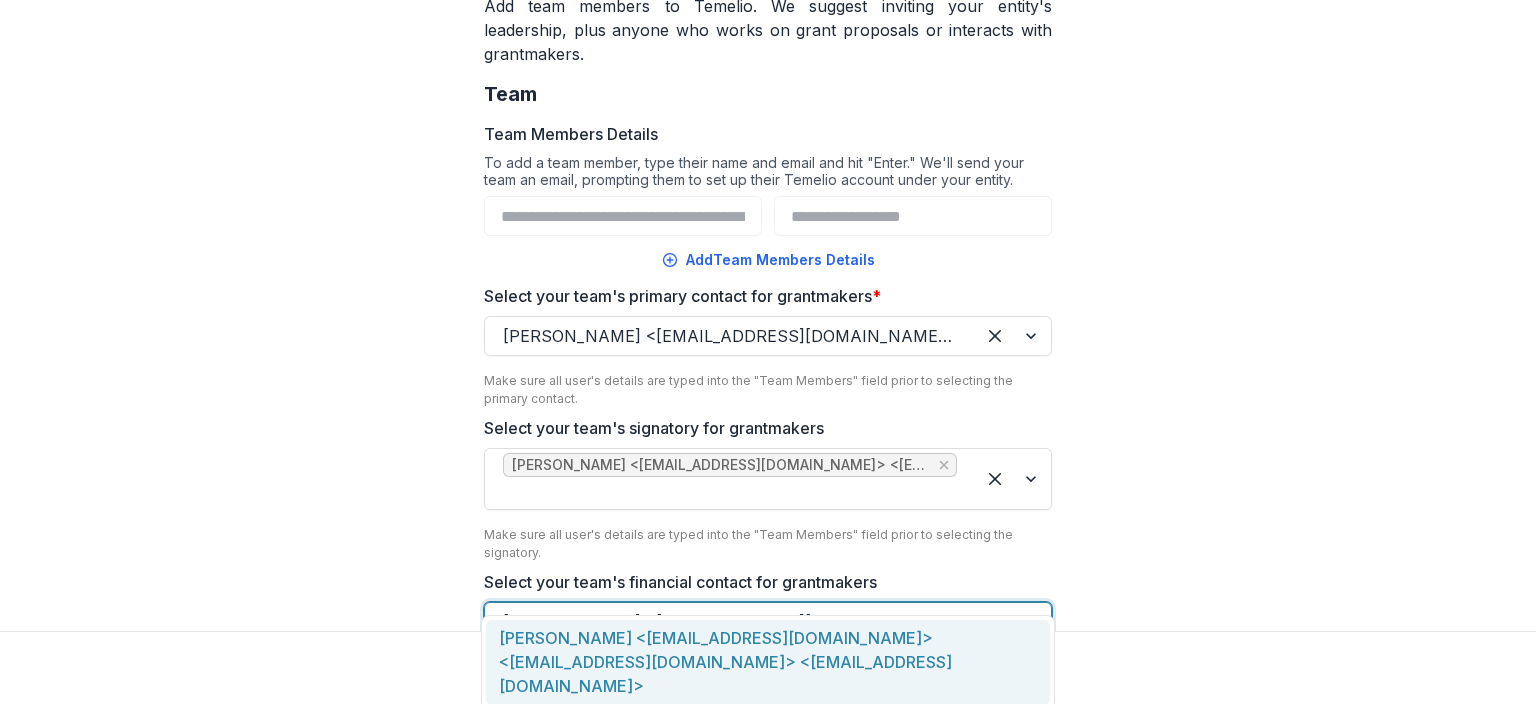 click at bounding box center [730, 622] 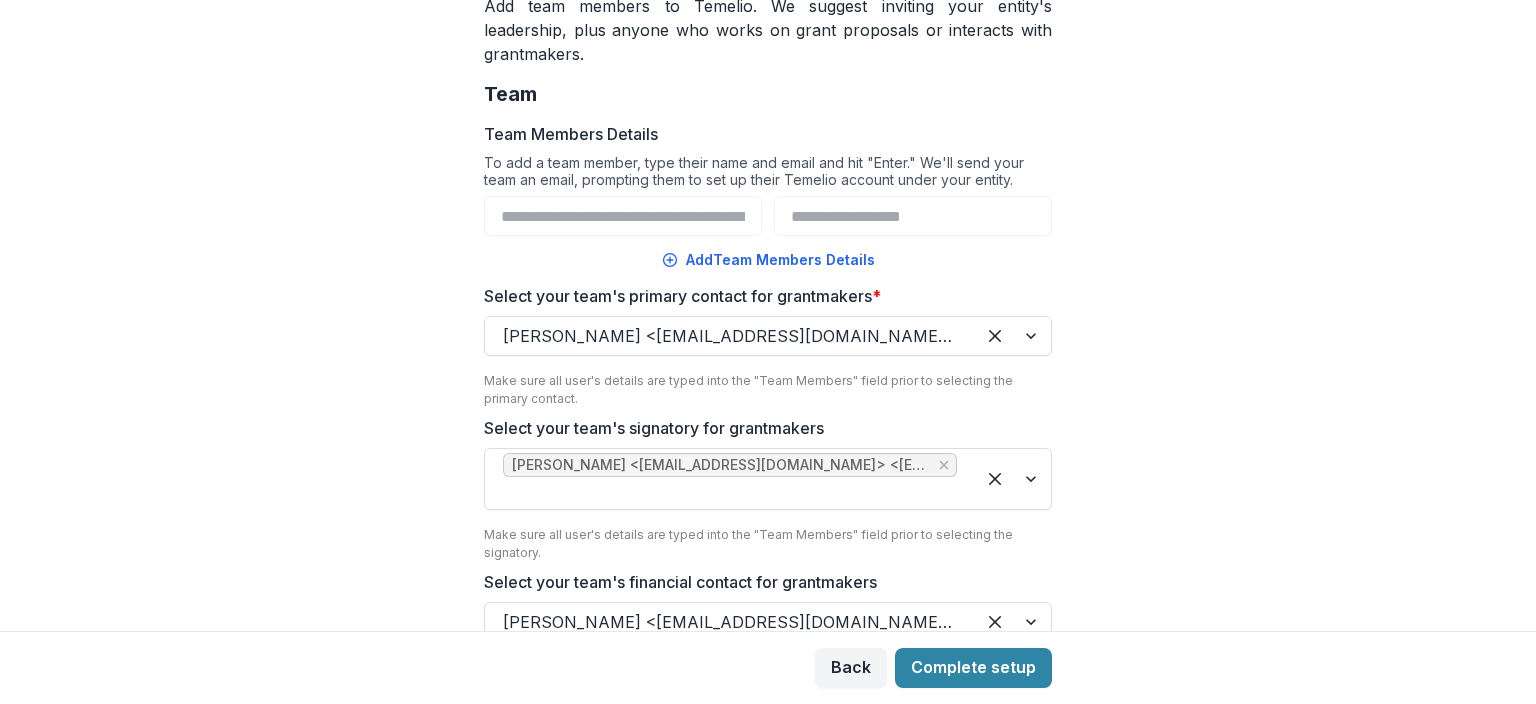 click on "**********" at bounding box center [768, 315] 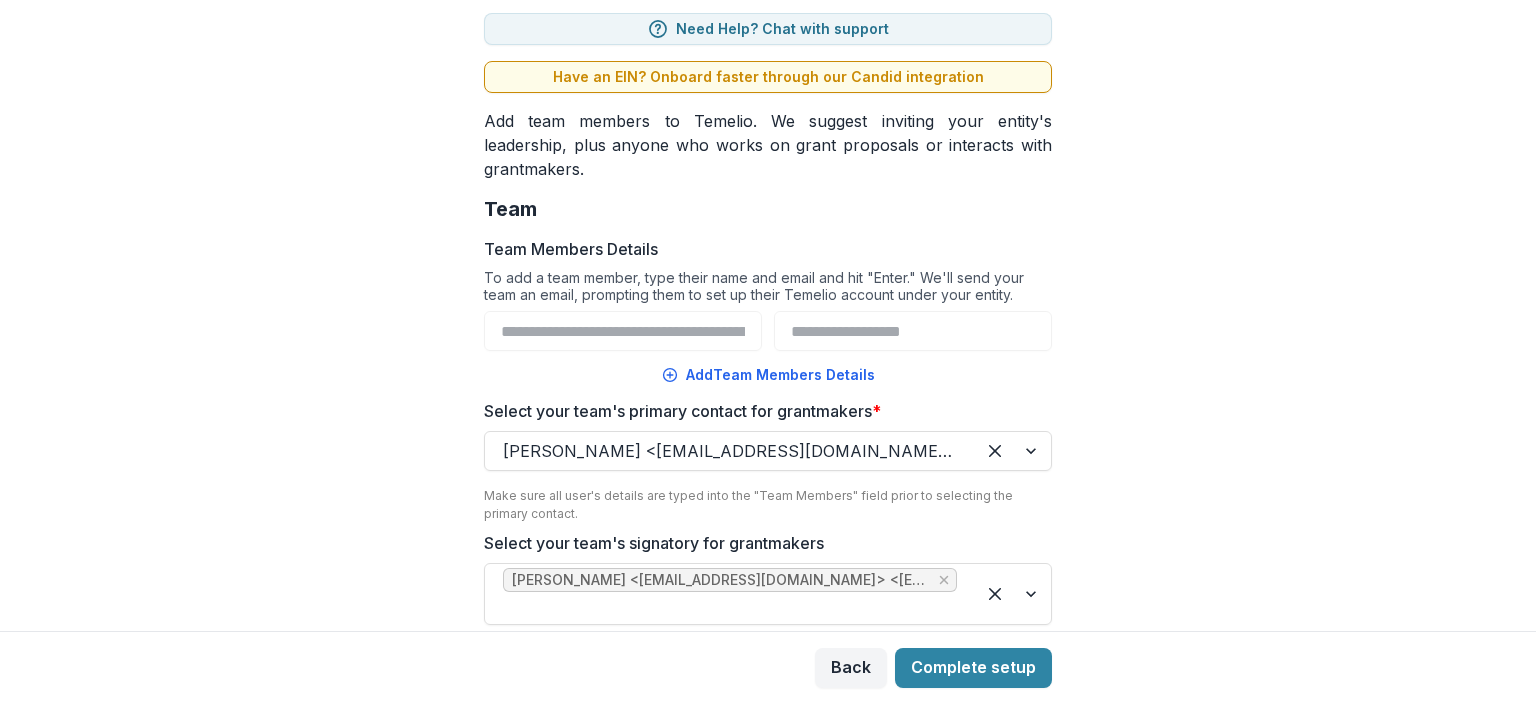 scroll, scrollTop: 275, scrollLeft: 0, axis: vertical 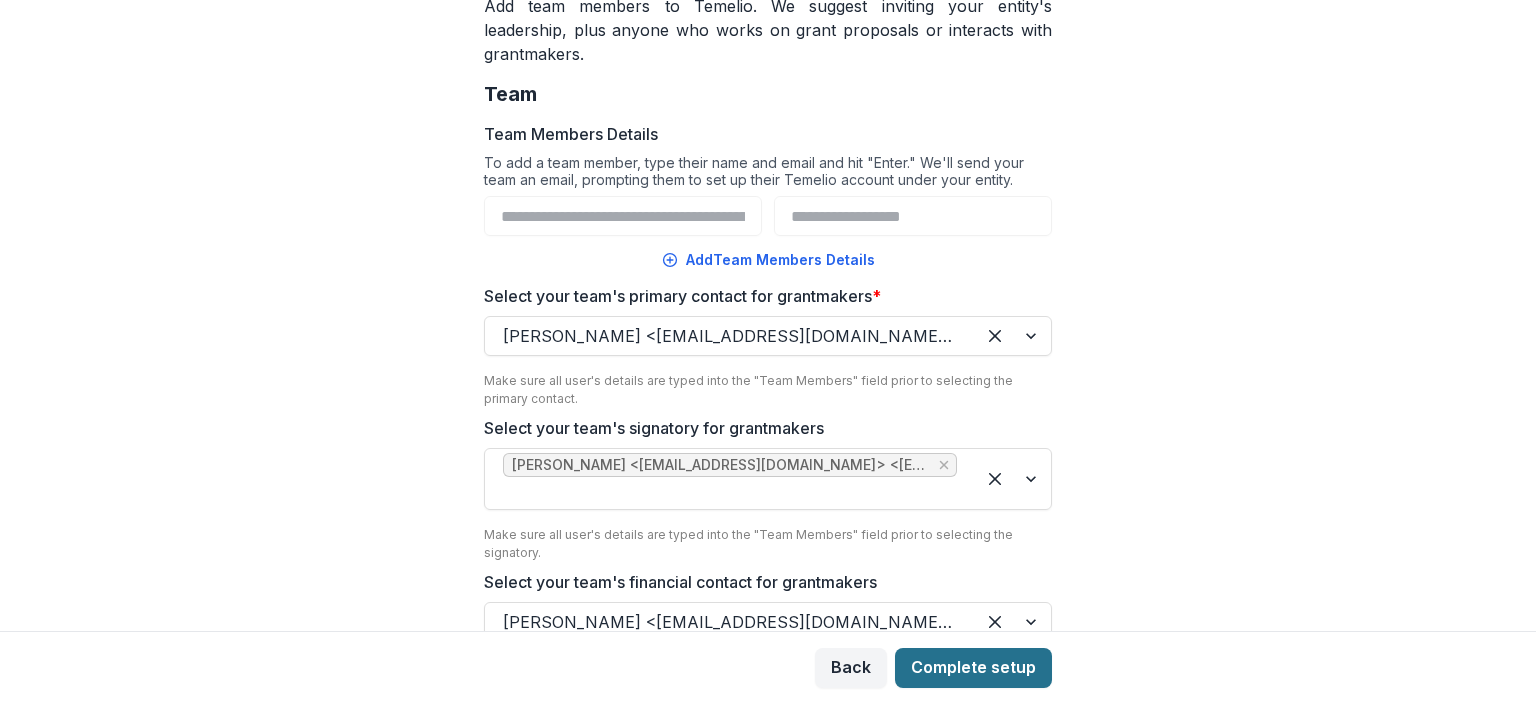 click on "Complete setup" at bounding box center [973, 668] 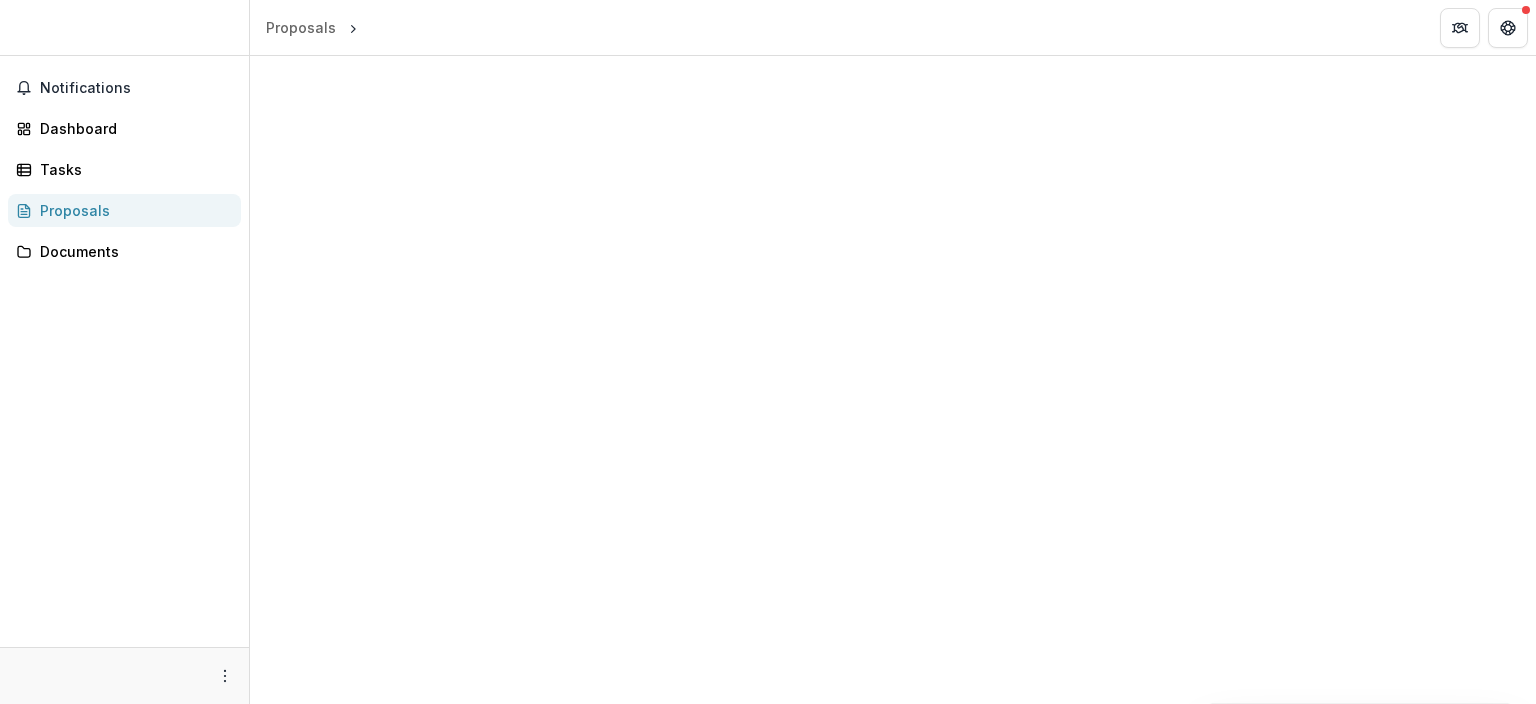 scroll, scrollTop: 0, scrollLeft: 0, axis: both 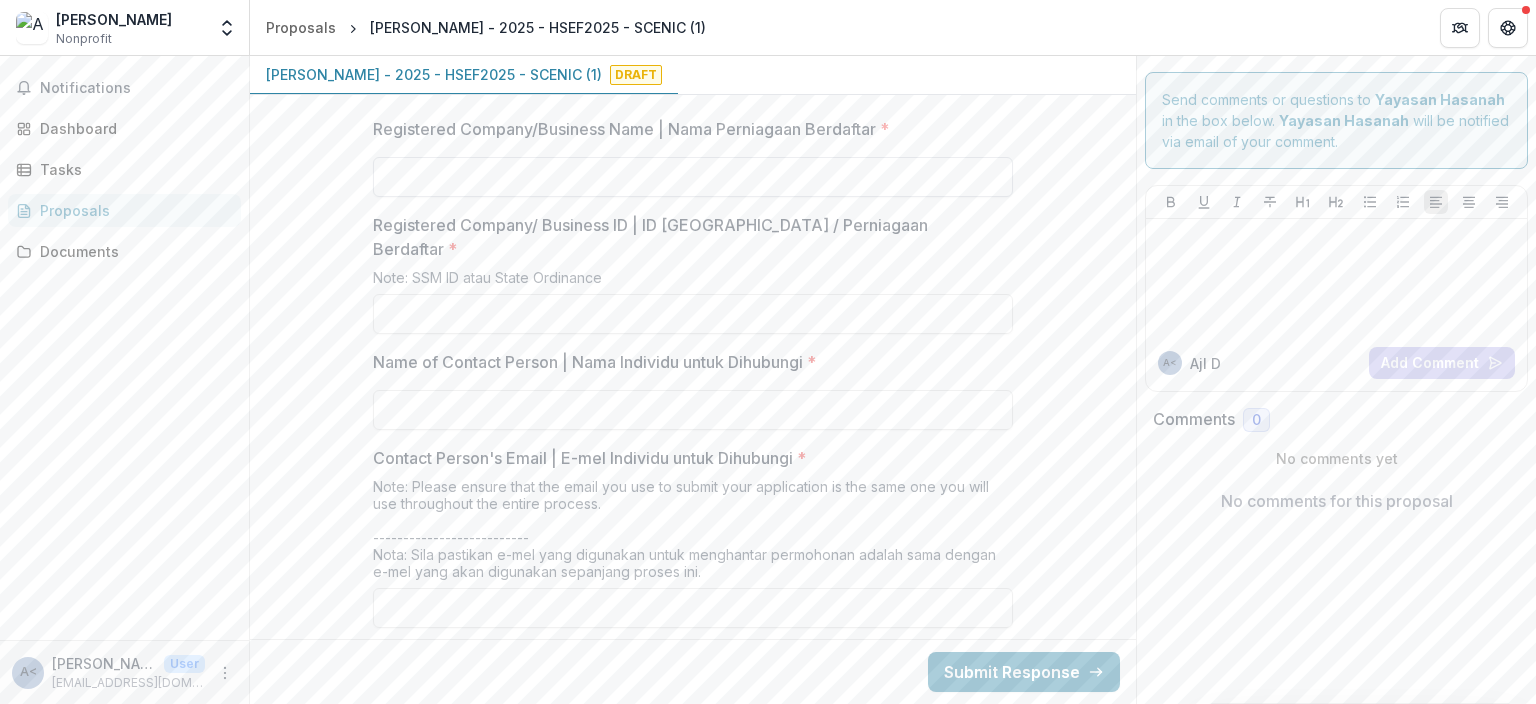 click on "Registered Company/Business Name | Nama Perniagaan Berdaftar *" at bounding box center [693, 177] 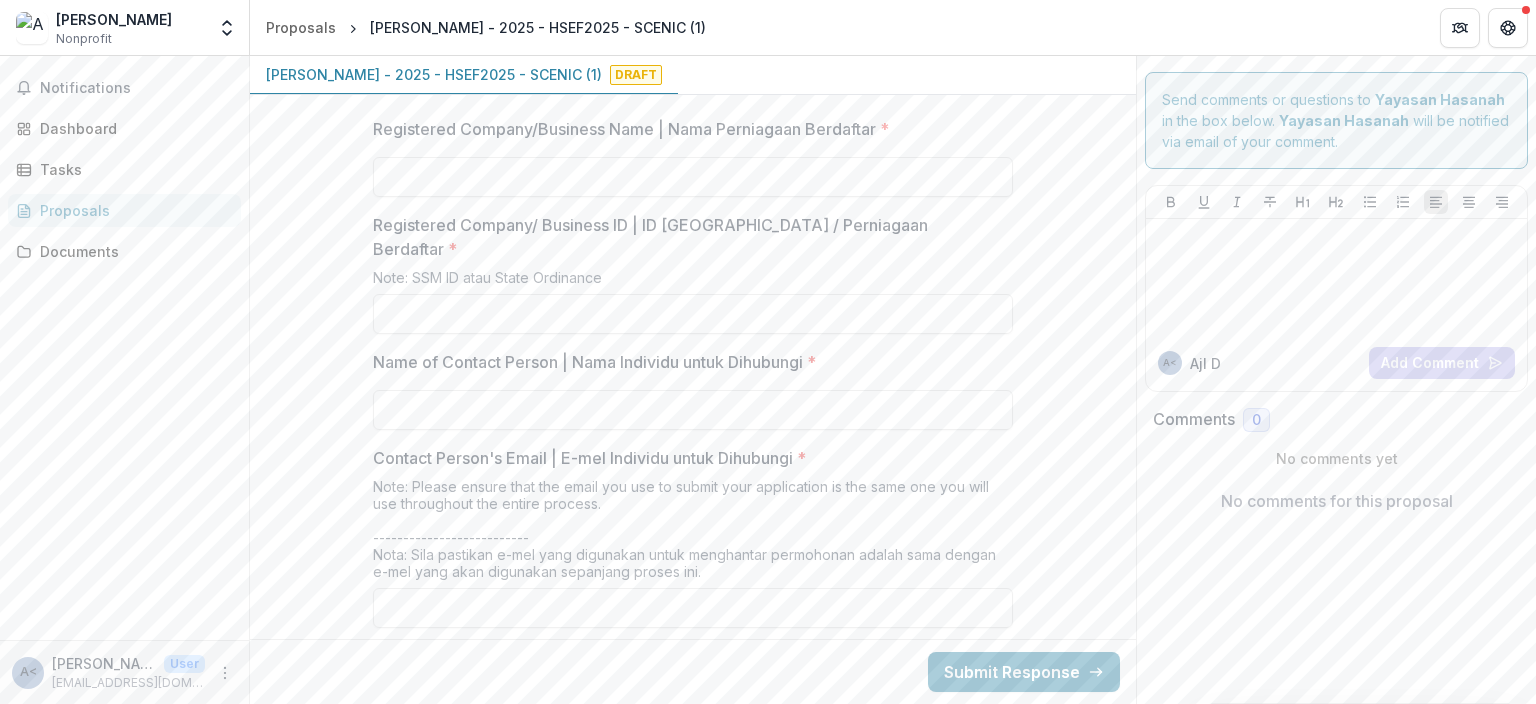 scroll, scrollTop: 1037, scrollLeft: 0, axis: vertical 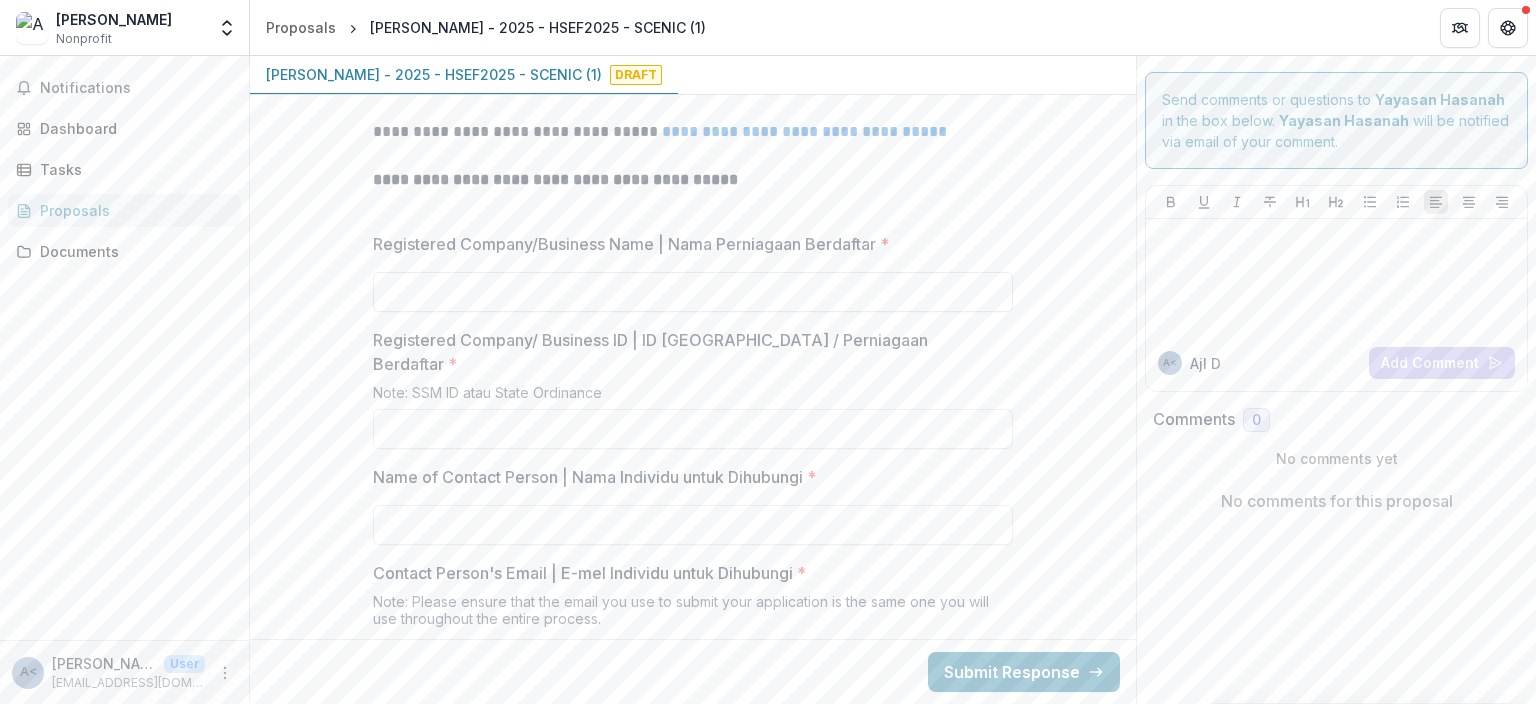 click on "Registered Company/Business Name | Nama Perniagaan Berdaftar *" at bounding box center [693, 292] 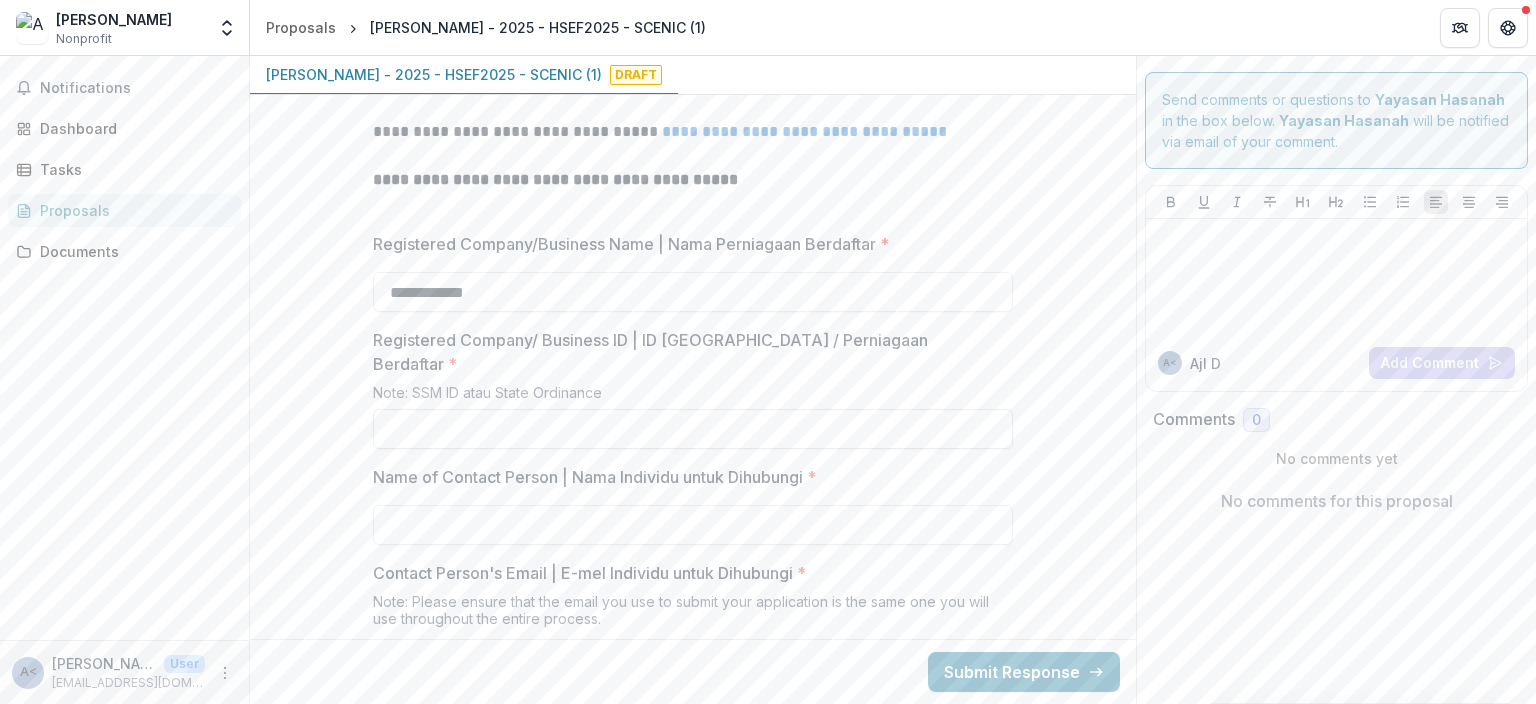 type on "**********" 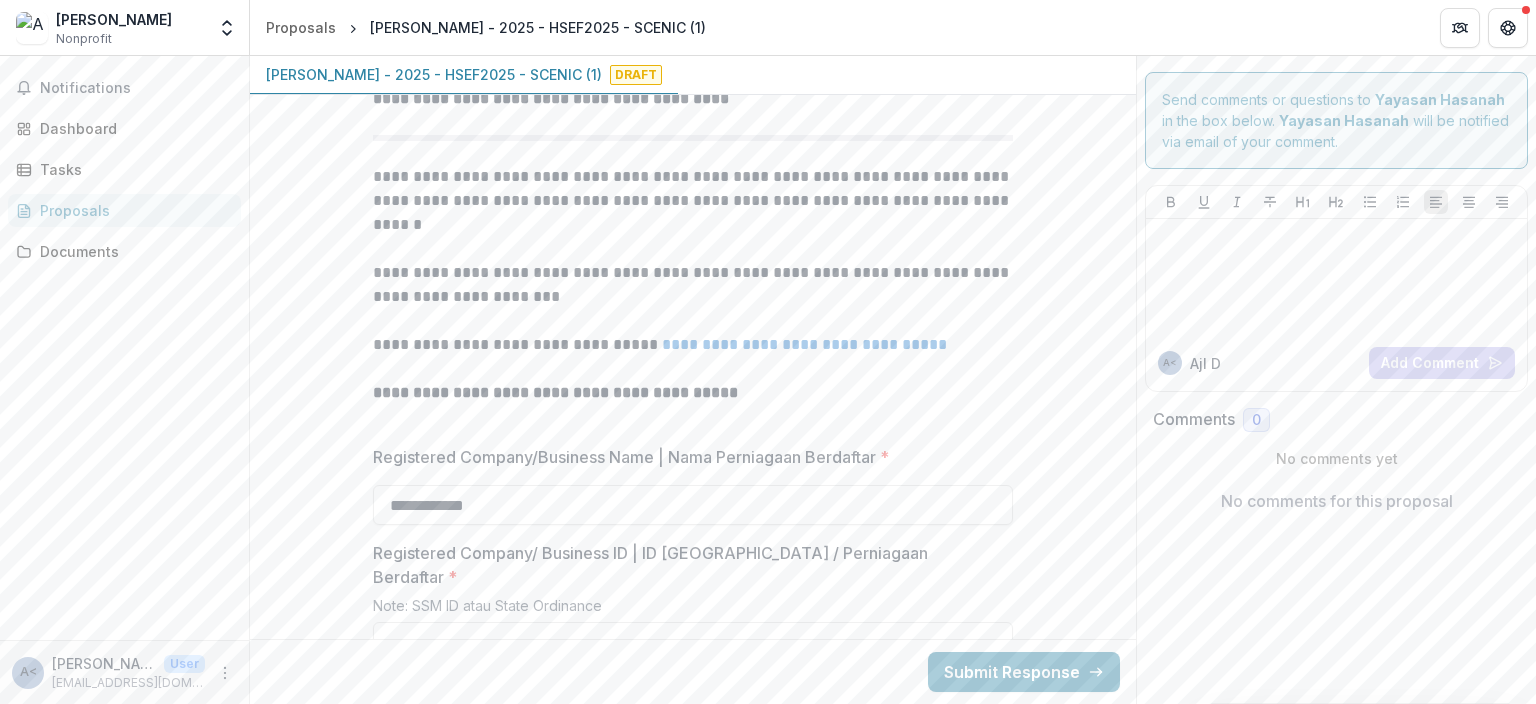 scroll, scrollTop: 922, scrollLeft: 0, axis: vertical 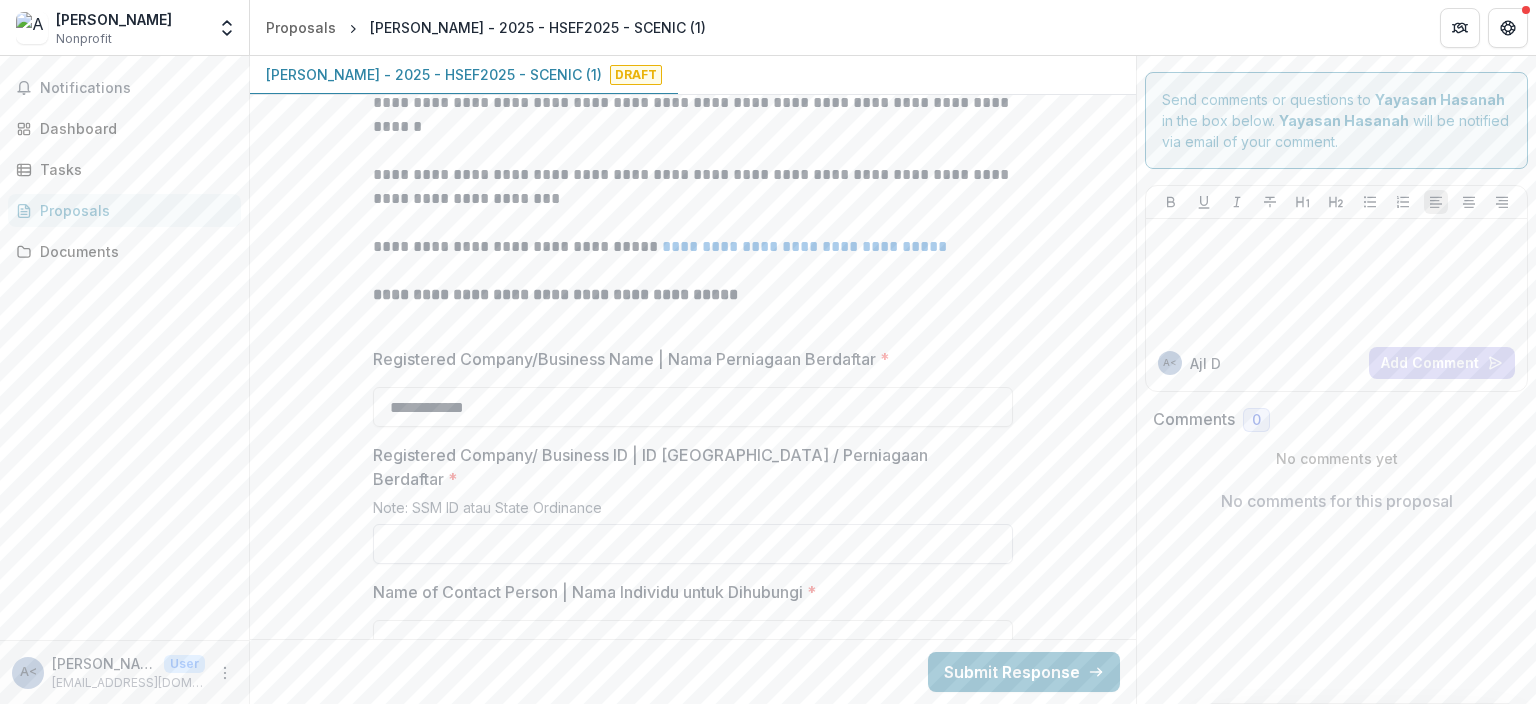 click on "Registered Company/ Business ID | ID [GEOGRAPHIC_DATA] / Perniagaan Berdaftar *" at bounding box center [693, 544] 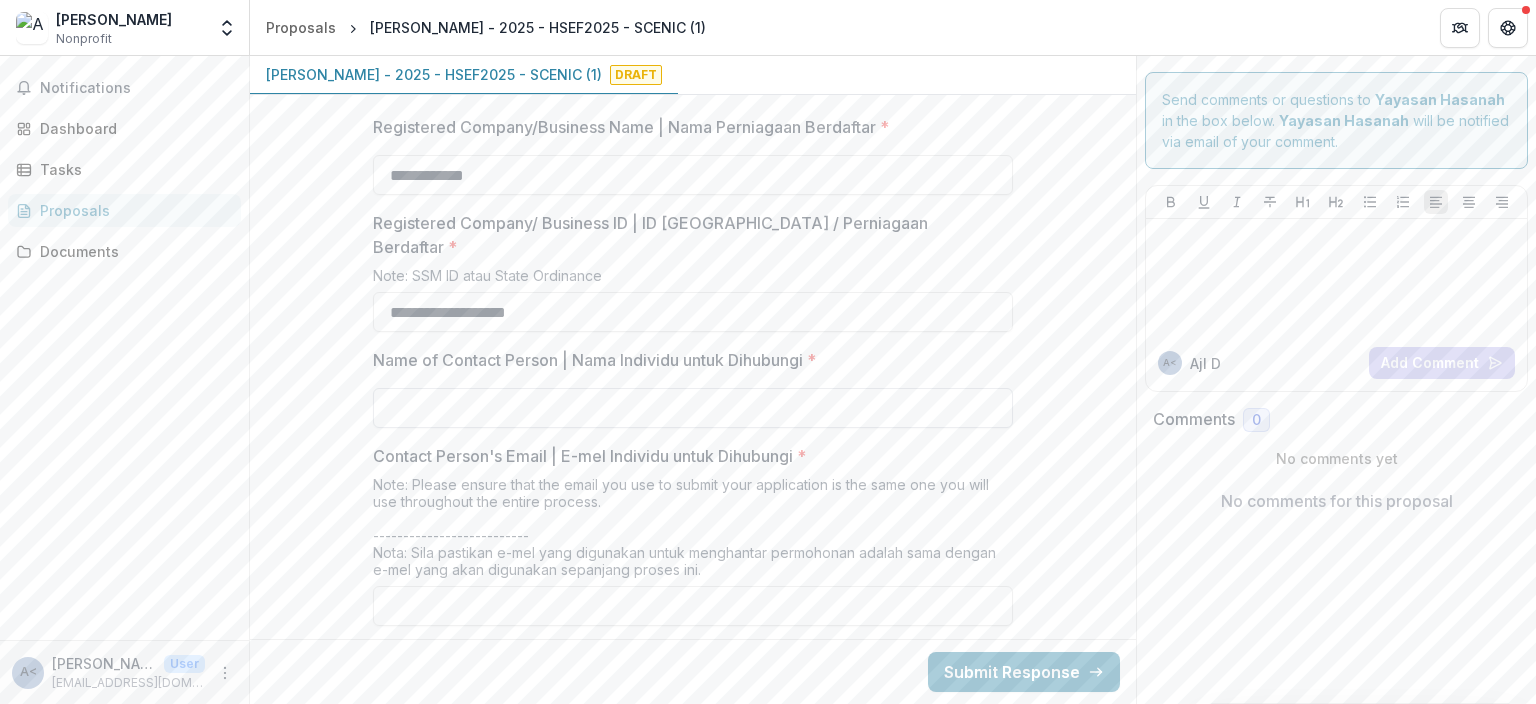 scroll, scrollTop: 1267, scrollLeft: 0, axis: vertical 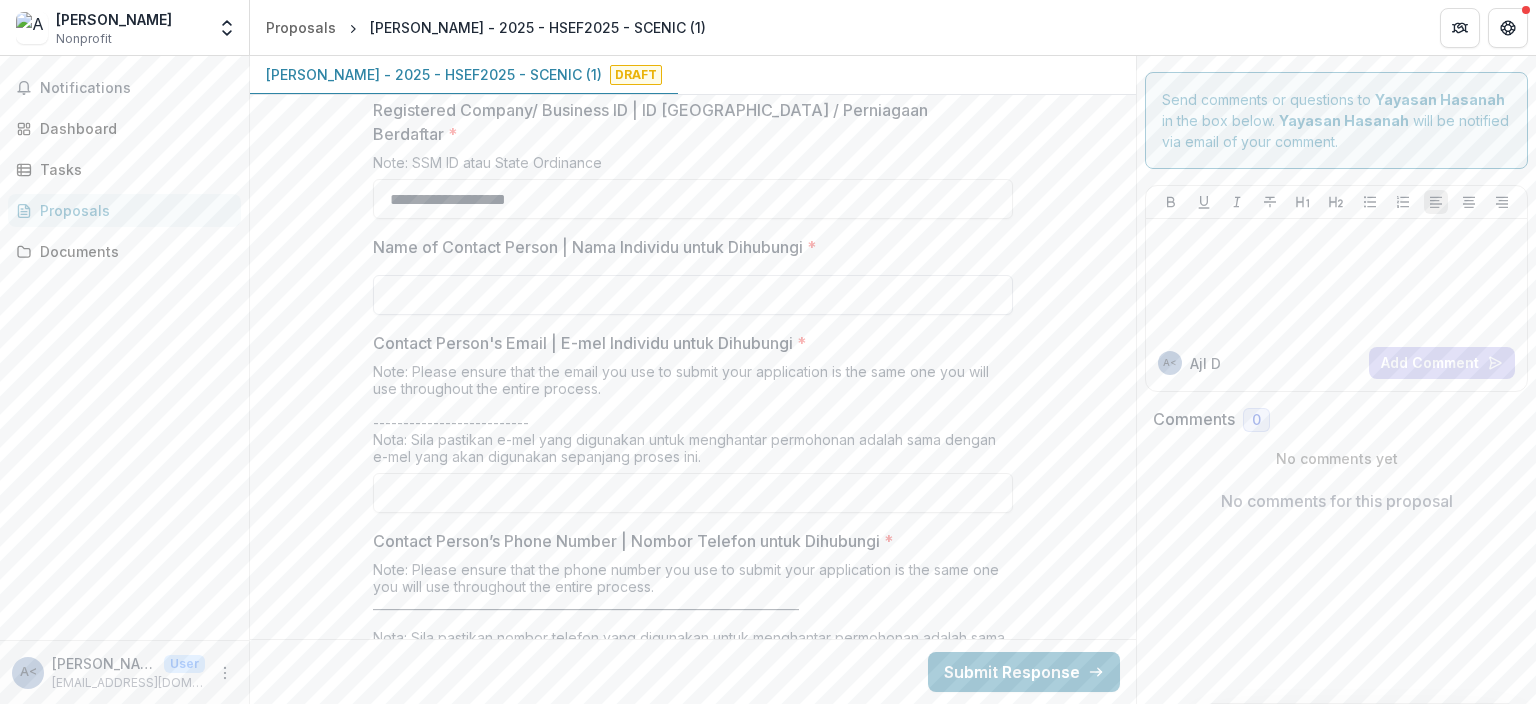type on "**********" 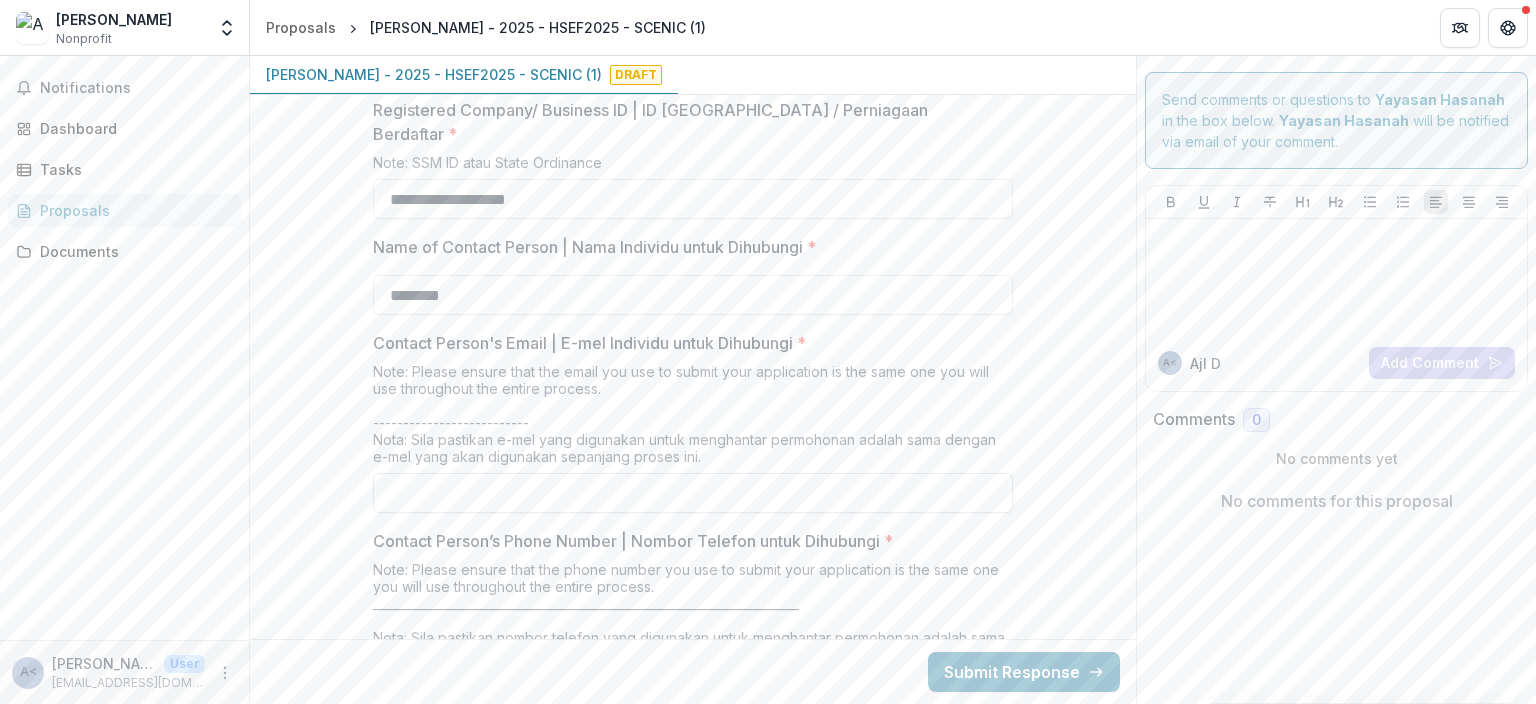 type on "********" 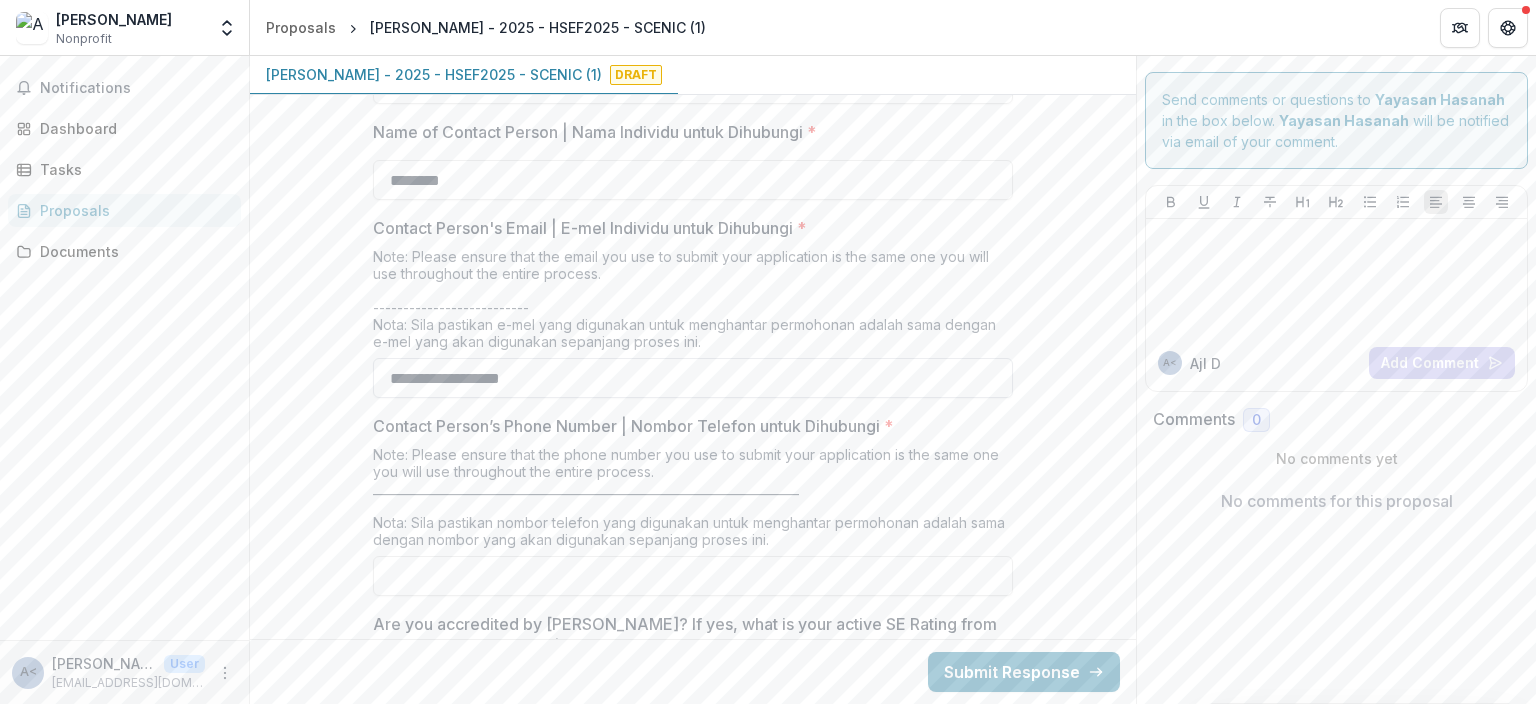 scroll, scrollTop: 1498, scrollLeft: 0, axis: vertical 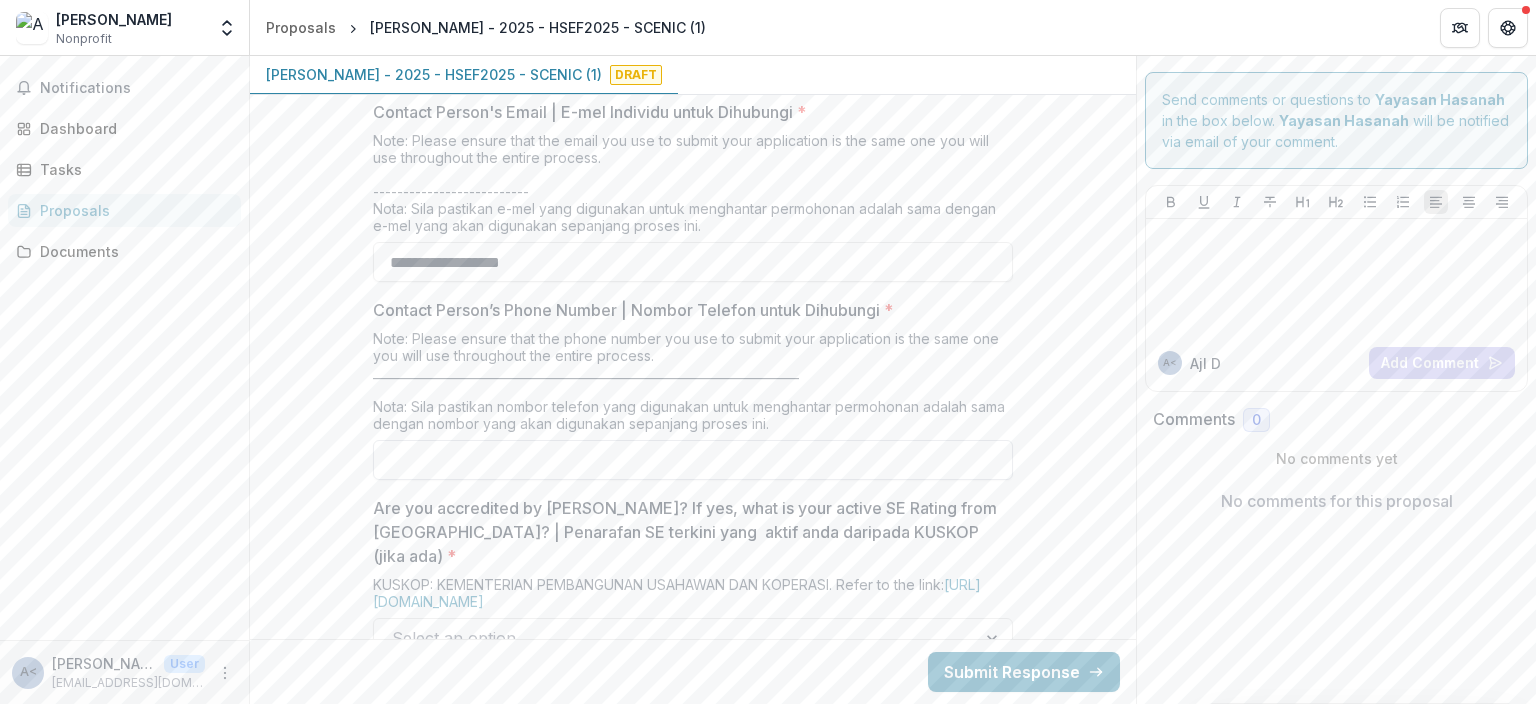 type on "**********" 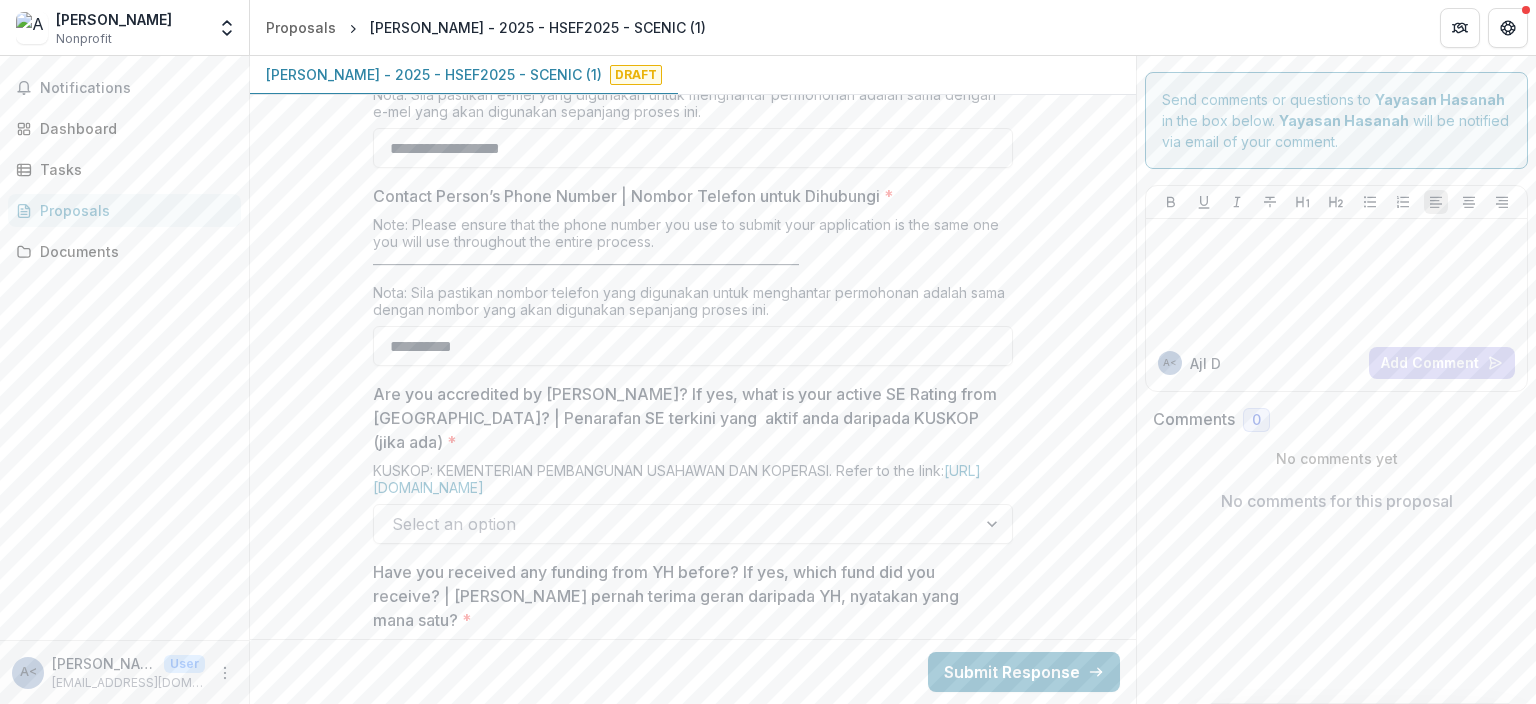 scroll, scrollTop: 1613, scrollLeft: 0, axis: vertical 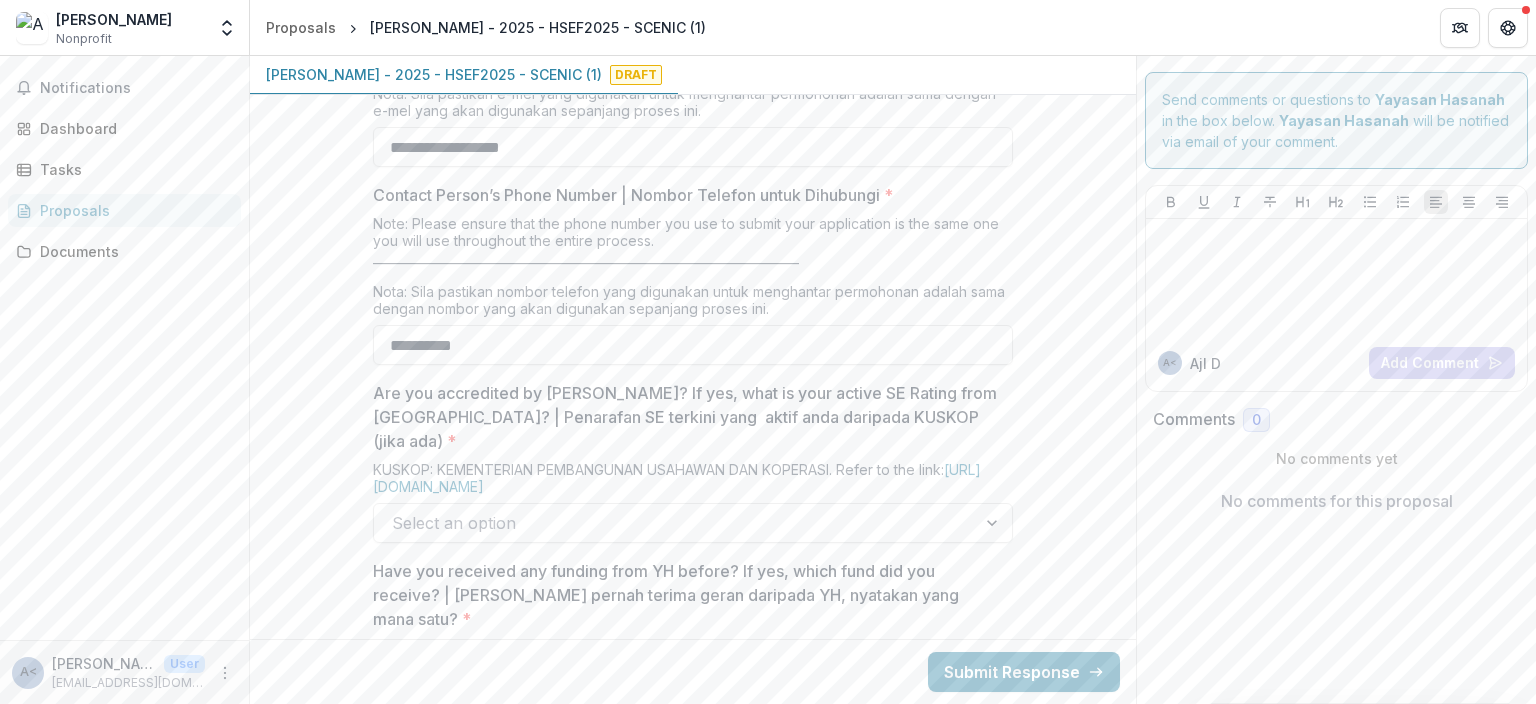 type on "**********" 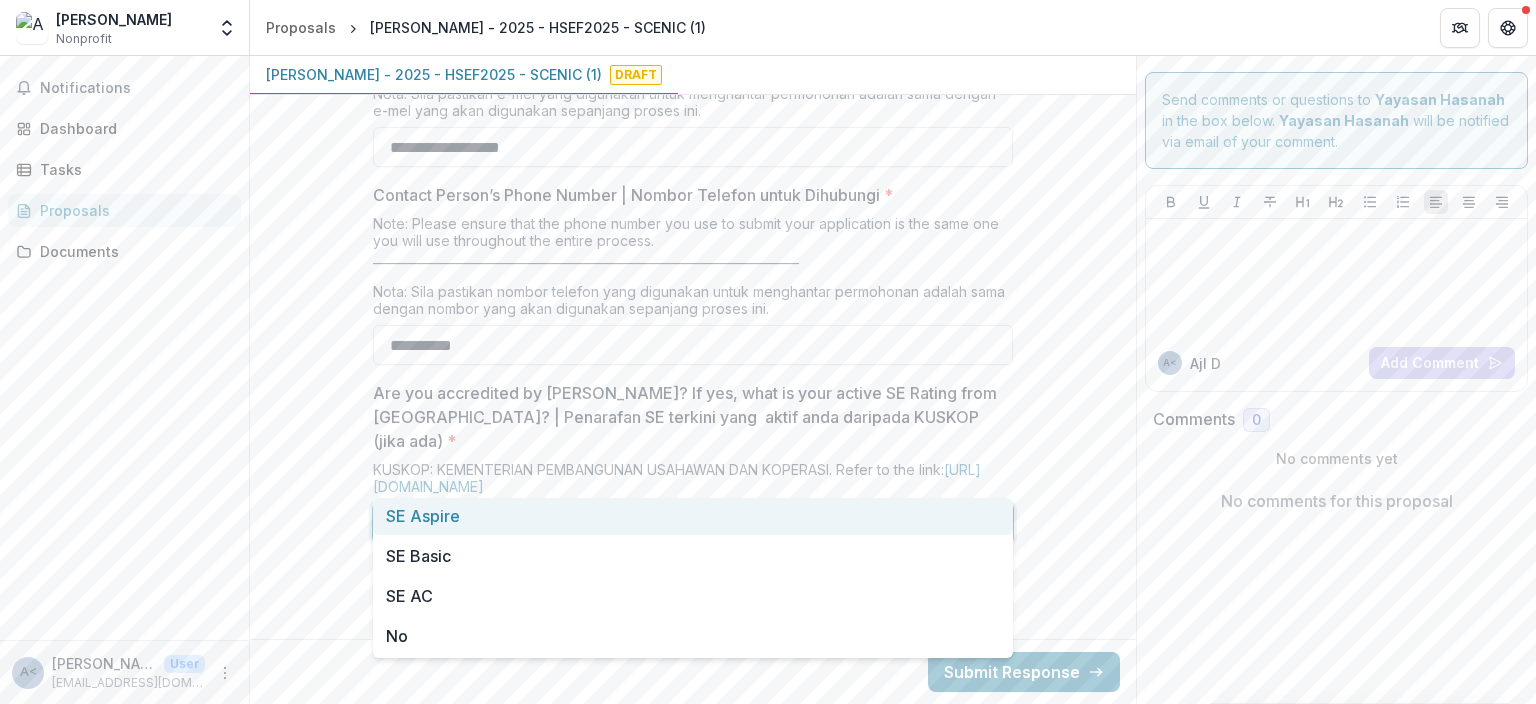 click at bounding box center (675, 523) 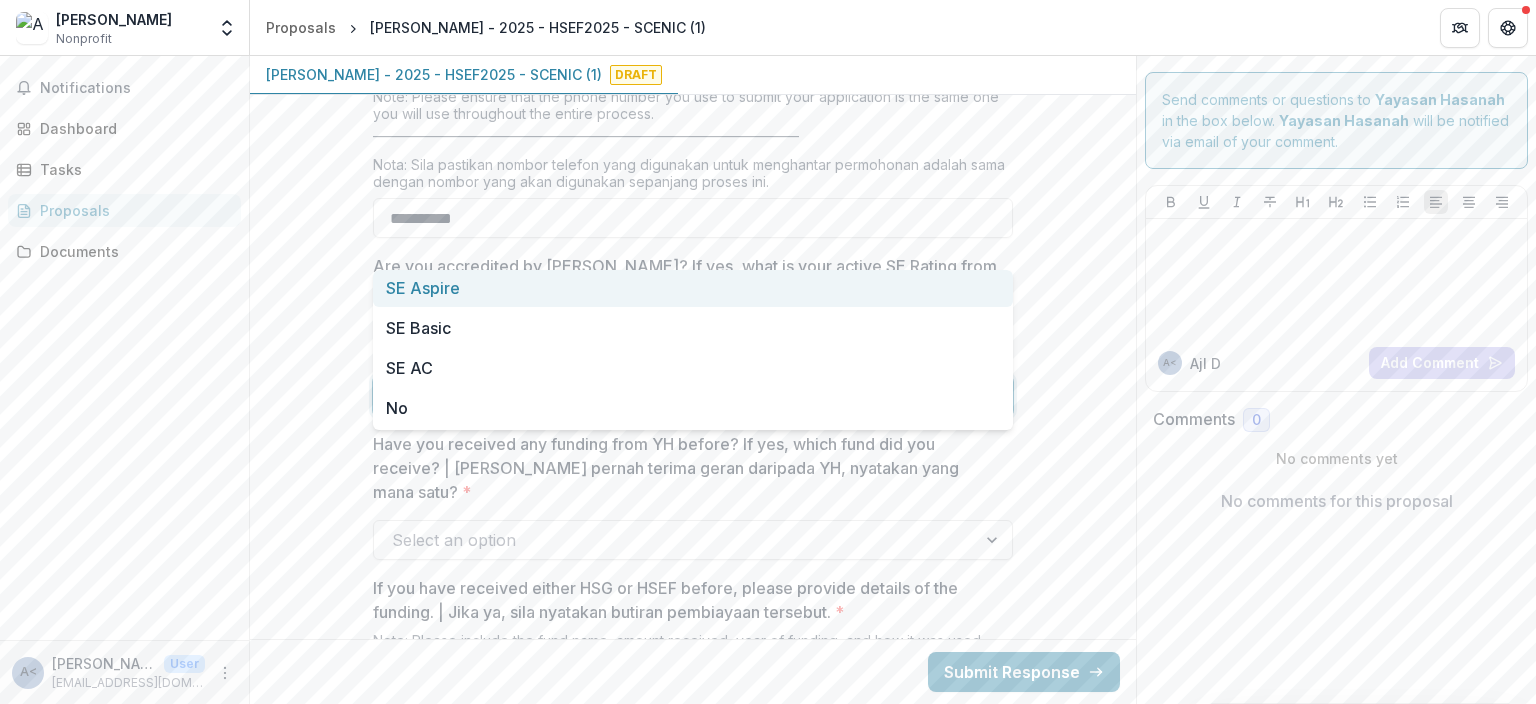 scroll, scrollTop: 1843, scrollLeft: 0, axis: vertical 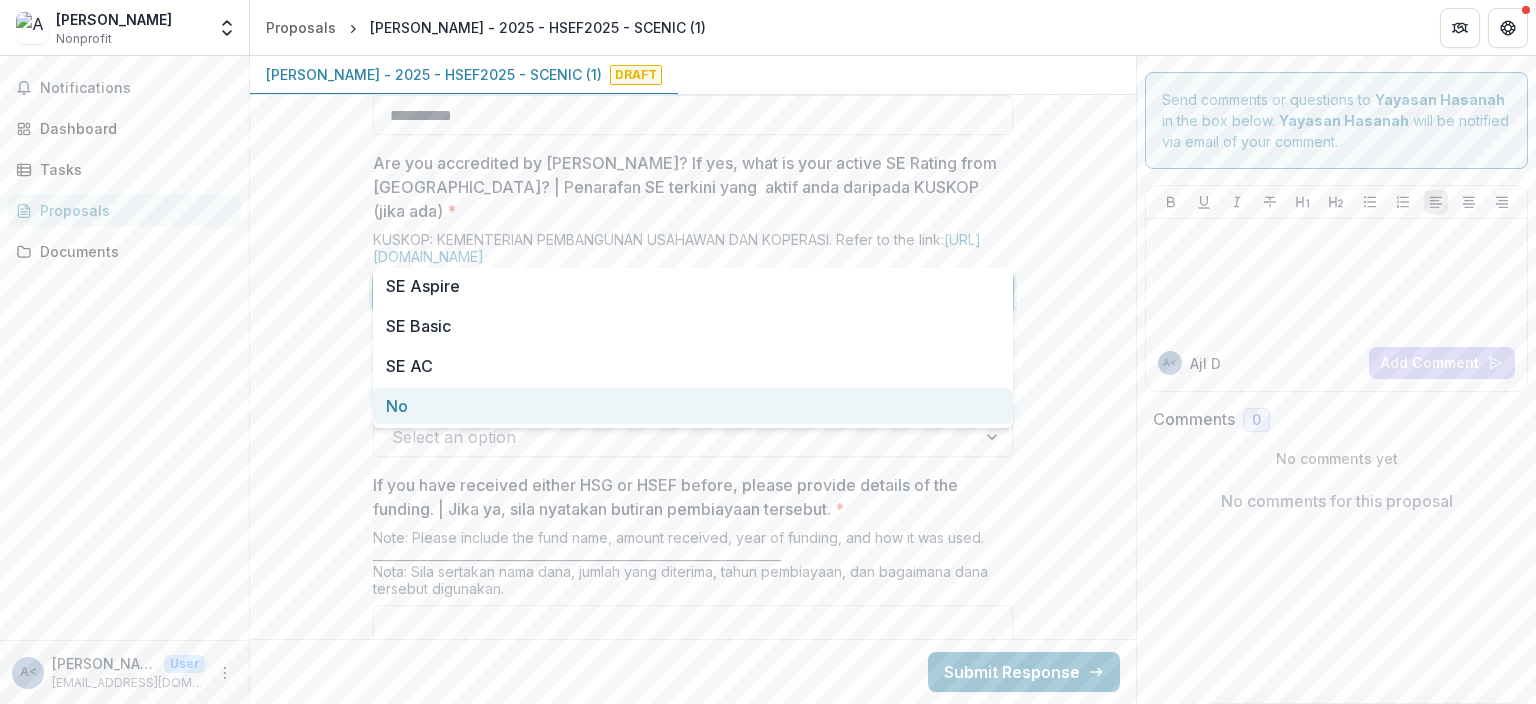 click on "No" at bounding box center (693, 406) 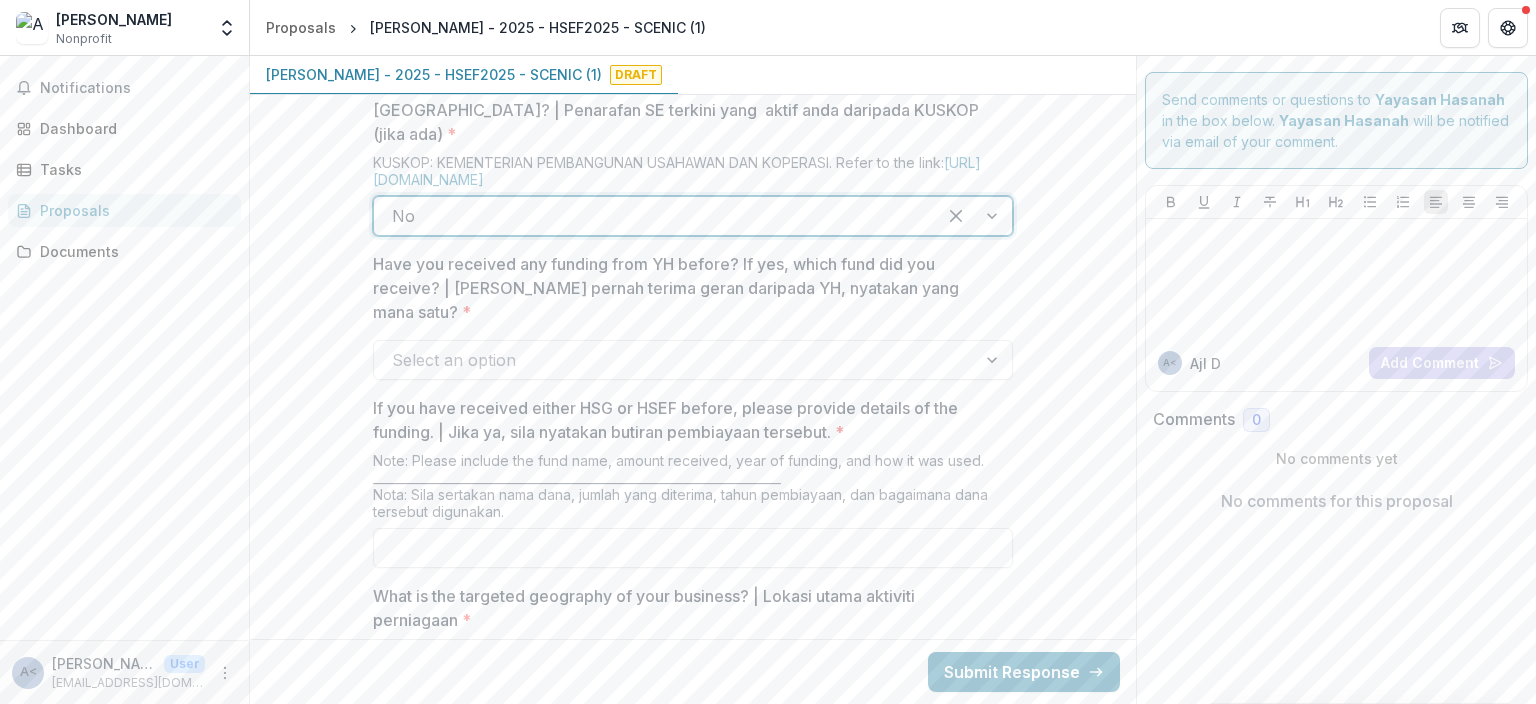 scroll, scrollTop: 1958, scrollLeft: 0, axis: vertical 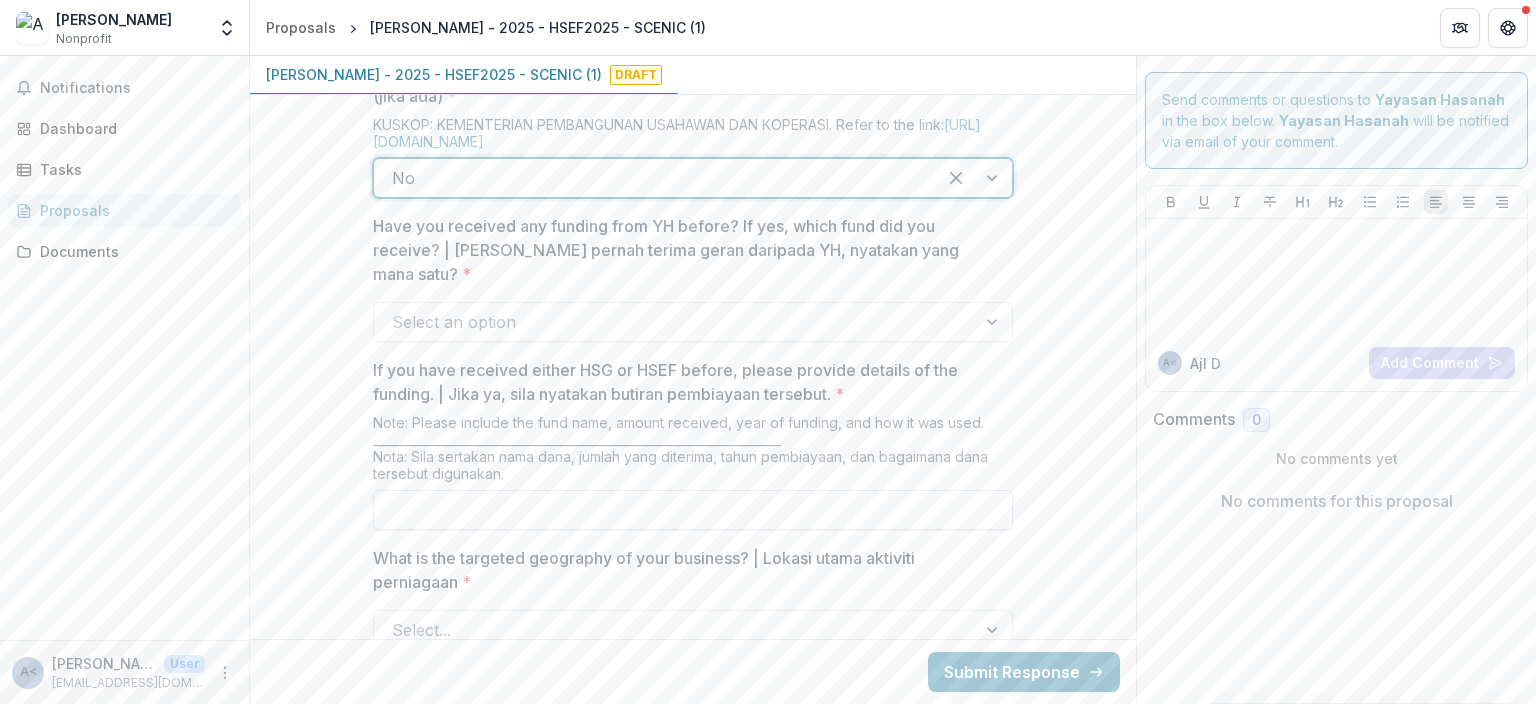 click on "If you have received either HSG or HSEF before, please provide details of the funding. | Jika ya, sila nyatakan butiran pembiayaan tersebut. *" at bounding box center [693, 510] 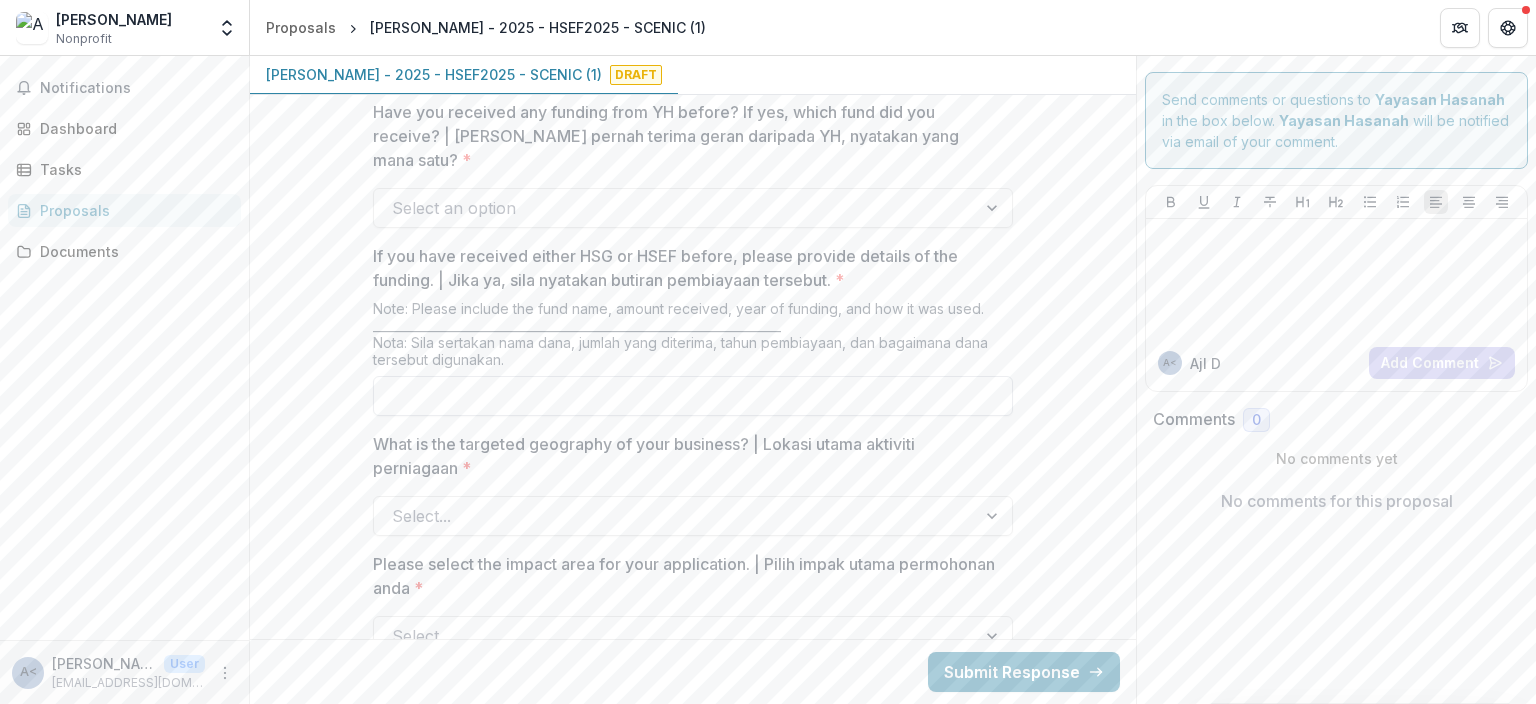 scroll, scrollTop: 2074, scrollLeft: 0, axis: vertical 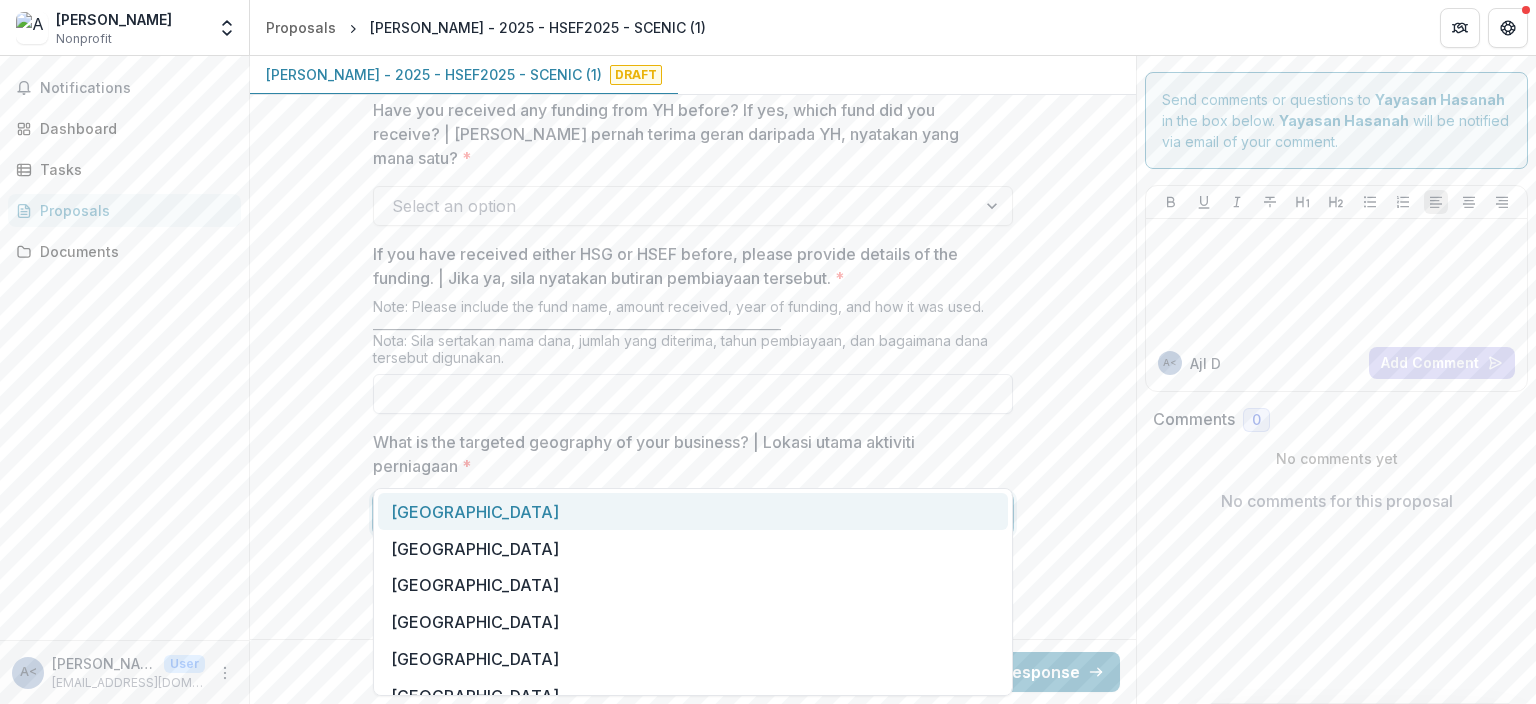 click at bounding box center [675, 514] 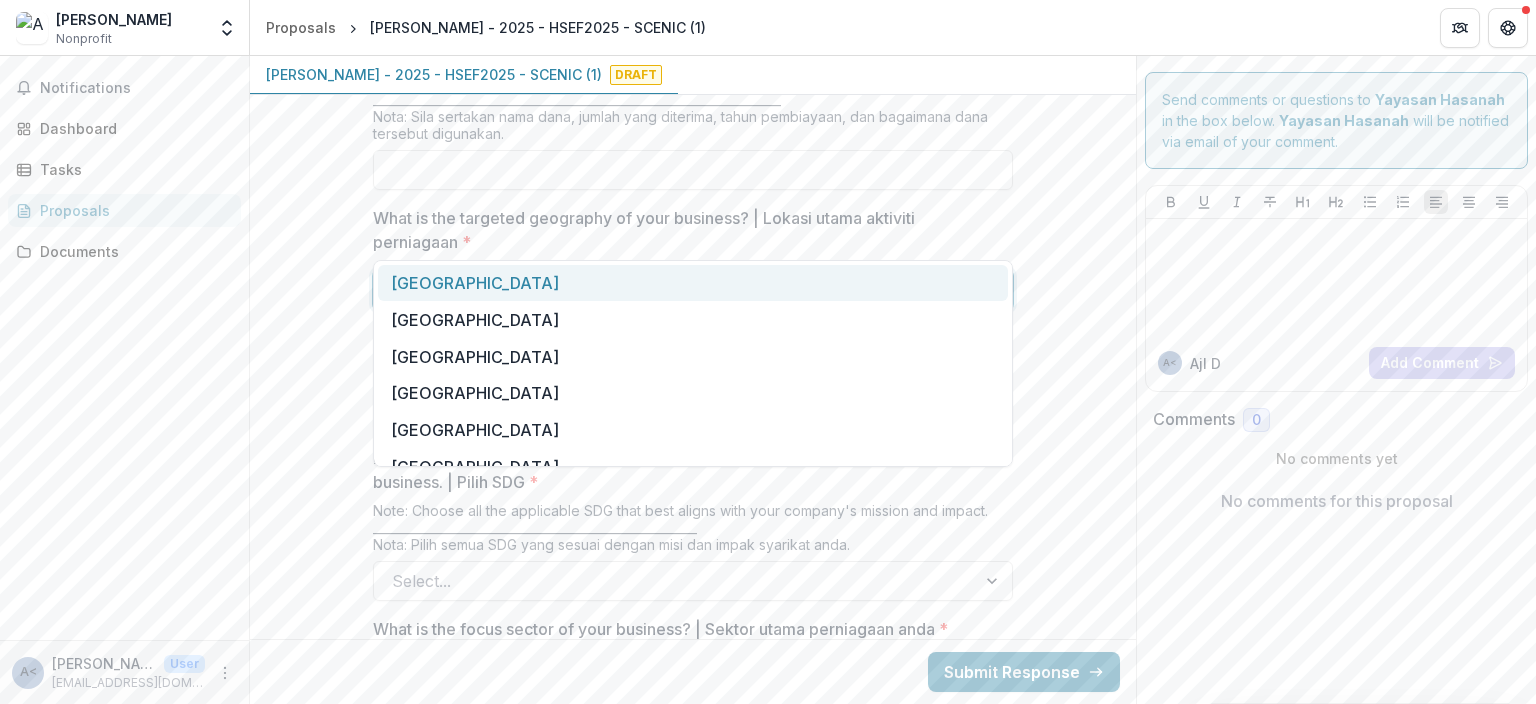 scroll, scrollTop: 2304, scrollLeft: 0, axis: vertical 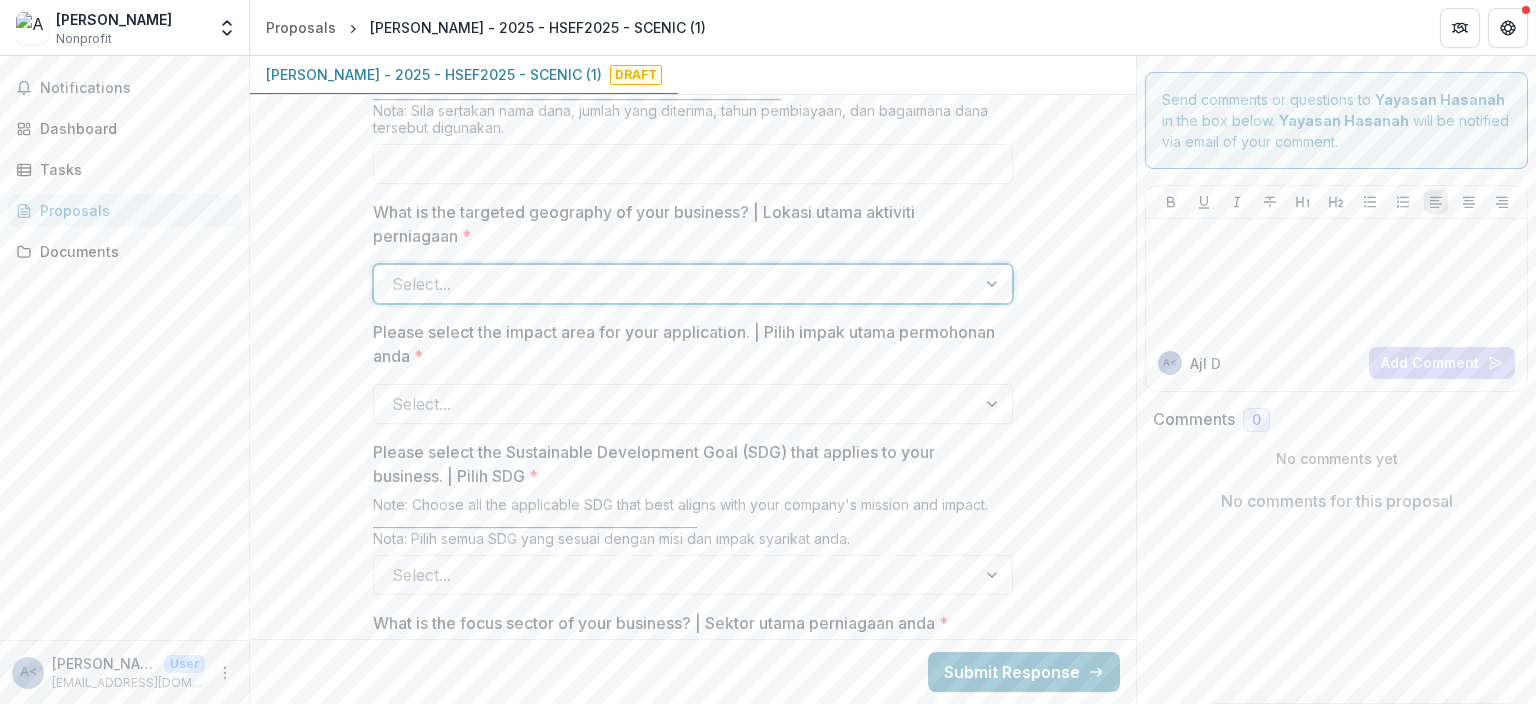 click at bounding box center (675, 284) 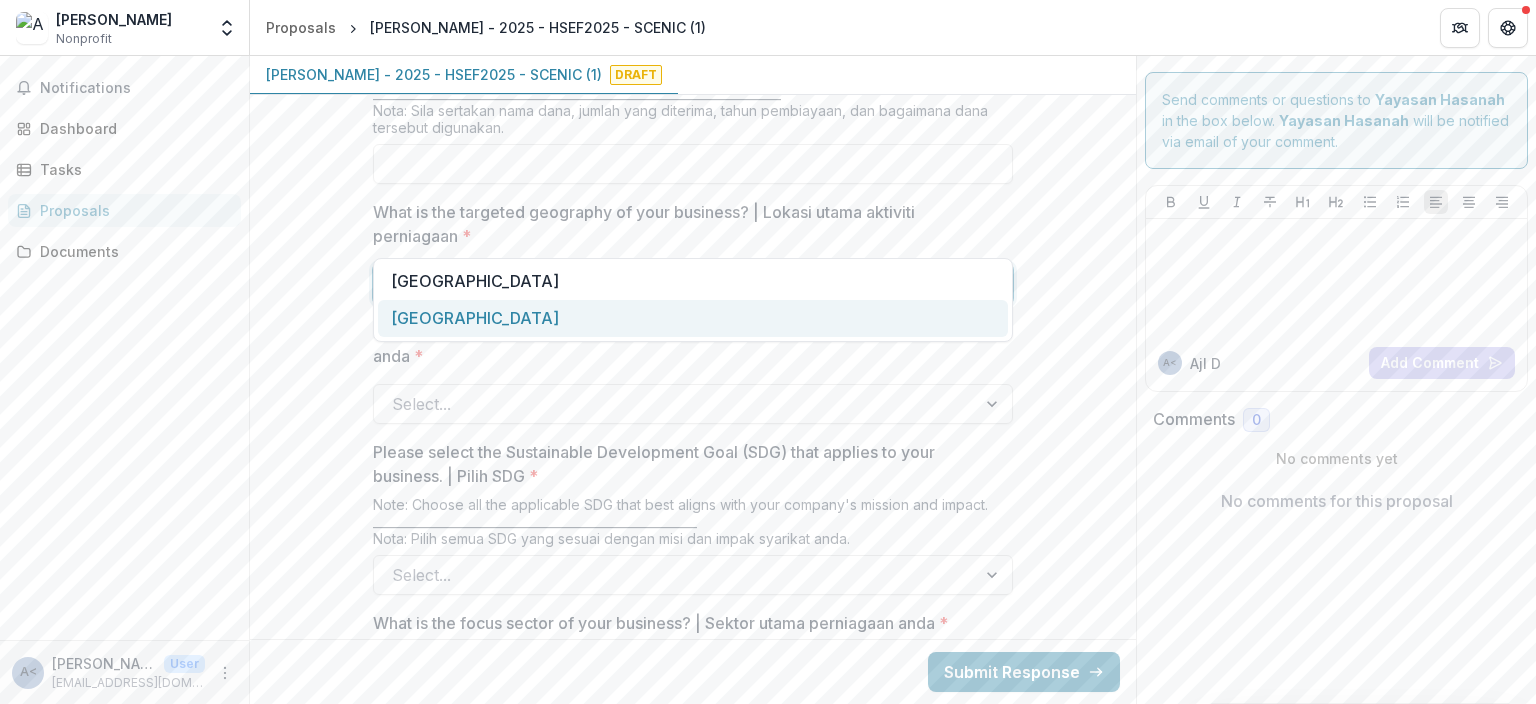 type on "***" 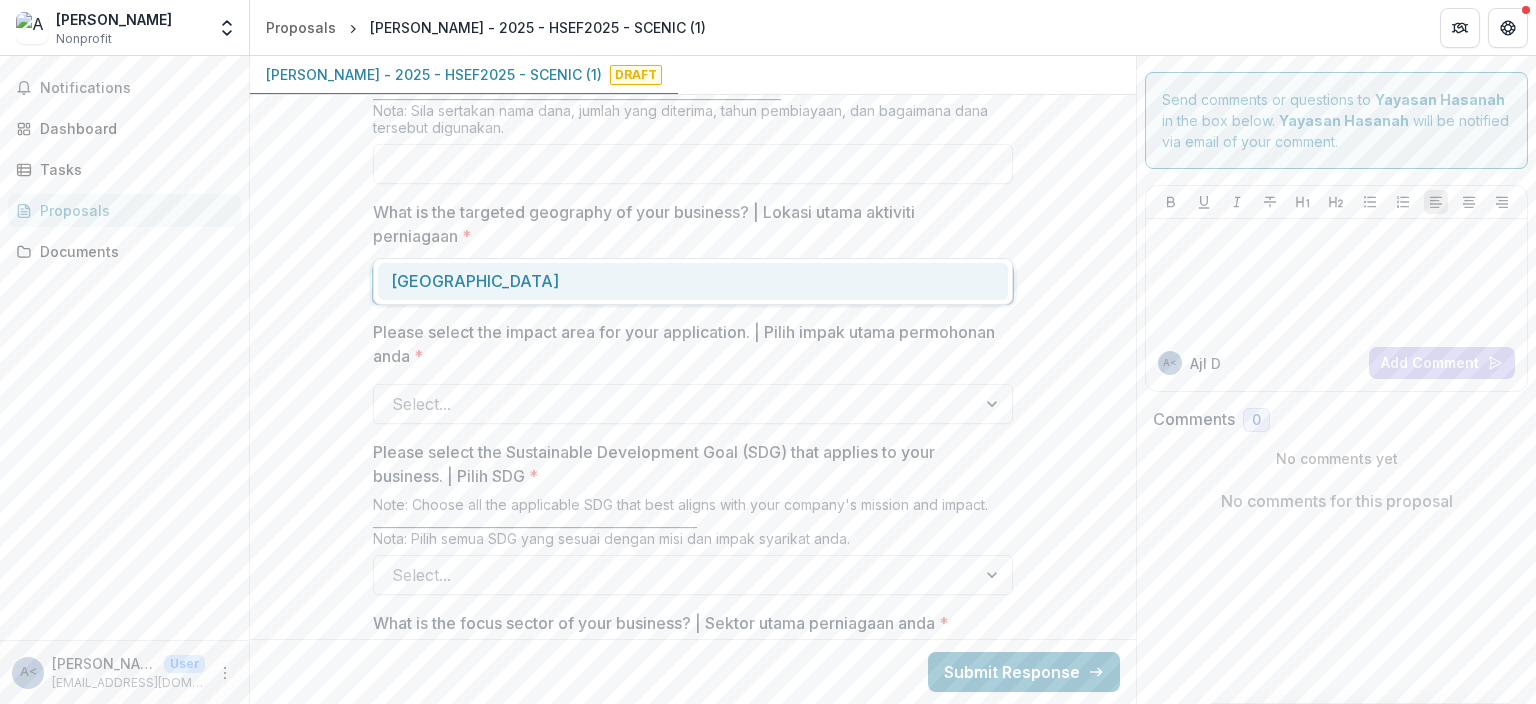 click on "[GEOGRAPHIC_DATA]" at bounding box center [693, 281] 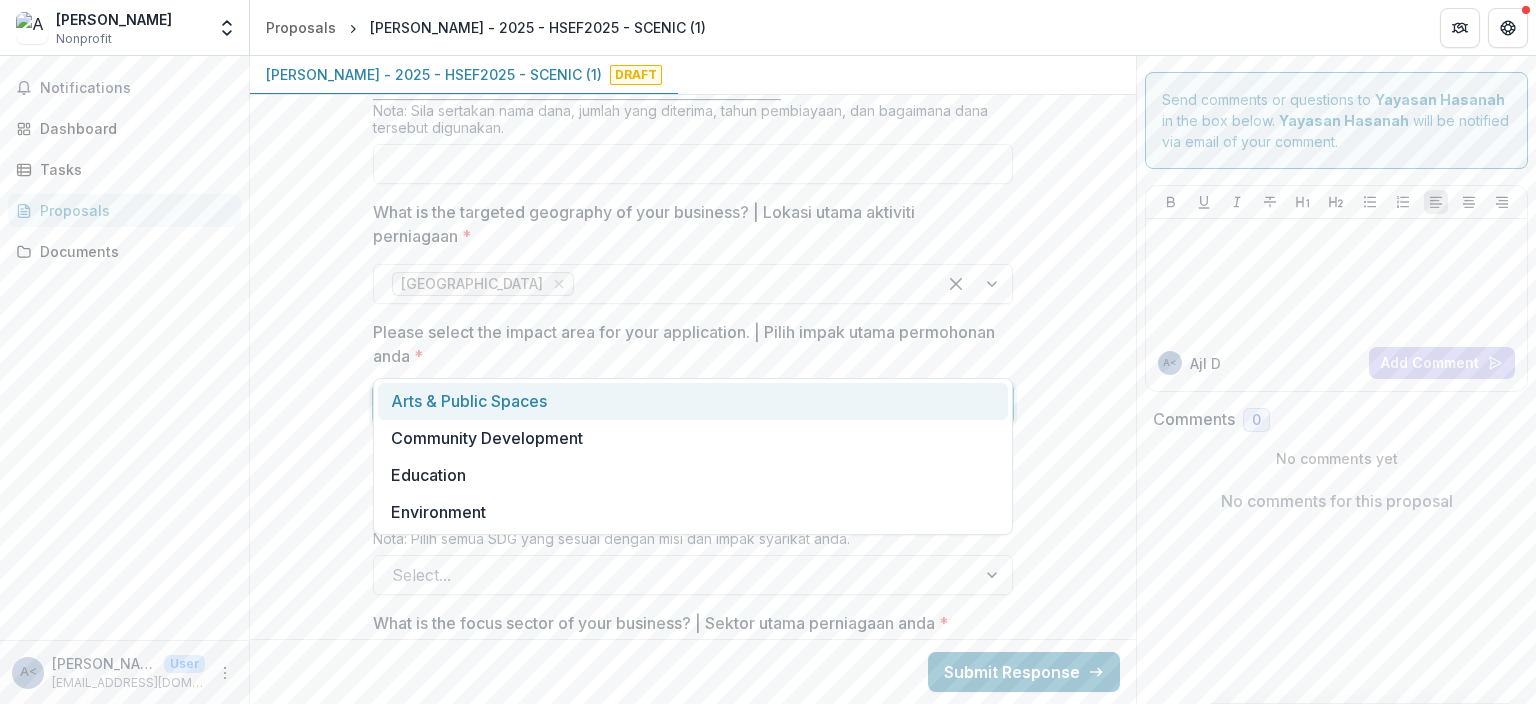 click at bounding box center [675, 404] 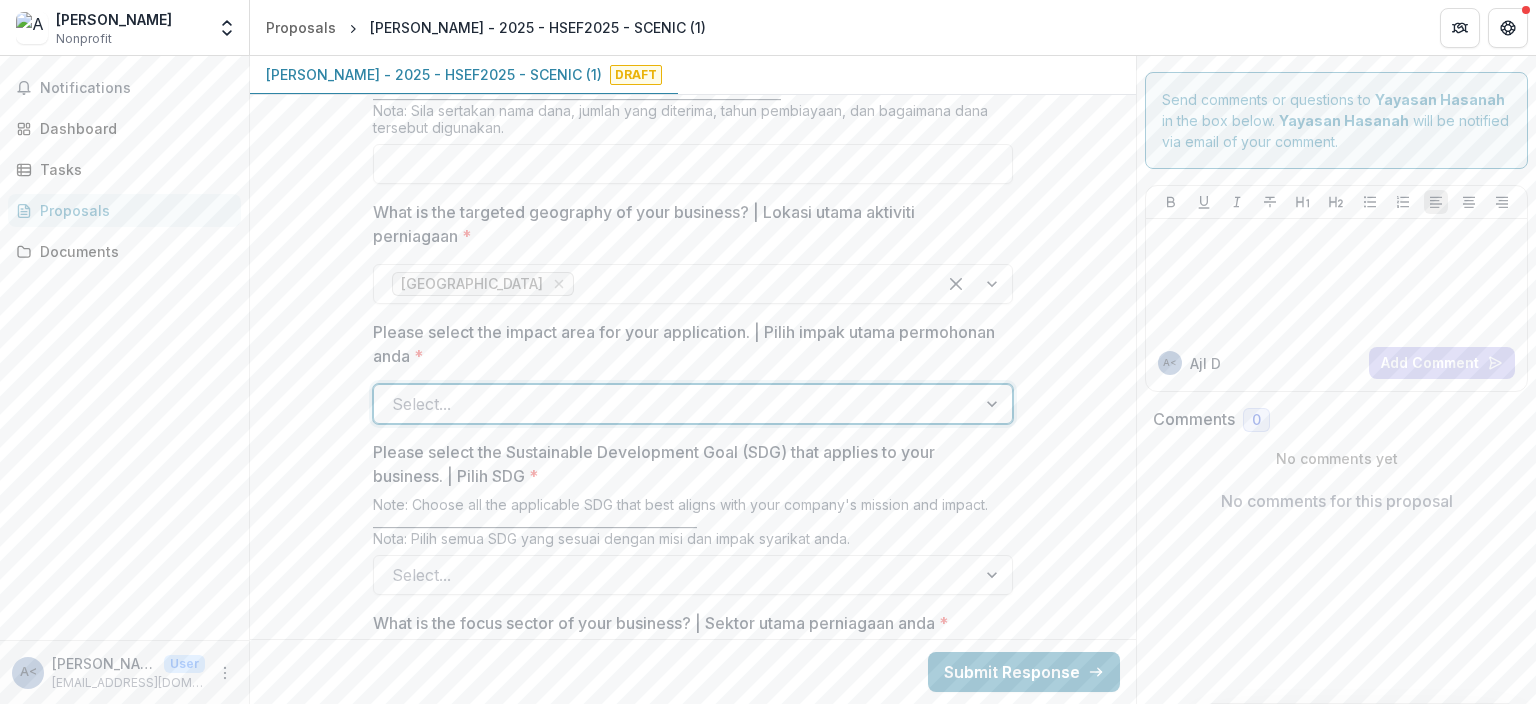 click at bounding box center (675, 404) 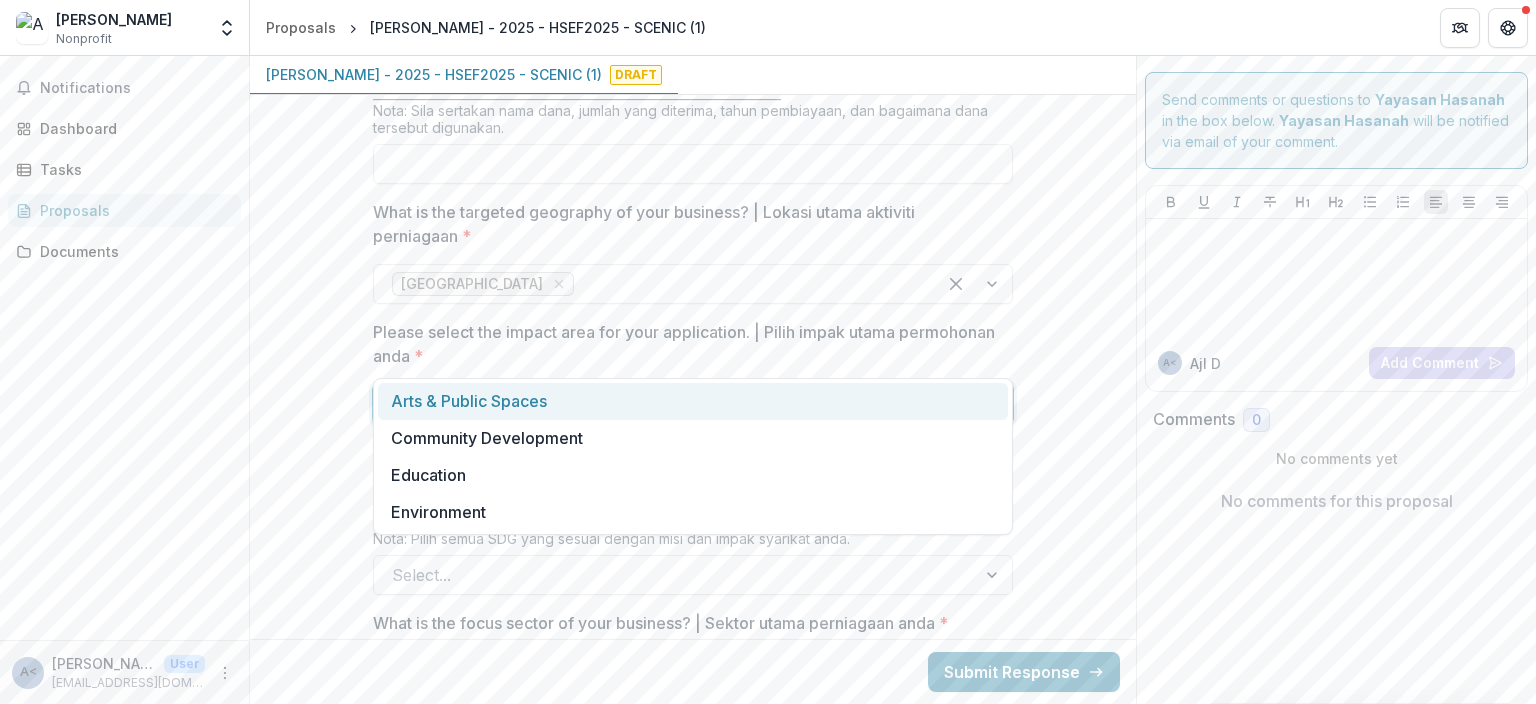 click on "Arts & Public Spaces" at bounding box center (693, 401) 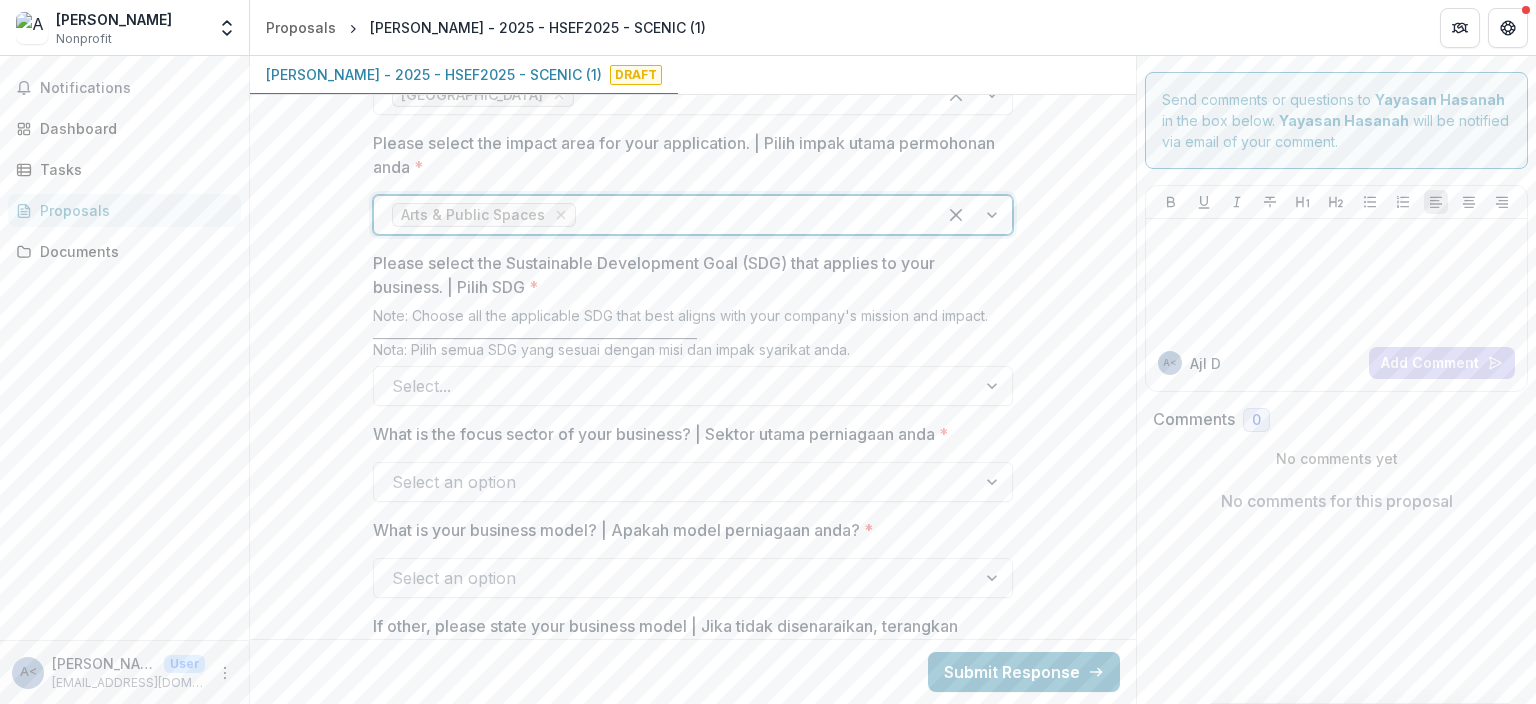 scroll, scrollTop: 2534, scrollLeft: 0, axis: vertical 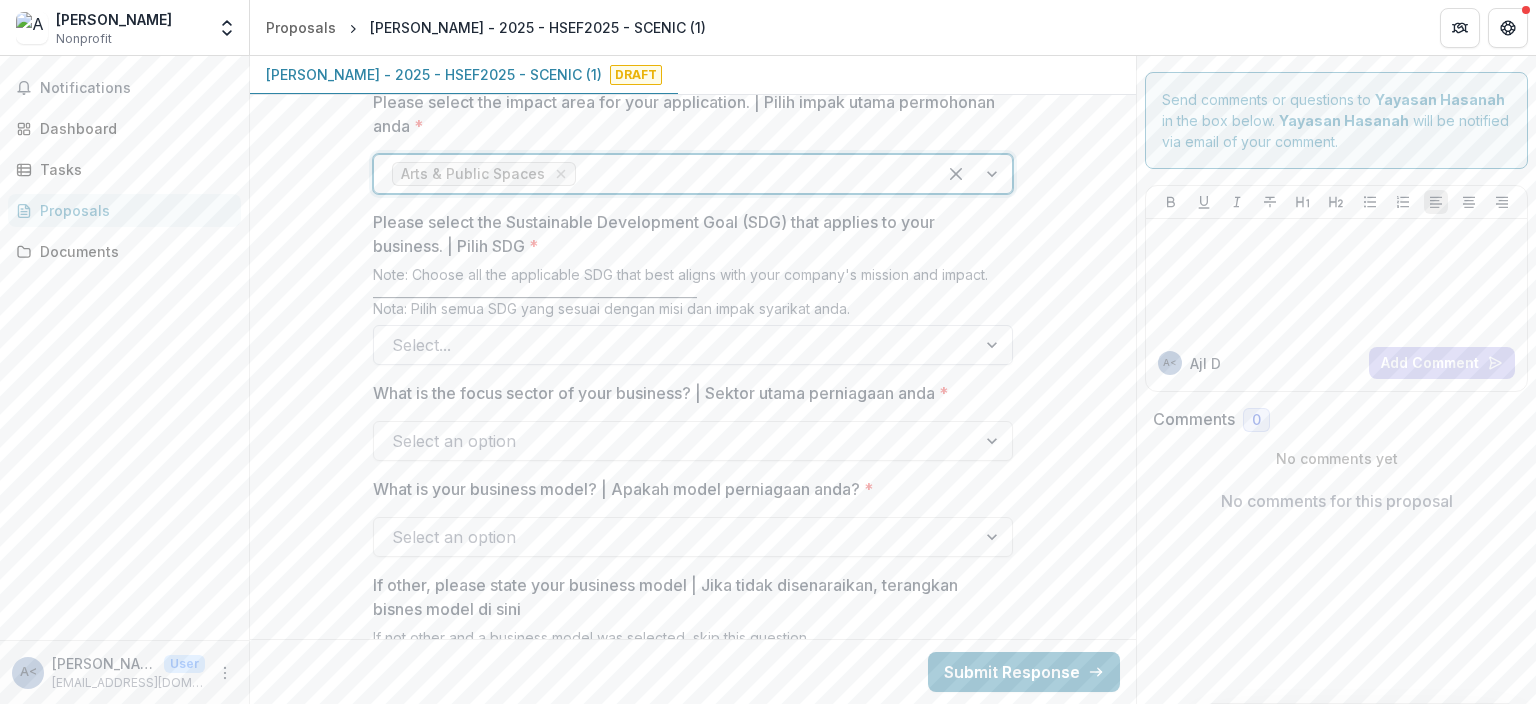 click at bounding box center (675, 345) 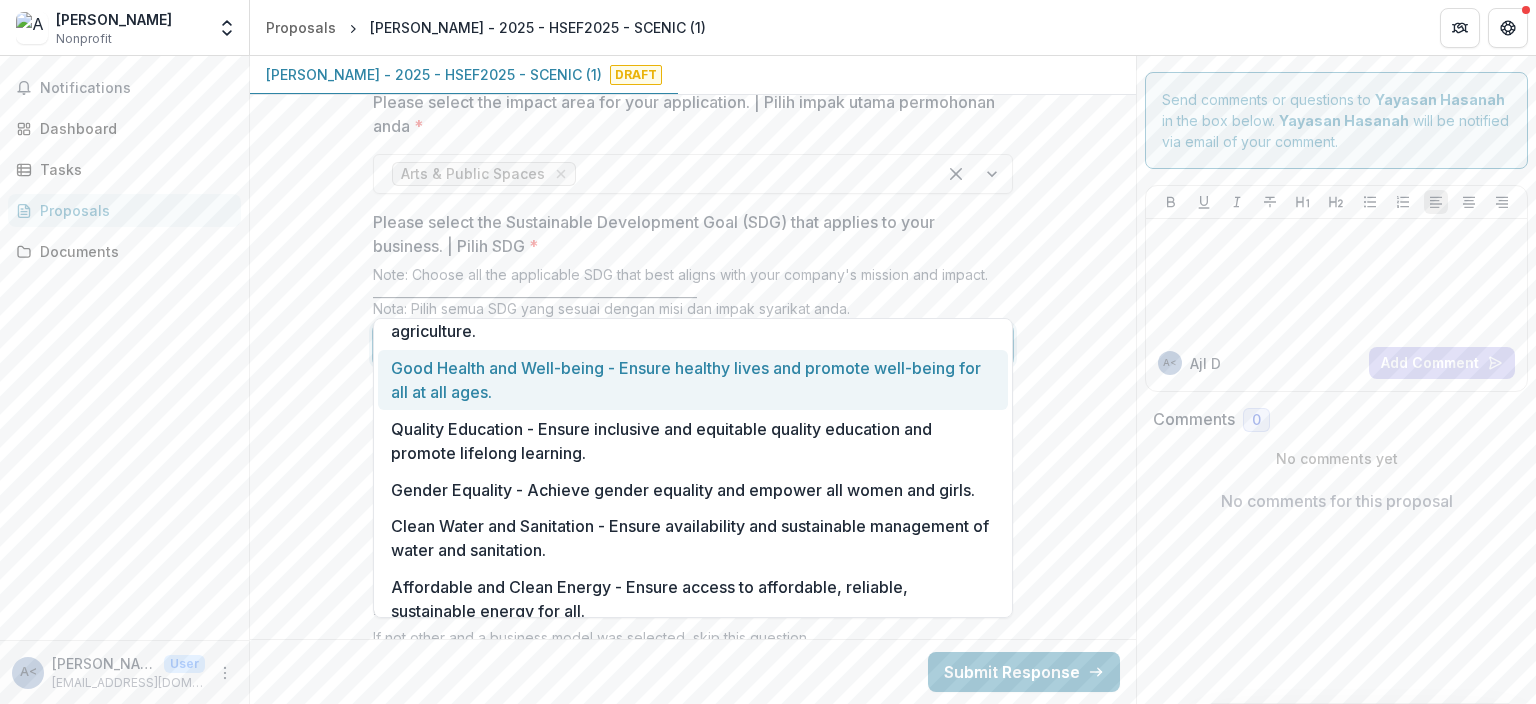 scroll, scrollTop: 0, scrollLeft: 0, axis: both 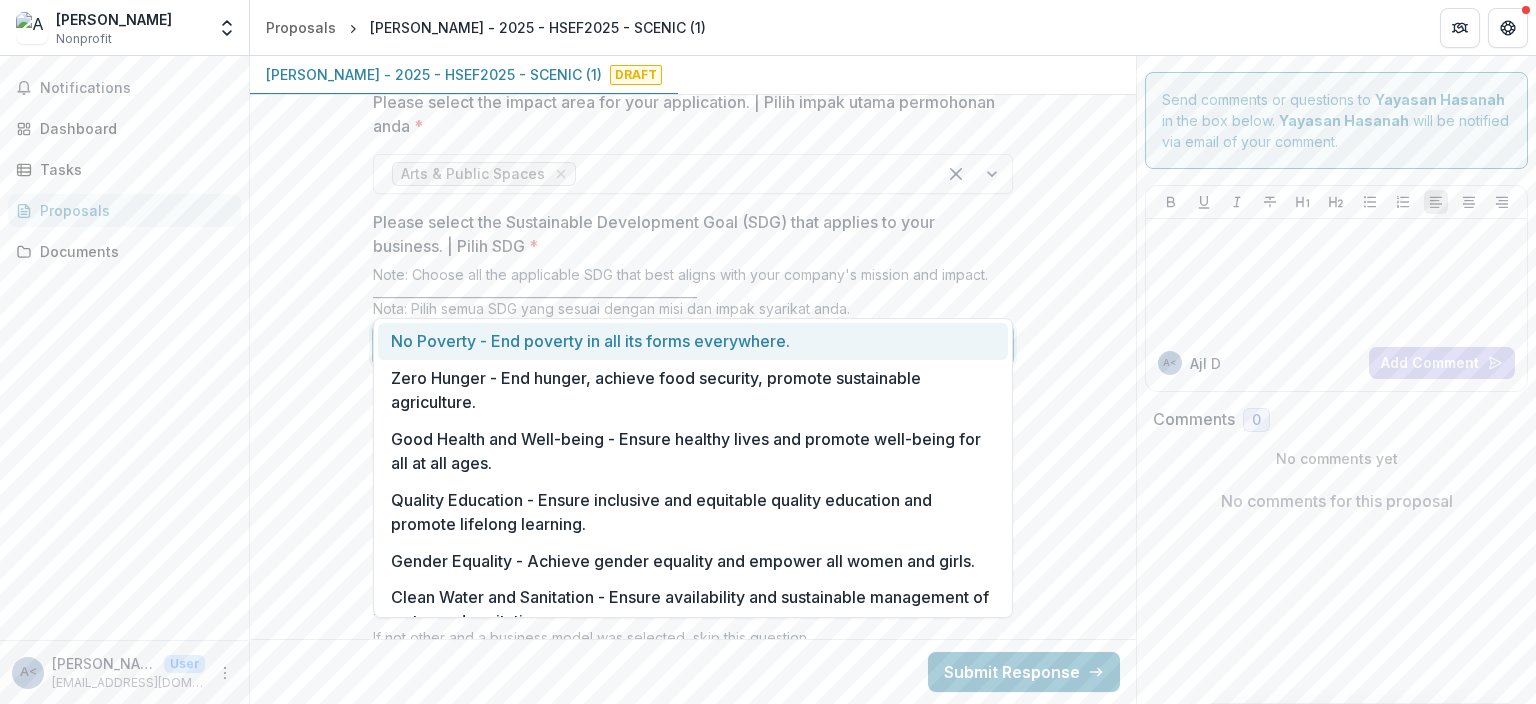 drag, startPoint x: 736, startPoint y: 502, endPoint x: 859, endPoint y: 264, distance: 267.90485 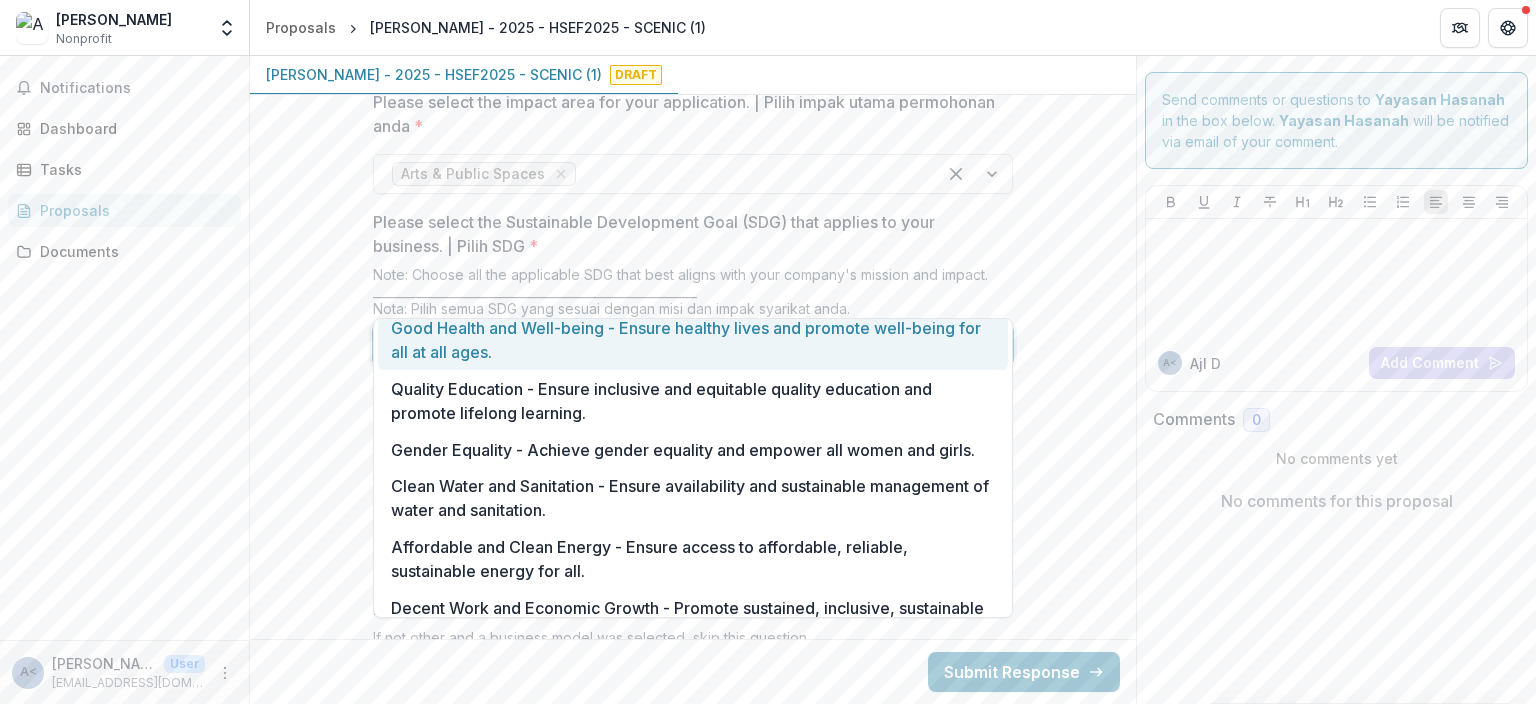 scroll, scrollTop: 115, scrollLeft: 0, axis: vertical 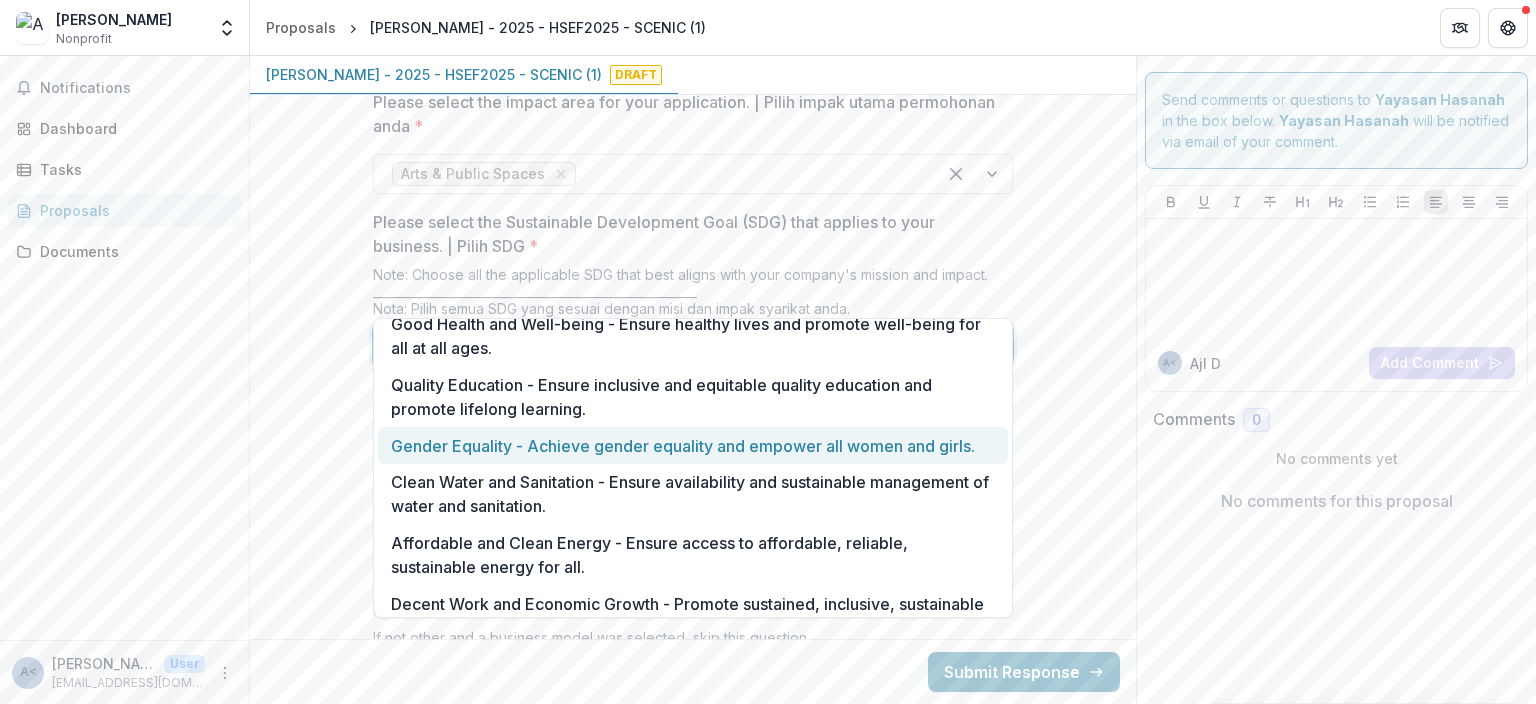 click on "Gender Equality - Achieve gender equality and empower all women and girls." at bounding box center [693, 445] 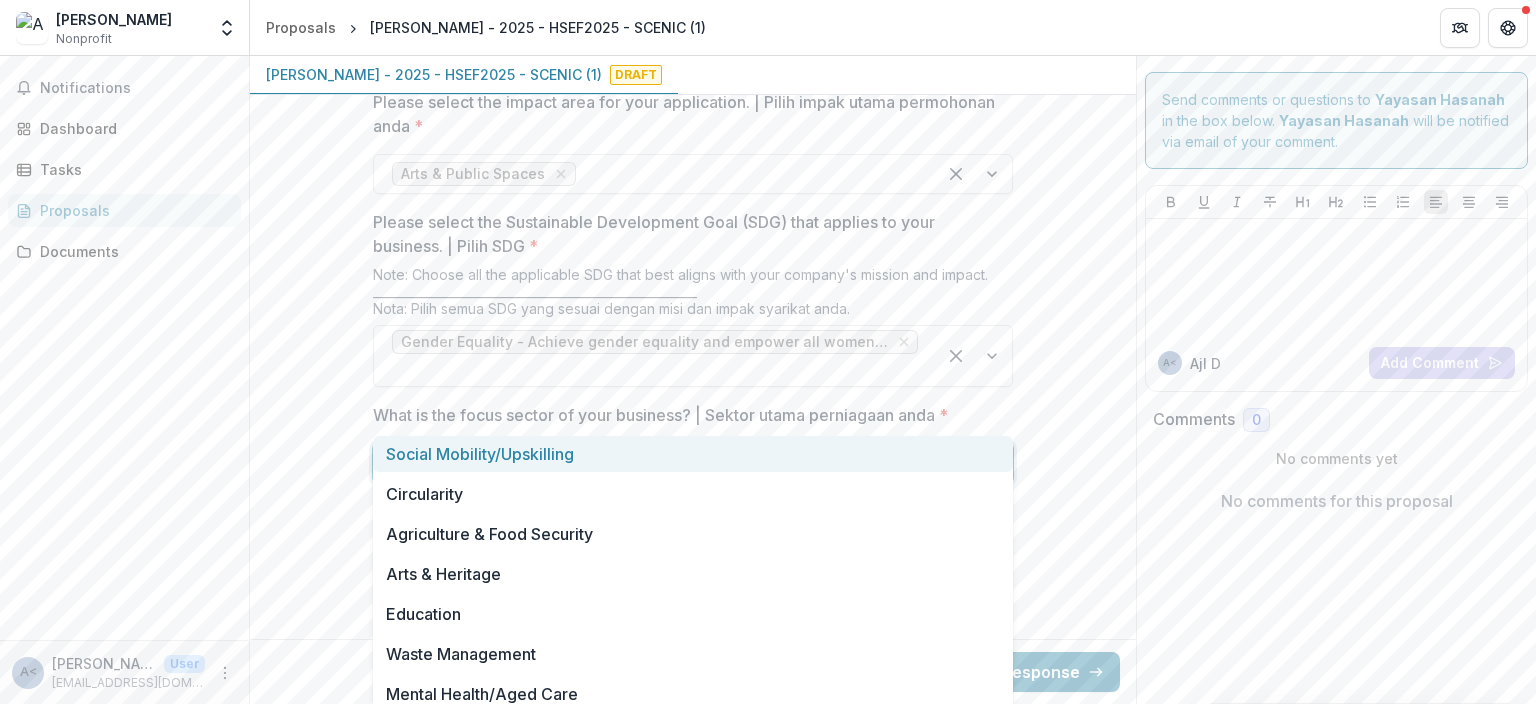 click at bounding box center (675, 463) 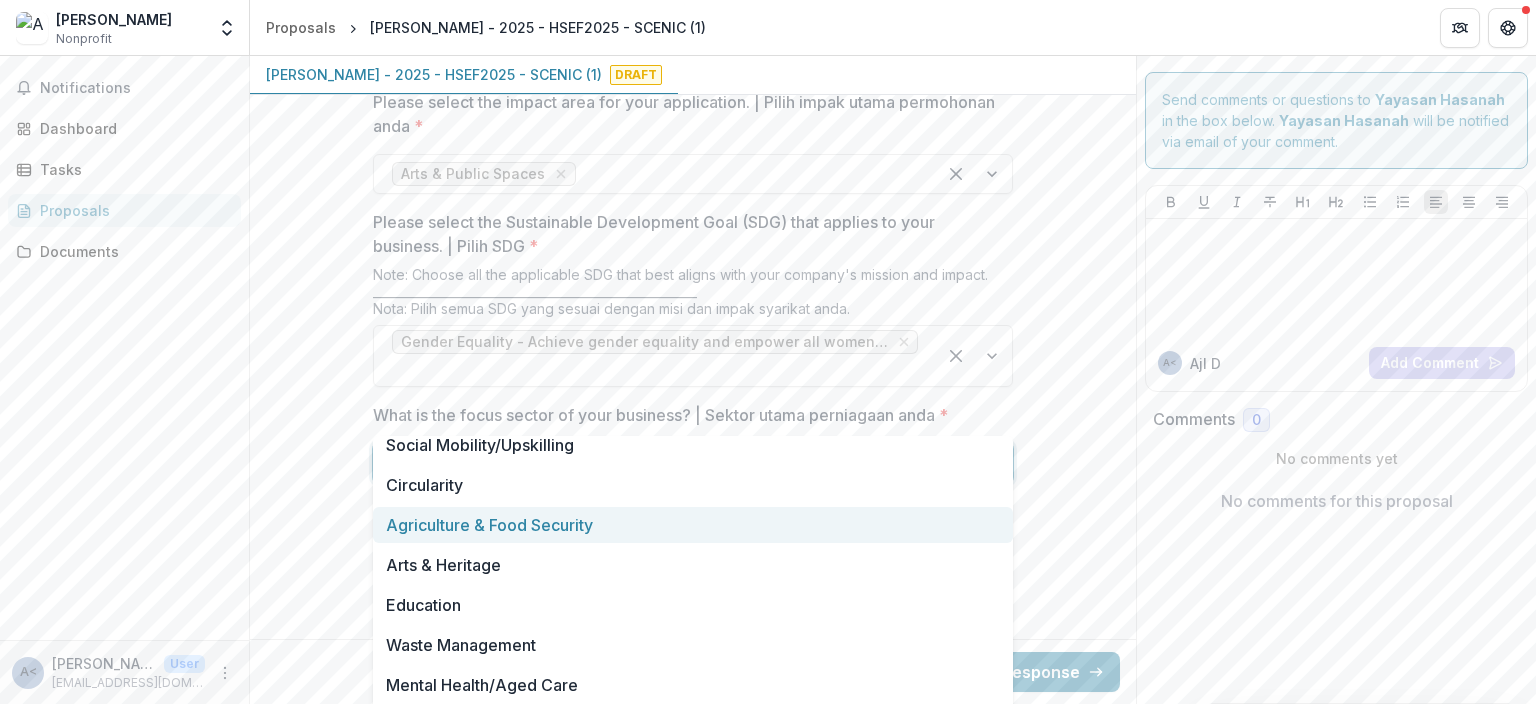 scroll, scrollTop: 0, scrollLeft: 0, axis: both 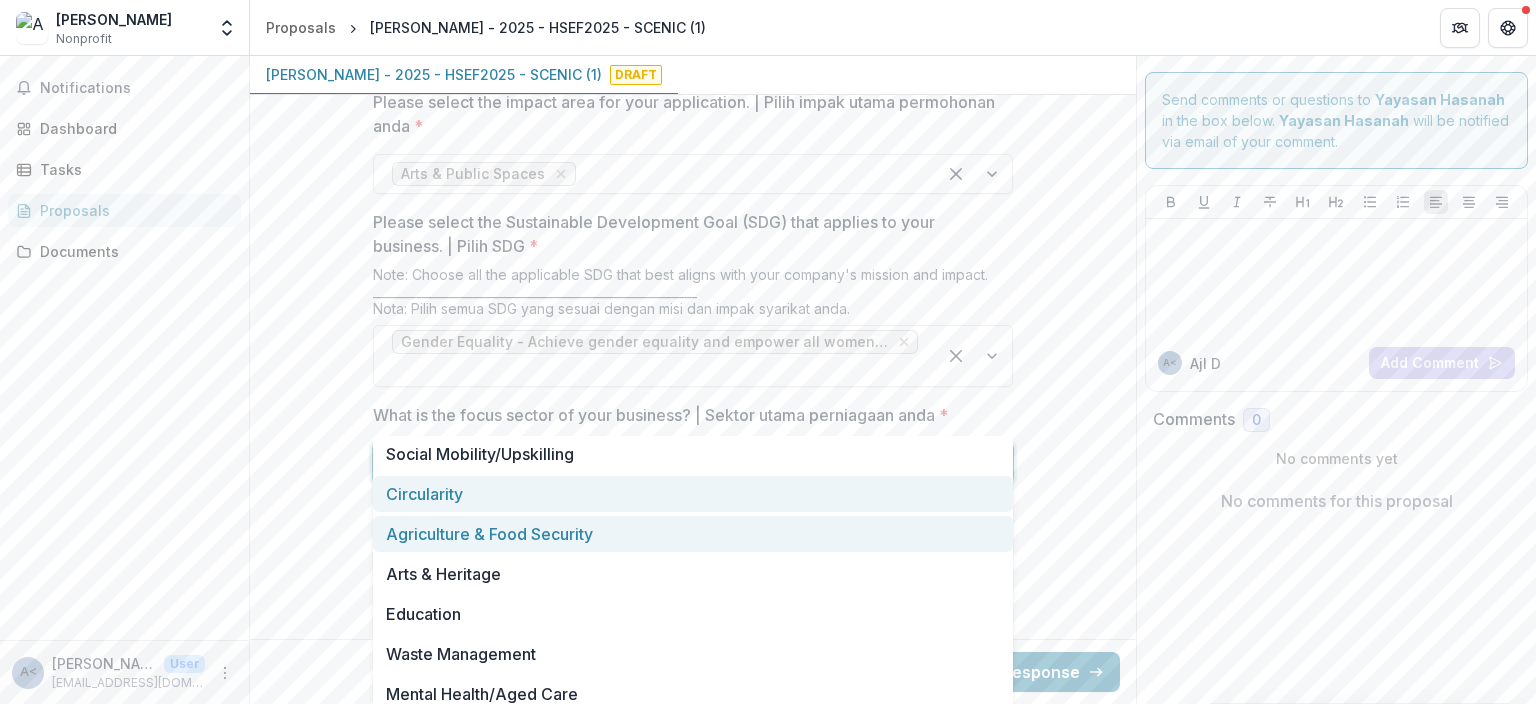 click on "Circularity" at bounding box center [693, 494] 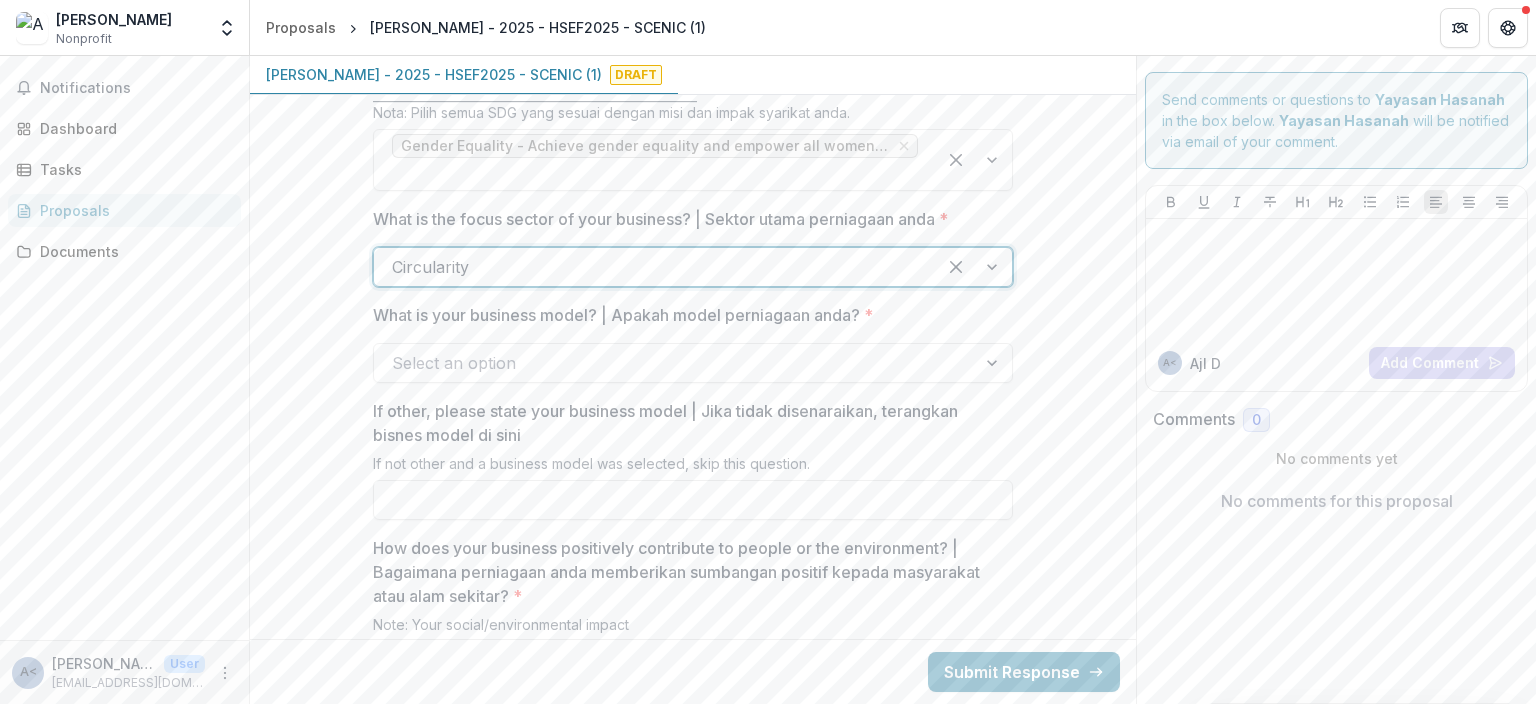 scroll, scrollTop: 2765, scrollLeft: 0, axis: vertical 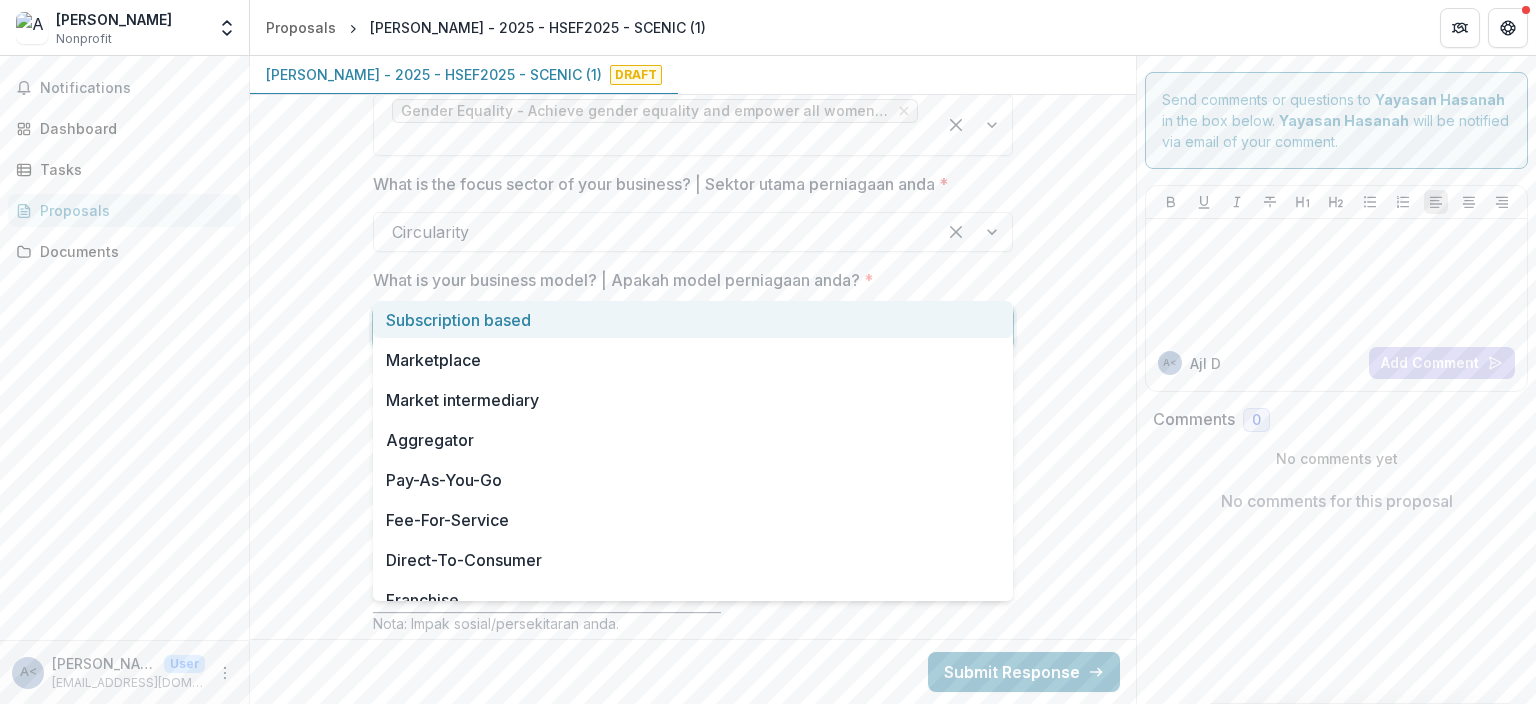 click at bounding box center (675, 328) 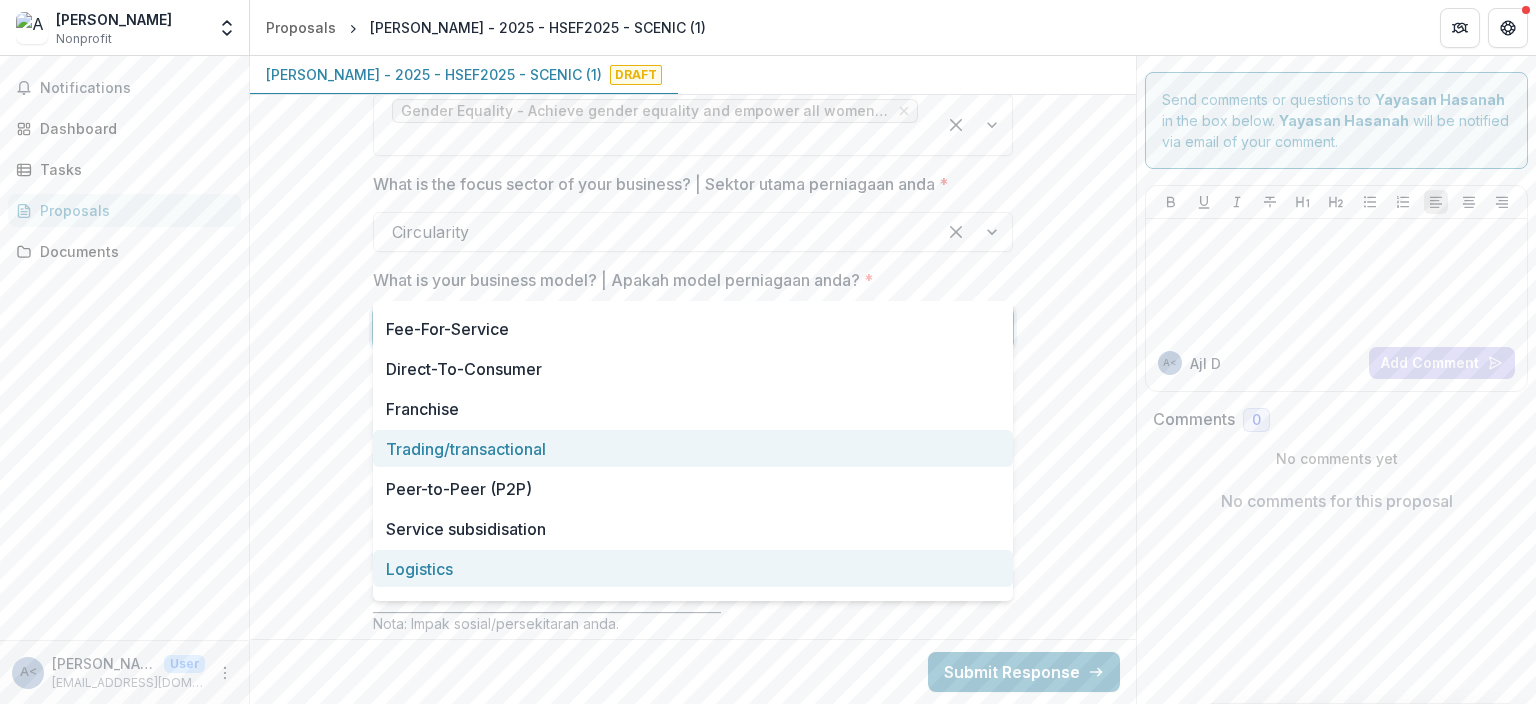 scroll, scrollTop: 230, scrollLeft: 0, axis: vertical 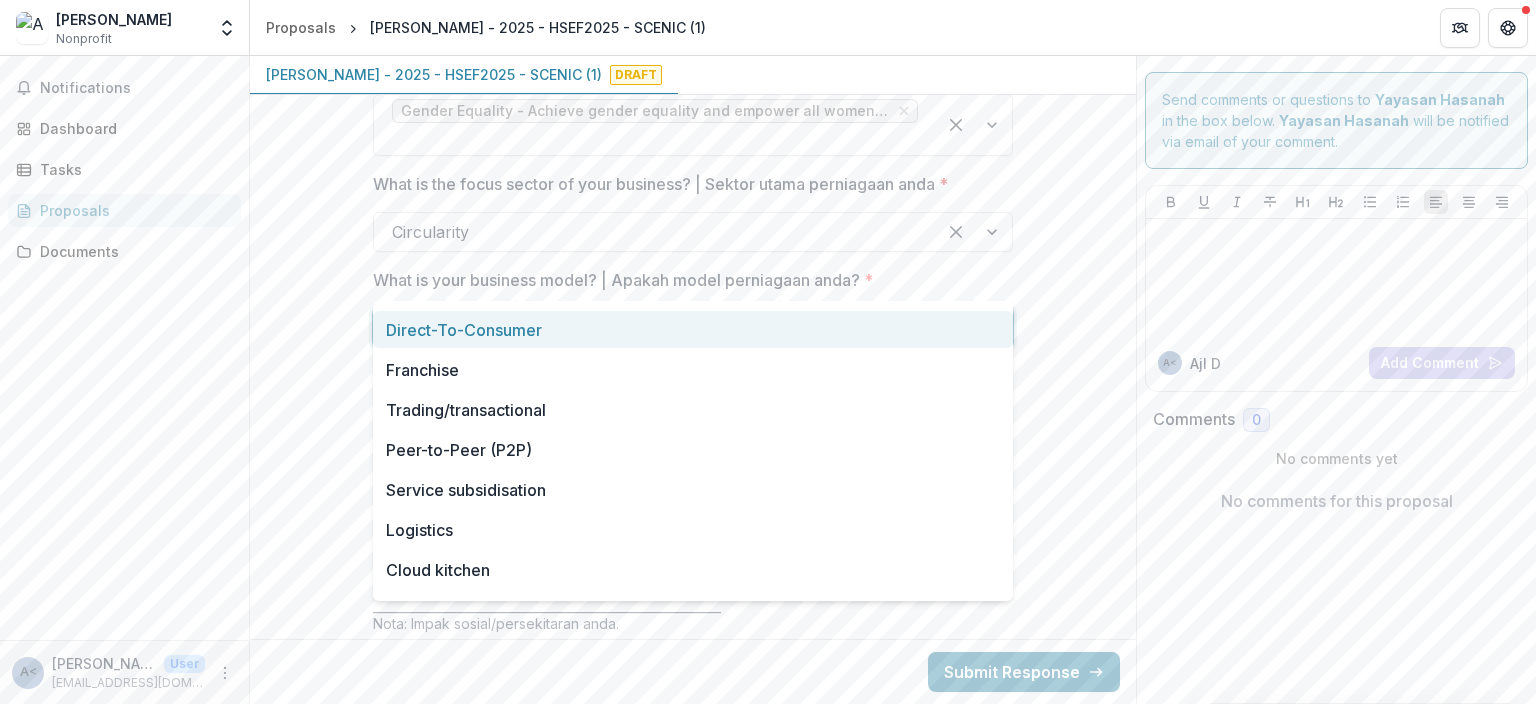 click on "Direct-To-Consumer" at bounding box center (693, 329) 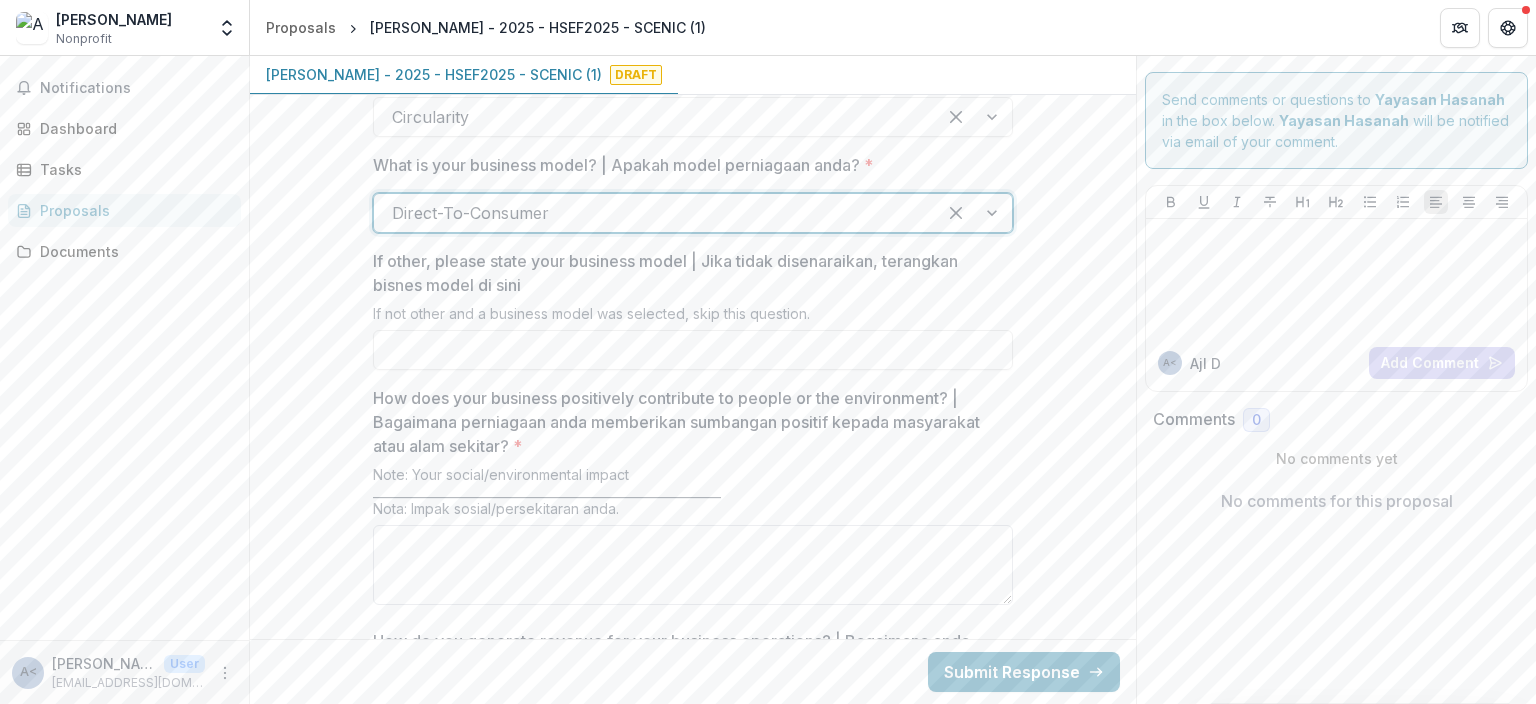 scroll, scrollTop: 2995, scrollLeft: 0, axis: vertical 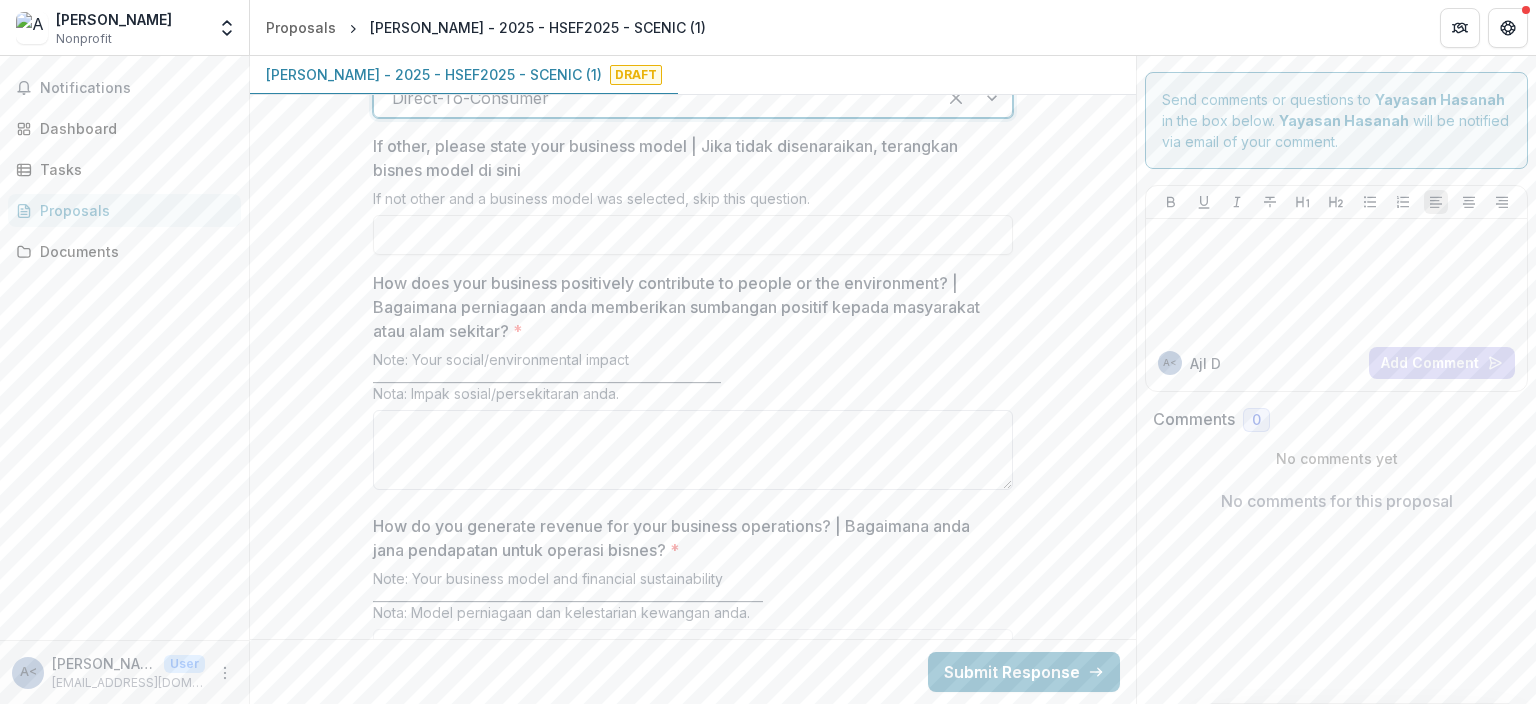 click on "How does your business positively contribute to people or the environment? | Bagaimana perniagaan anda memberikan sumbangan positif kepada masyarakat atau alam sekitar? *" at bounding box center (693, 450) 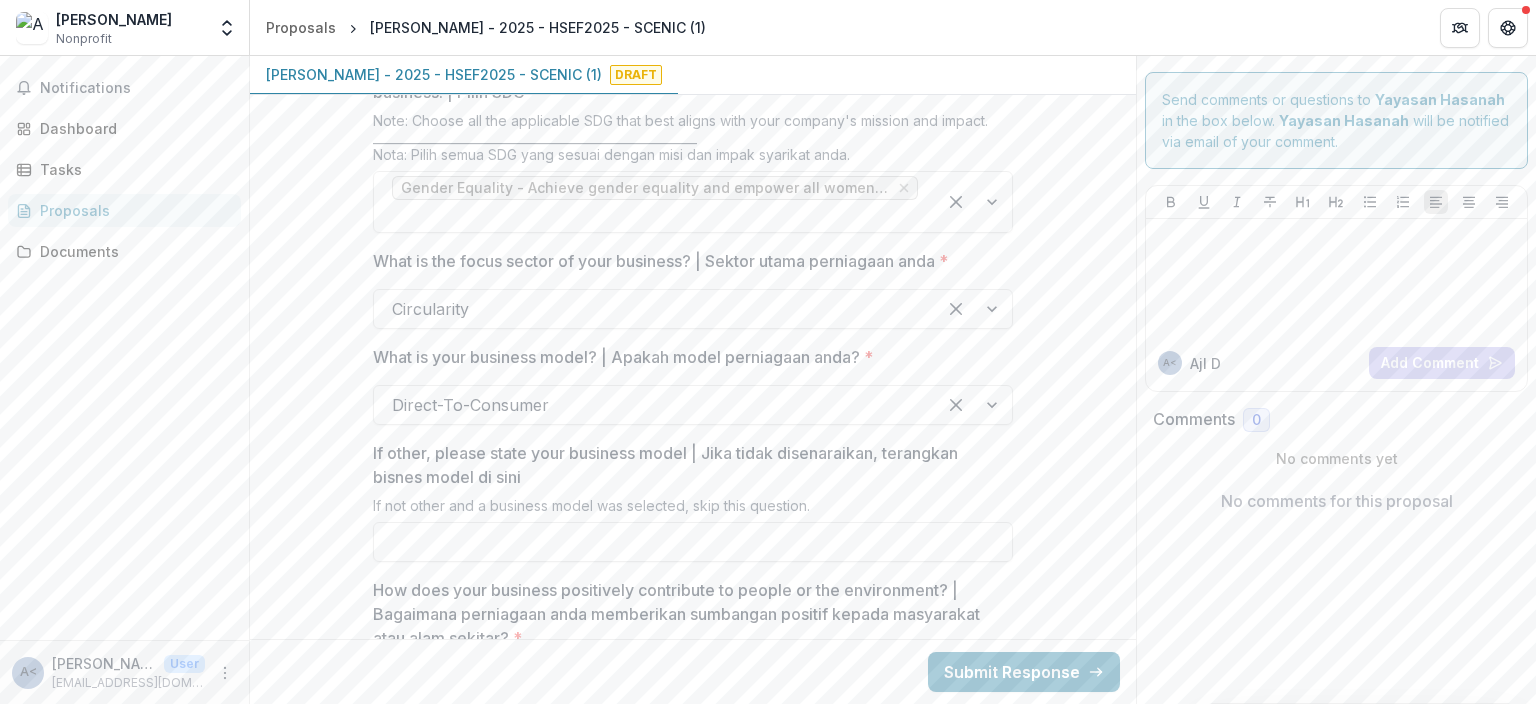 scroll, scrollTop: 2650, scrollLeft: 0, axis: vertical 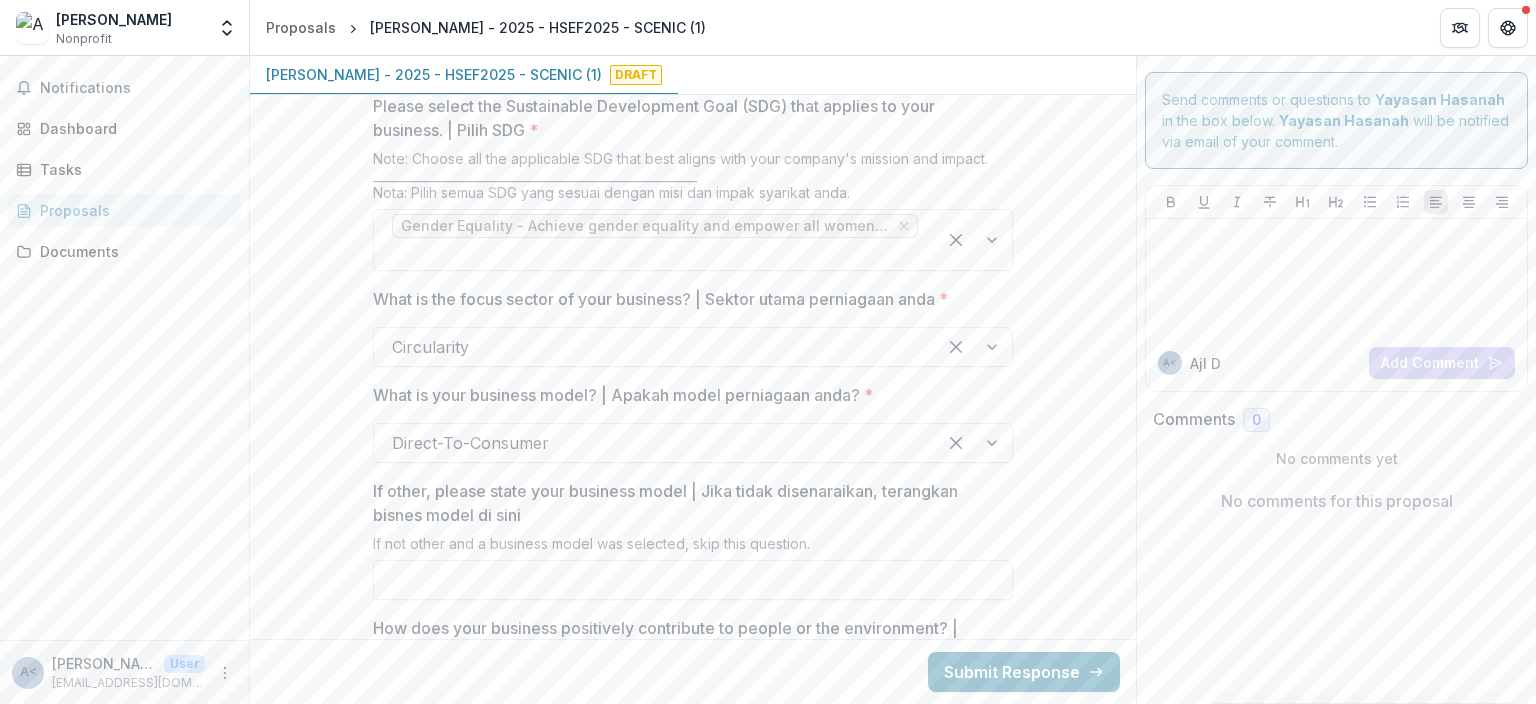 type 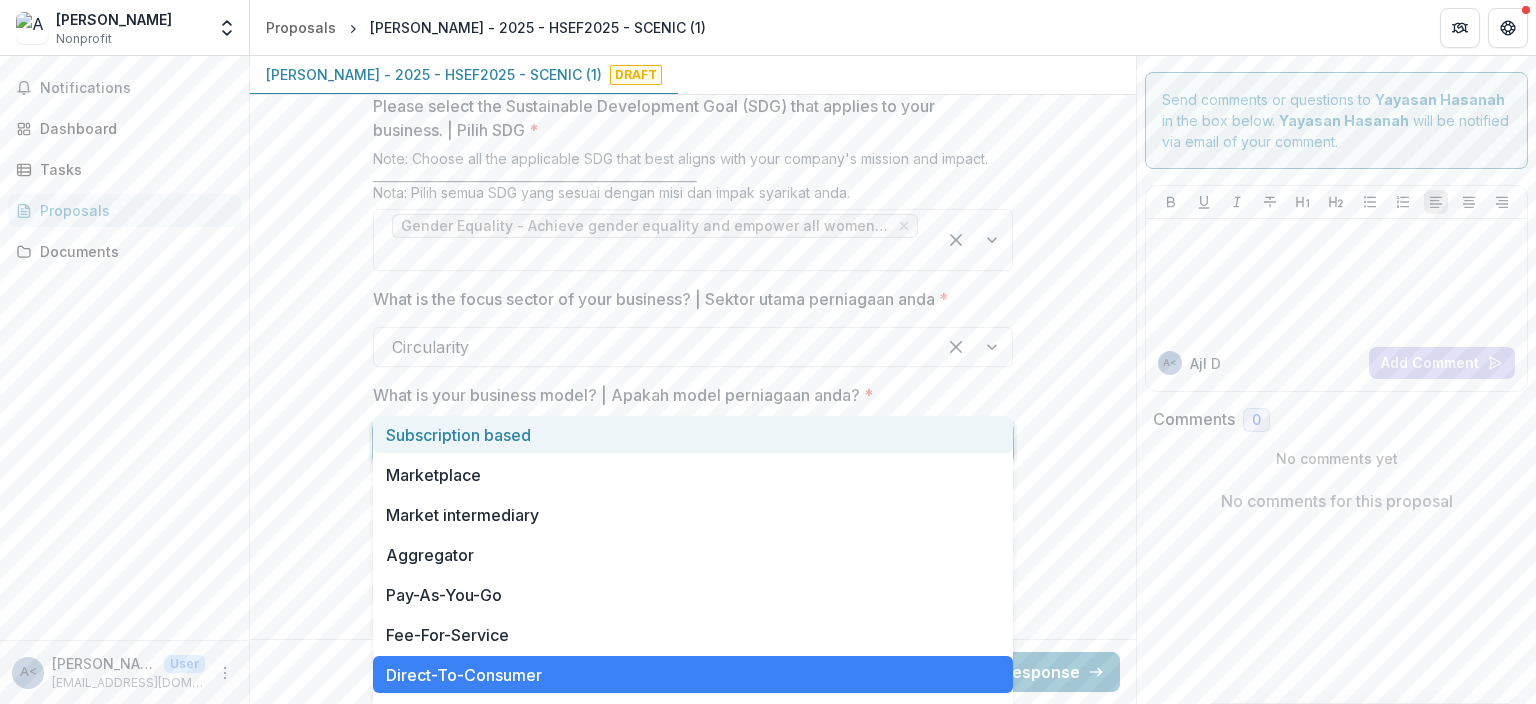 click on "Subscription based" at bounding box center [693, 434] 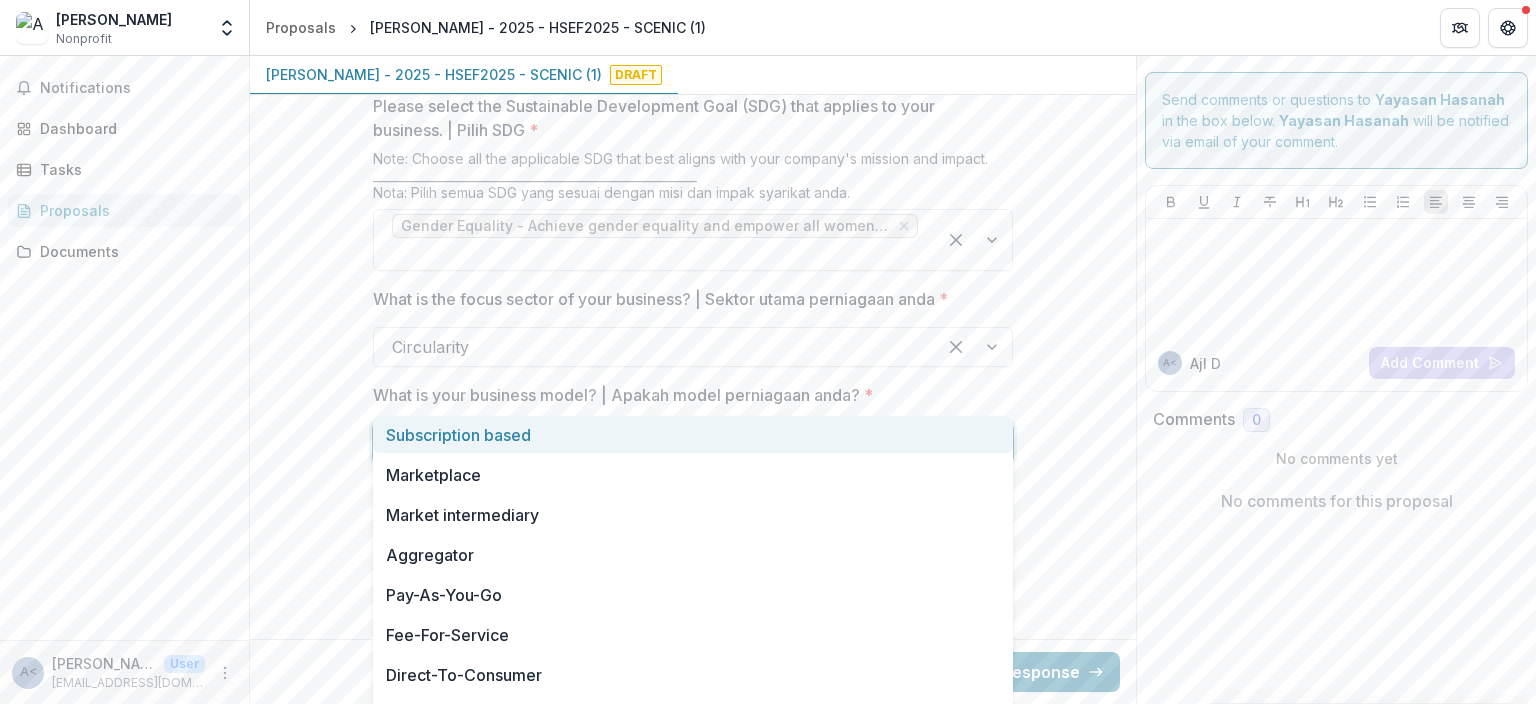 click at bounding box center (655, 443) 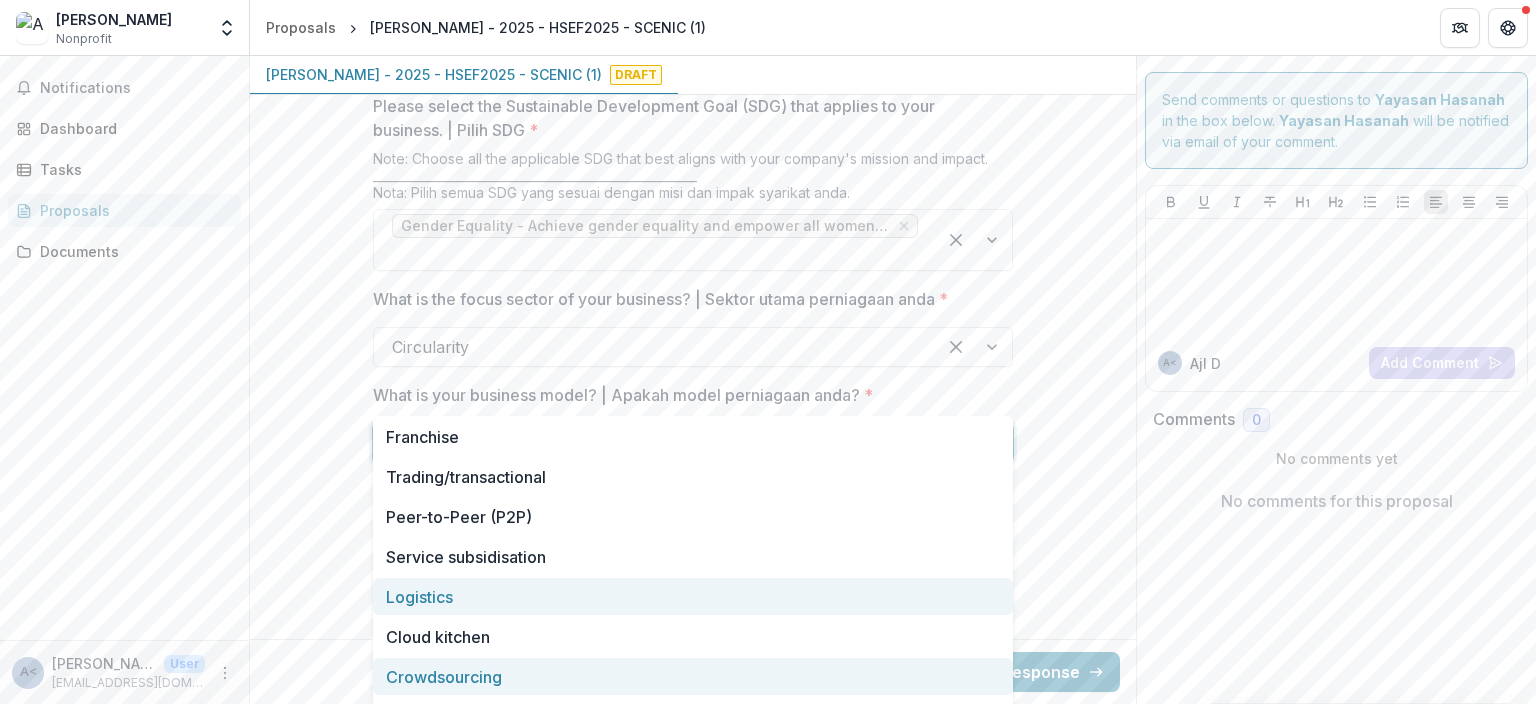 scroll, scrollTop: 300, scrollLeft: 0, axis: vertical 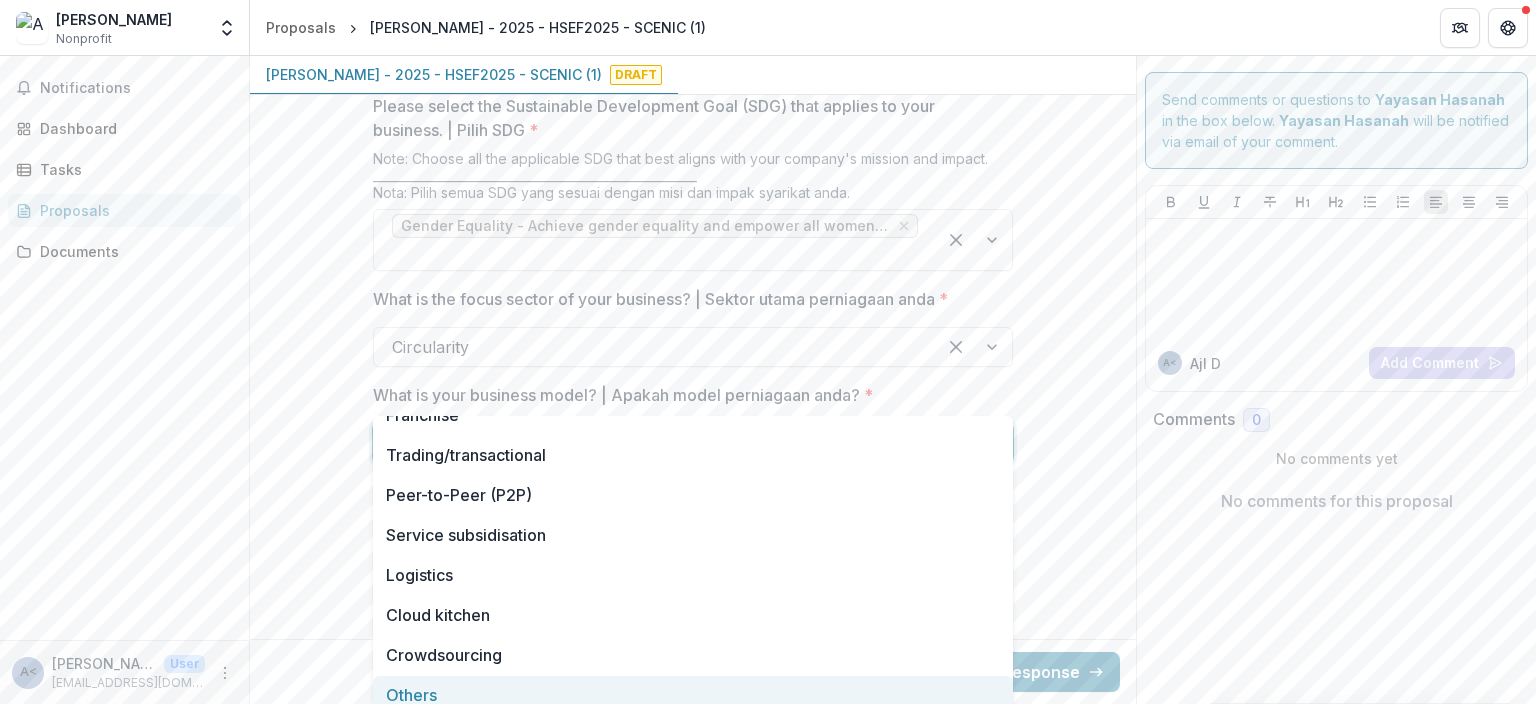 click on "Others" at bounding box center (693, 694) 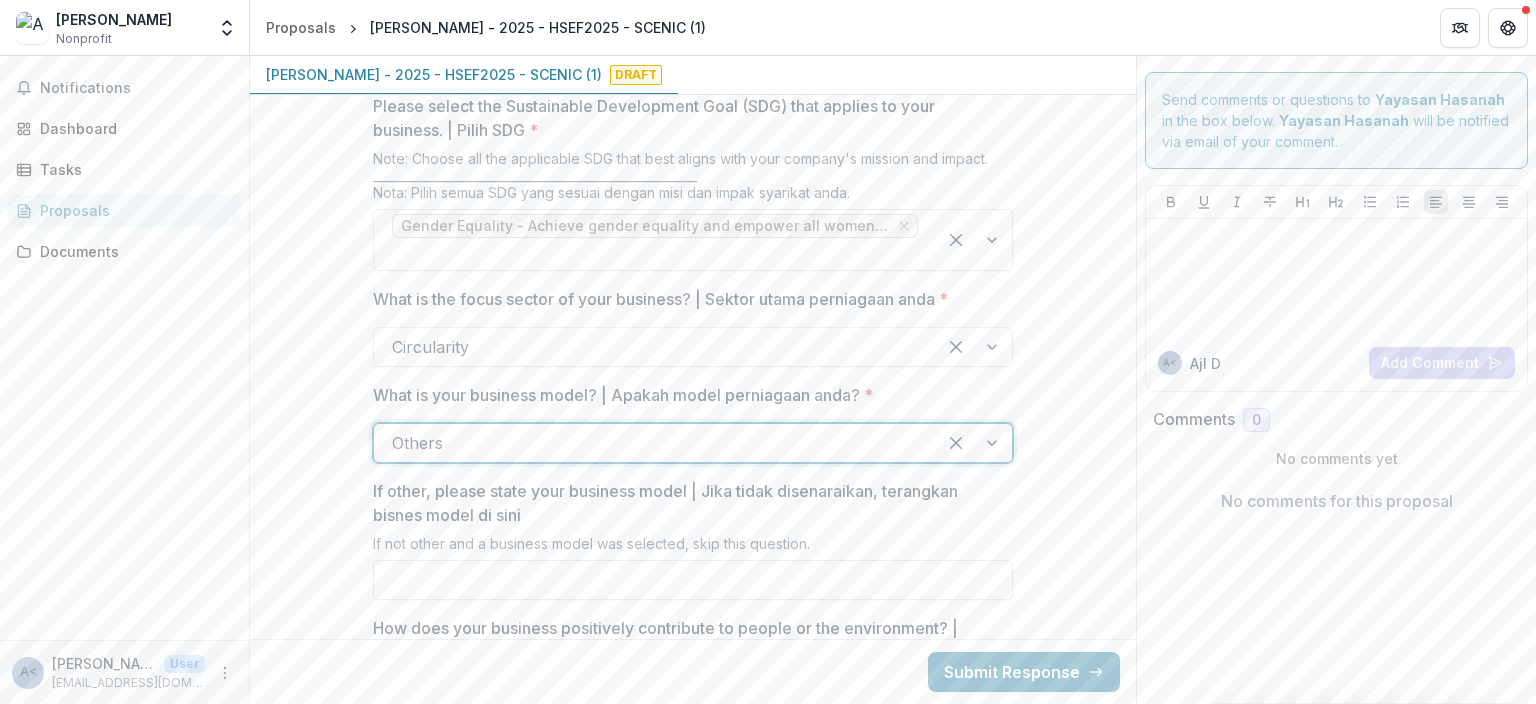 click on "If other, please state your business model | Jika tidak disenaraikan, terangkan bisnes model di sini" at bounding box center [693, 580] 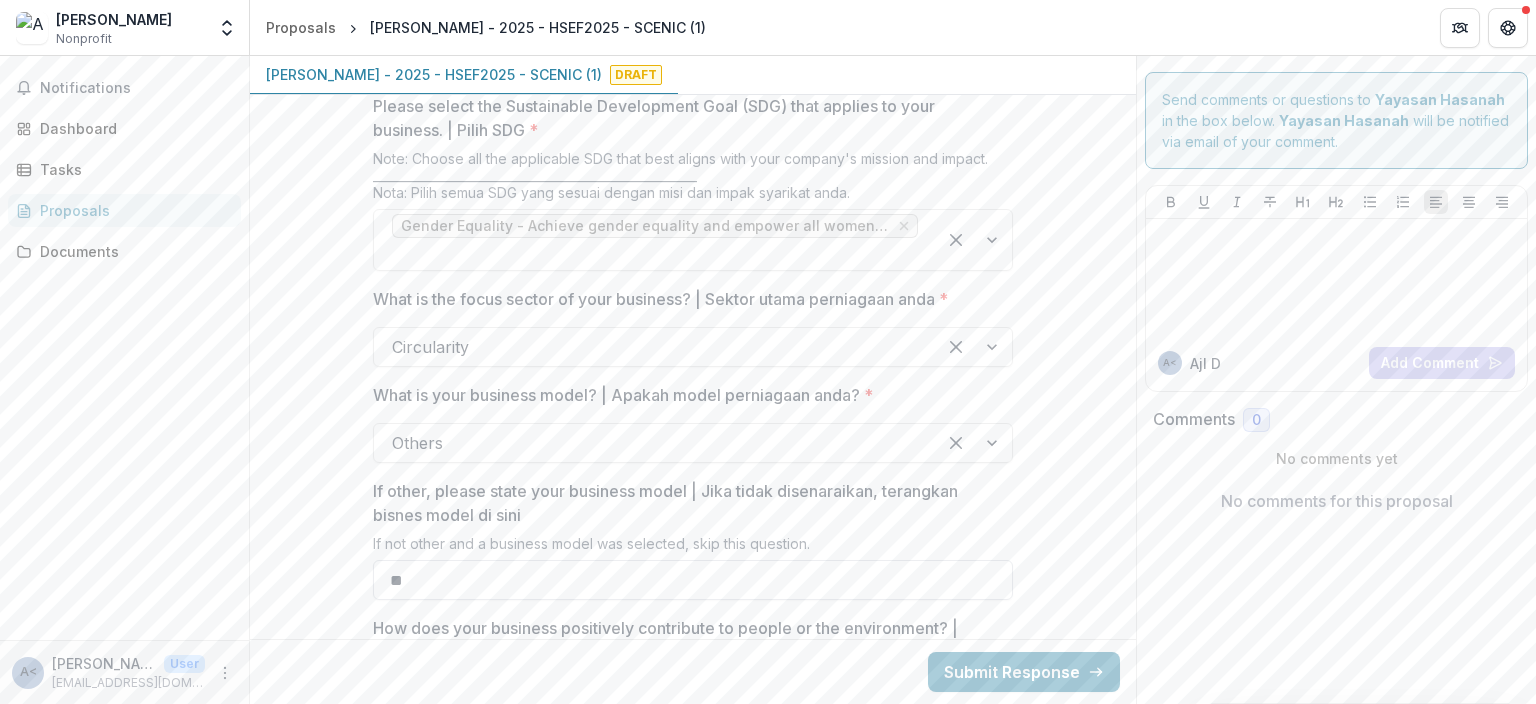 type on "*" 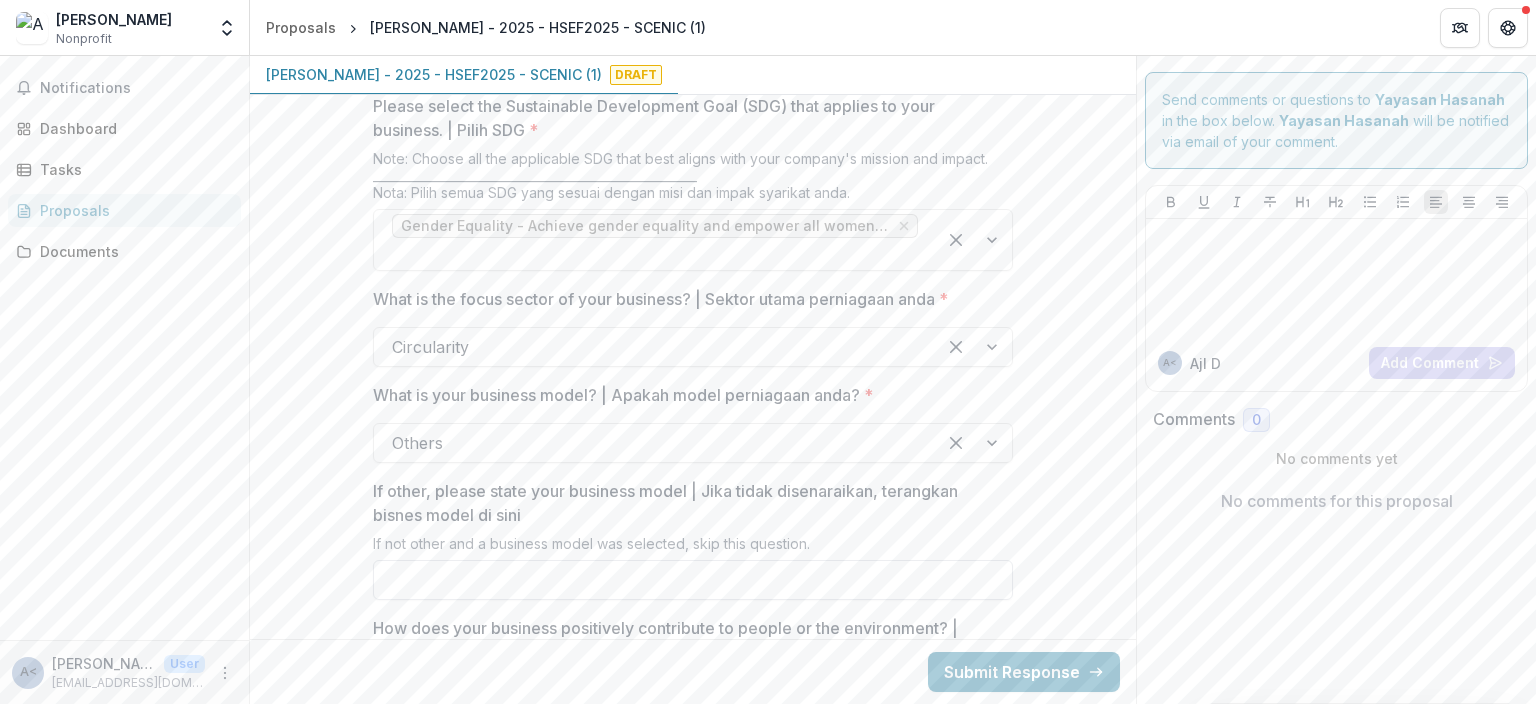 type on "*" 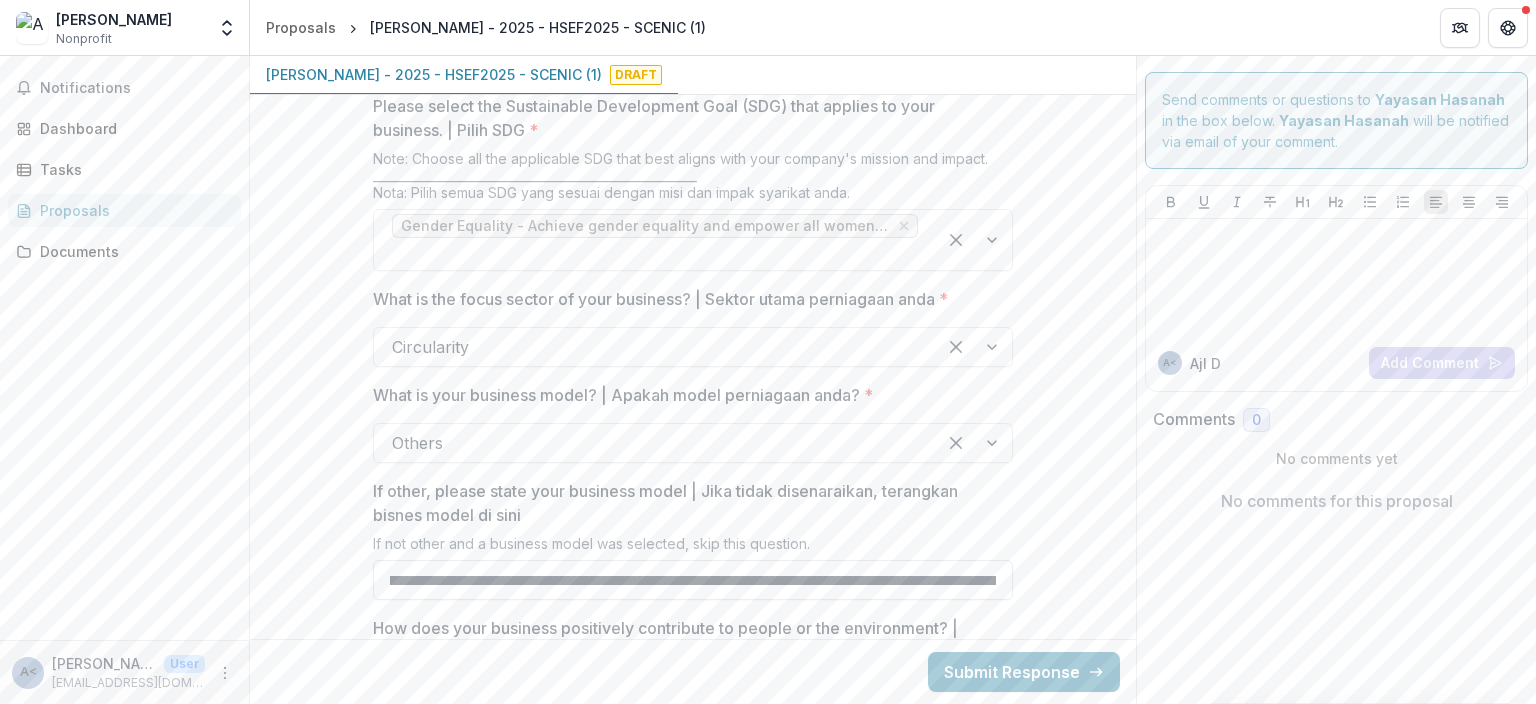 scroll, scrollTop: 0, scrollLeft: 0, axis: both 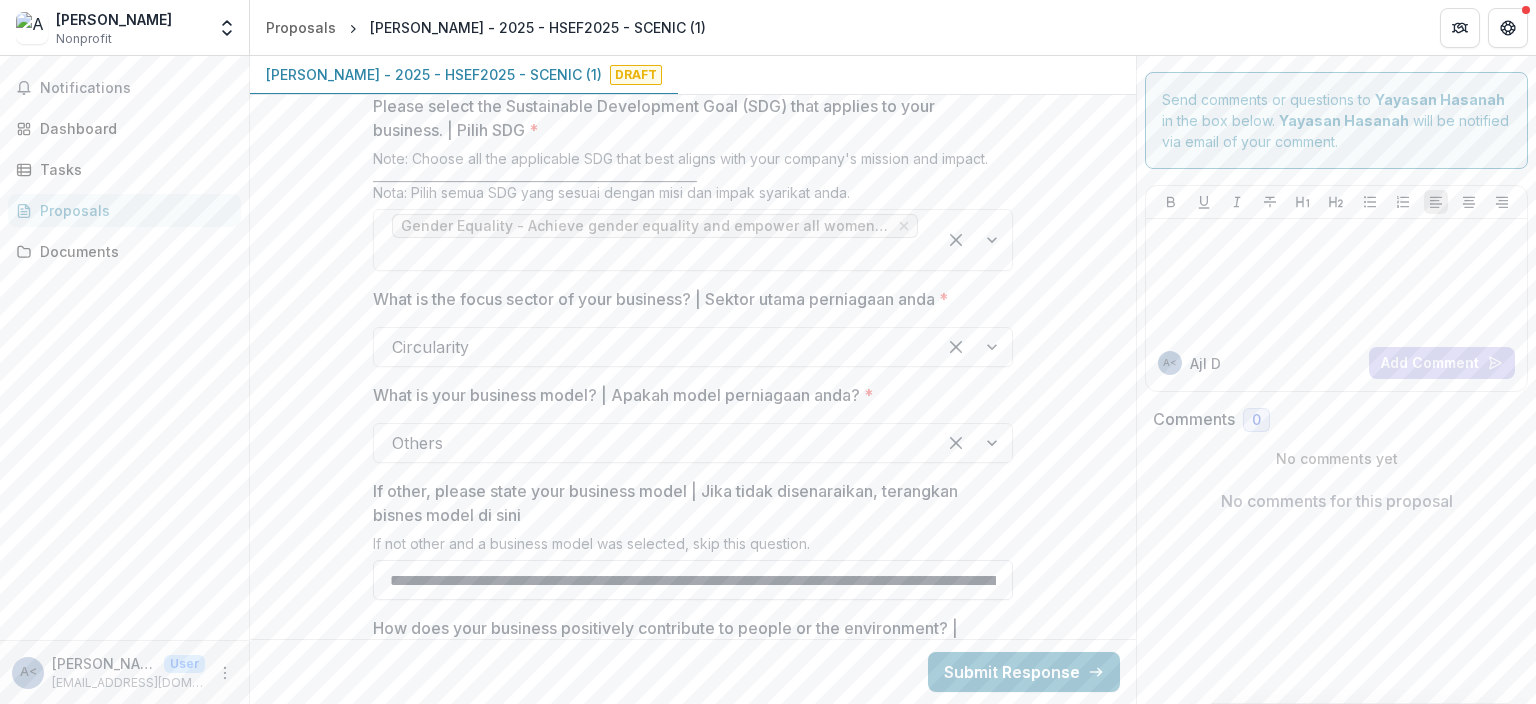 click on "**********" at bounding box center (693, 580) 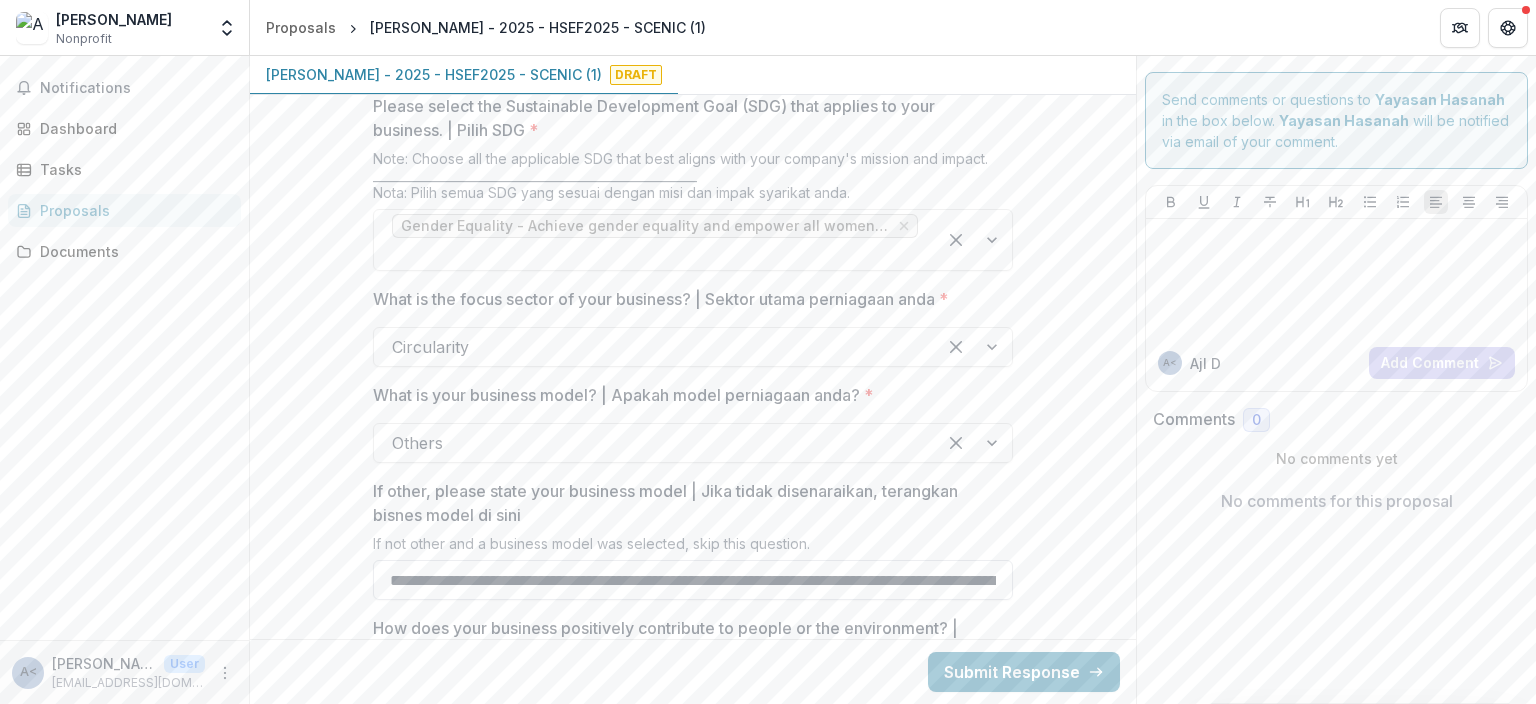 click on "**********" at bounding box center [693, 580] 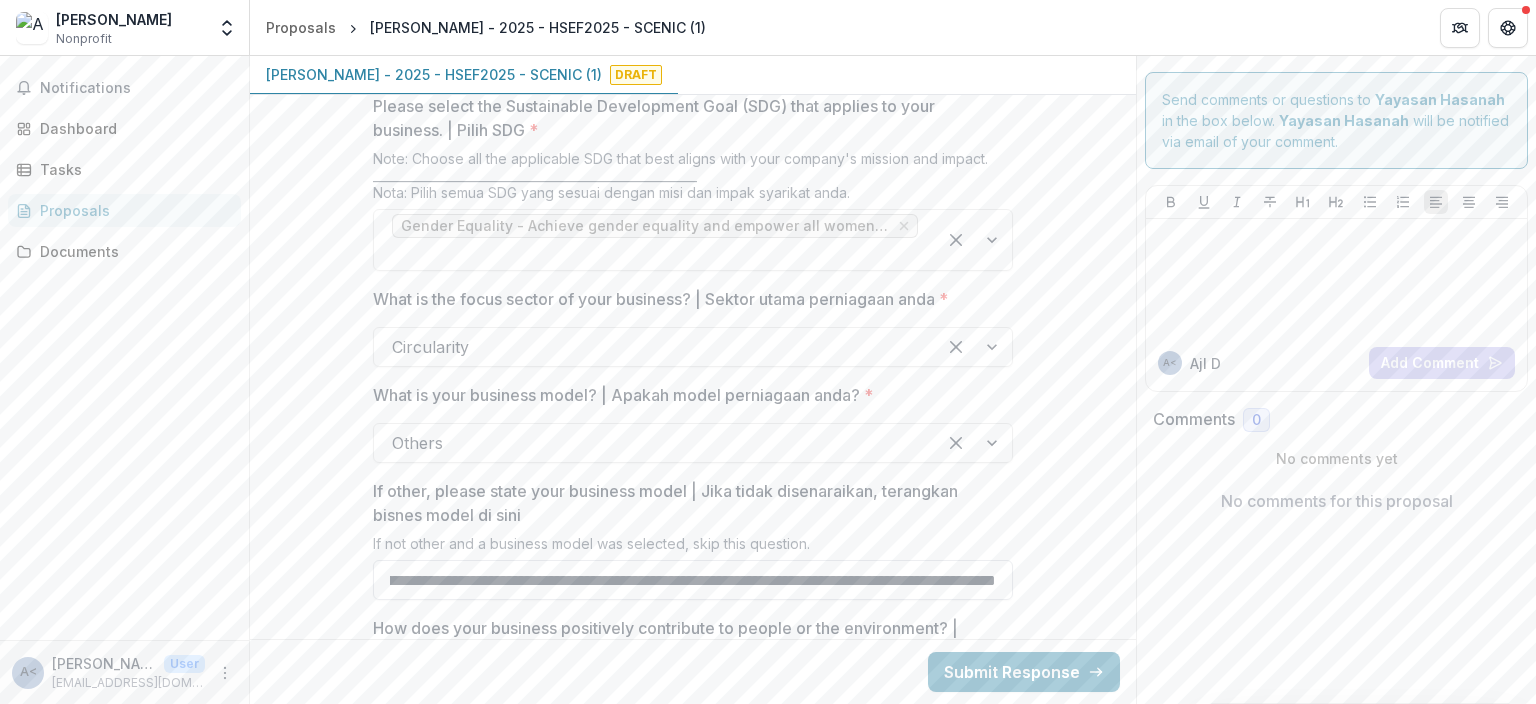 scroll, scrollTop: 0, scrollLeft: 955, axis: horizontal 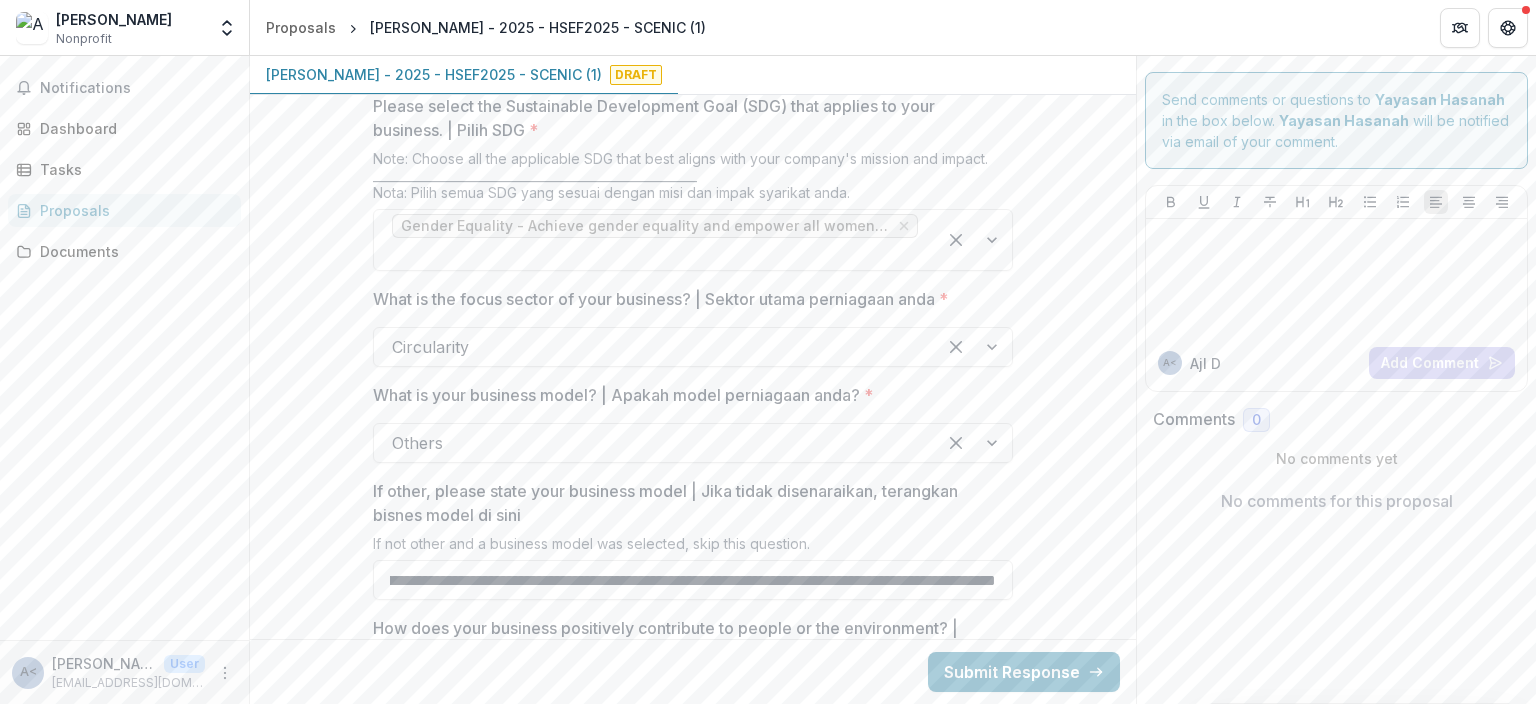 drag, startPoint x: 1000, startPoint y: 522, endPoint x: 147, endPoint y: 475, distance: 854.2939 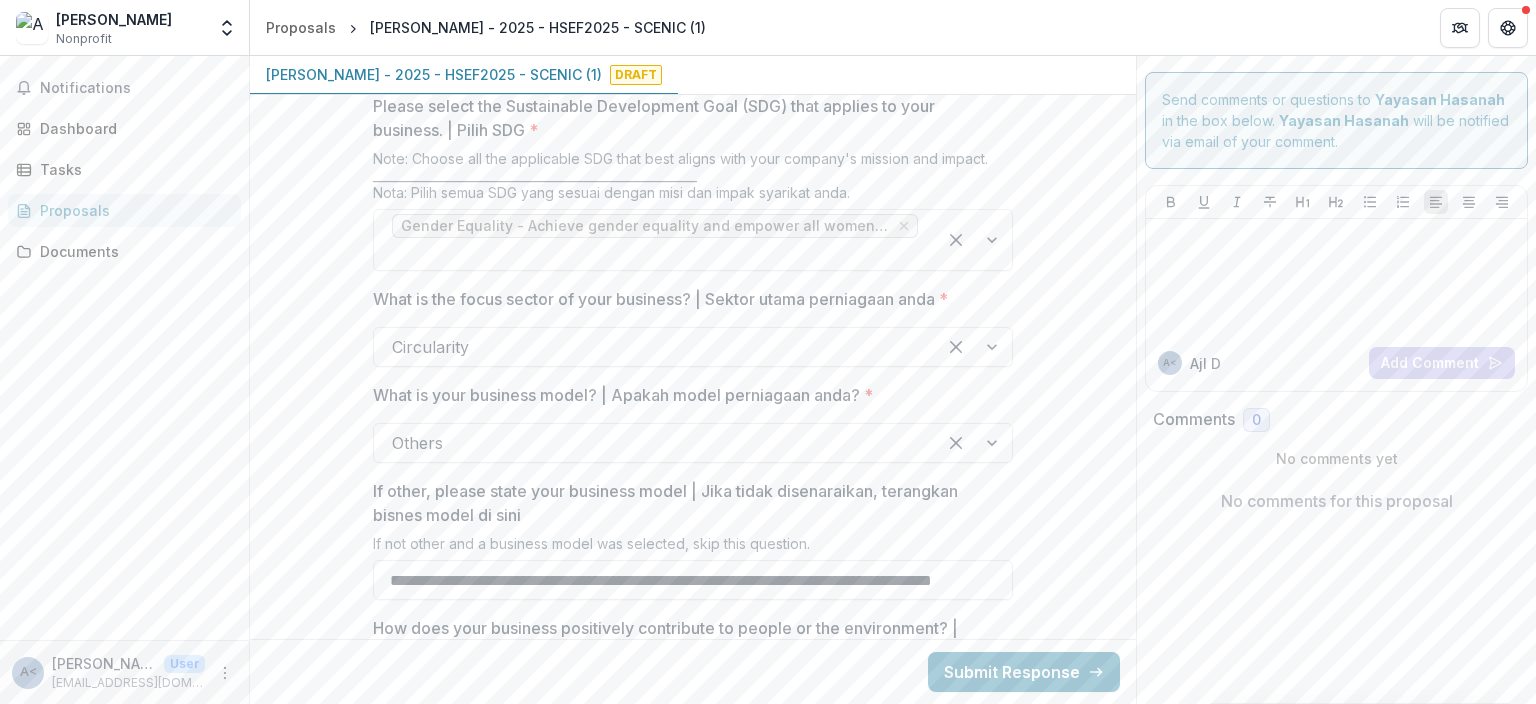 scroll, scrollTop: 0, scrollLeft: 102, axis: horizontal 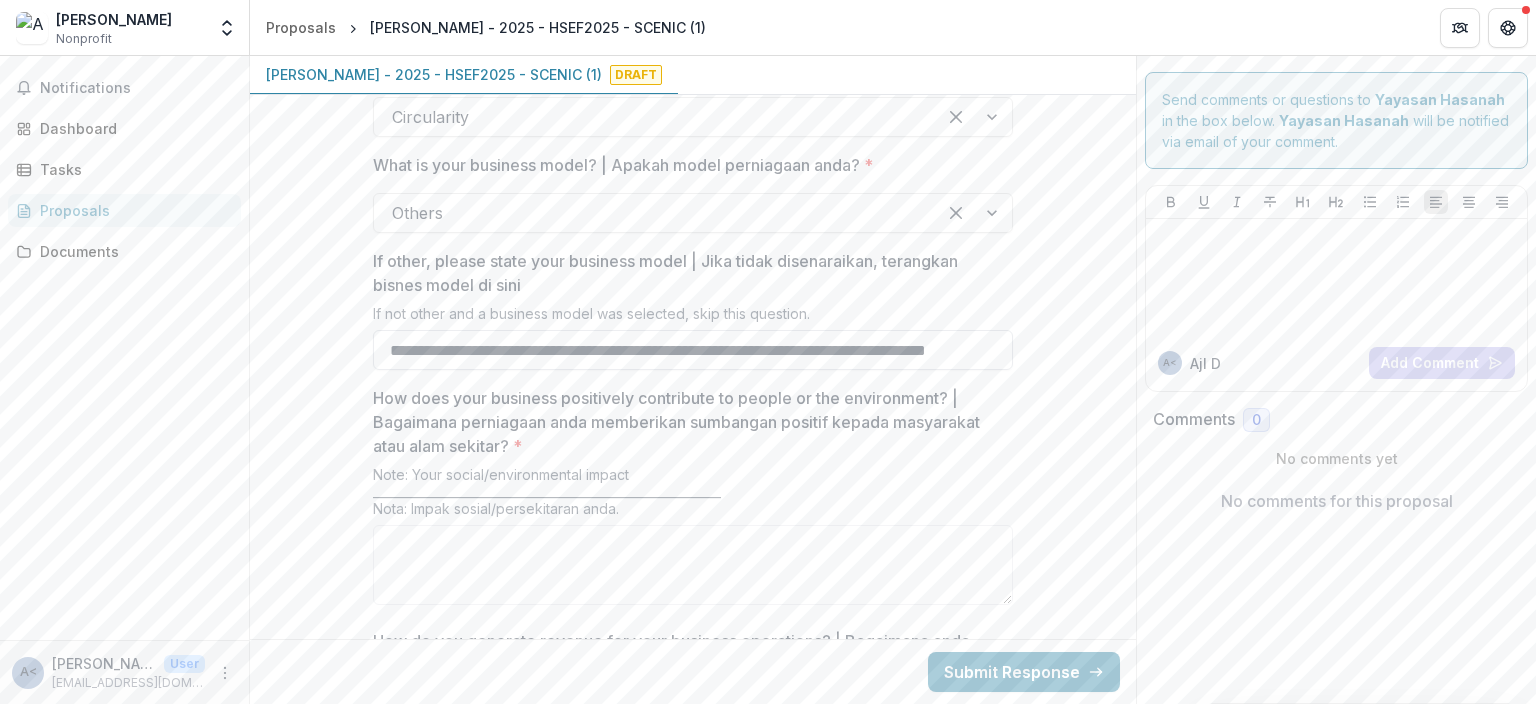 click on "**********" at bounding box center (693, 350) 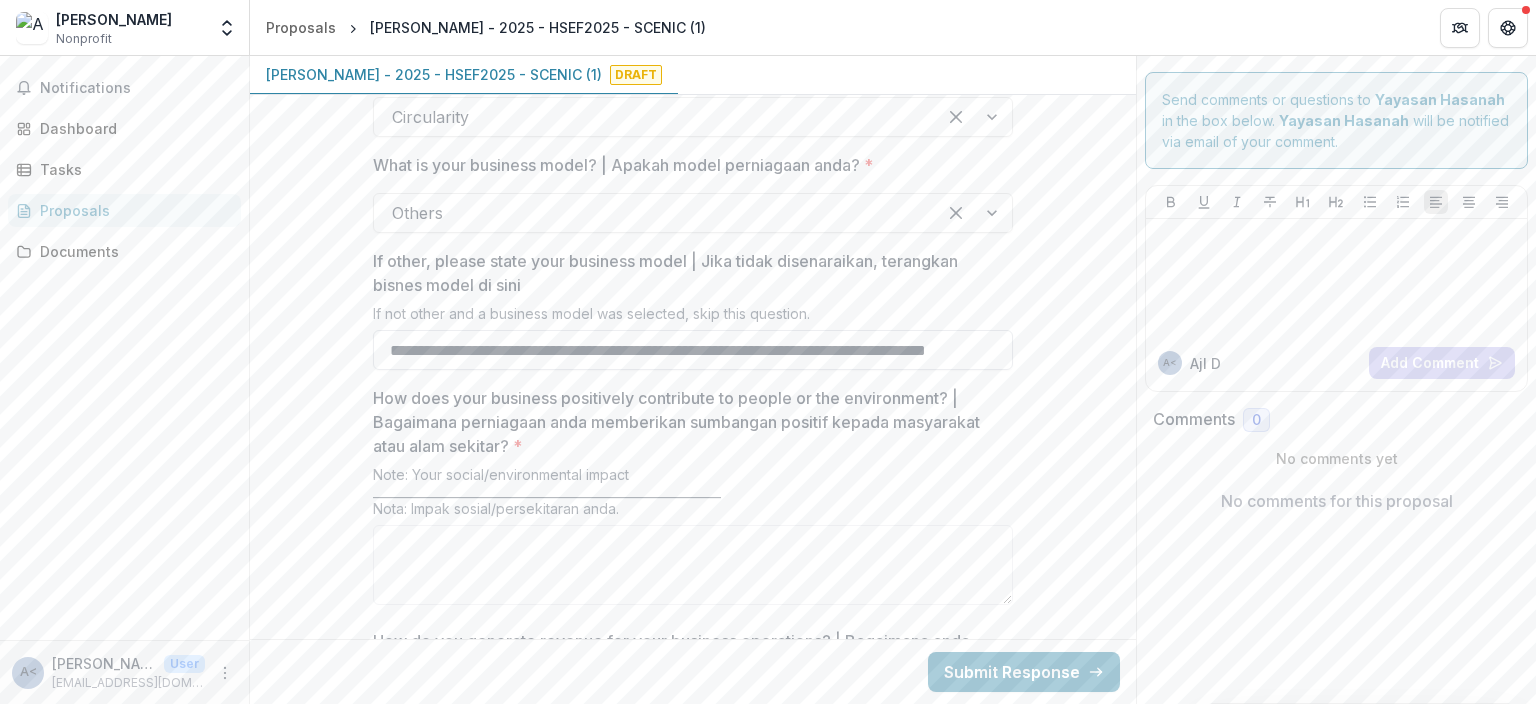 click on "**********" at bounding box center [693, 350] 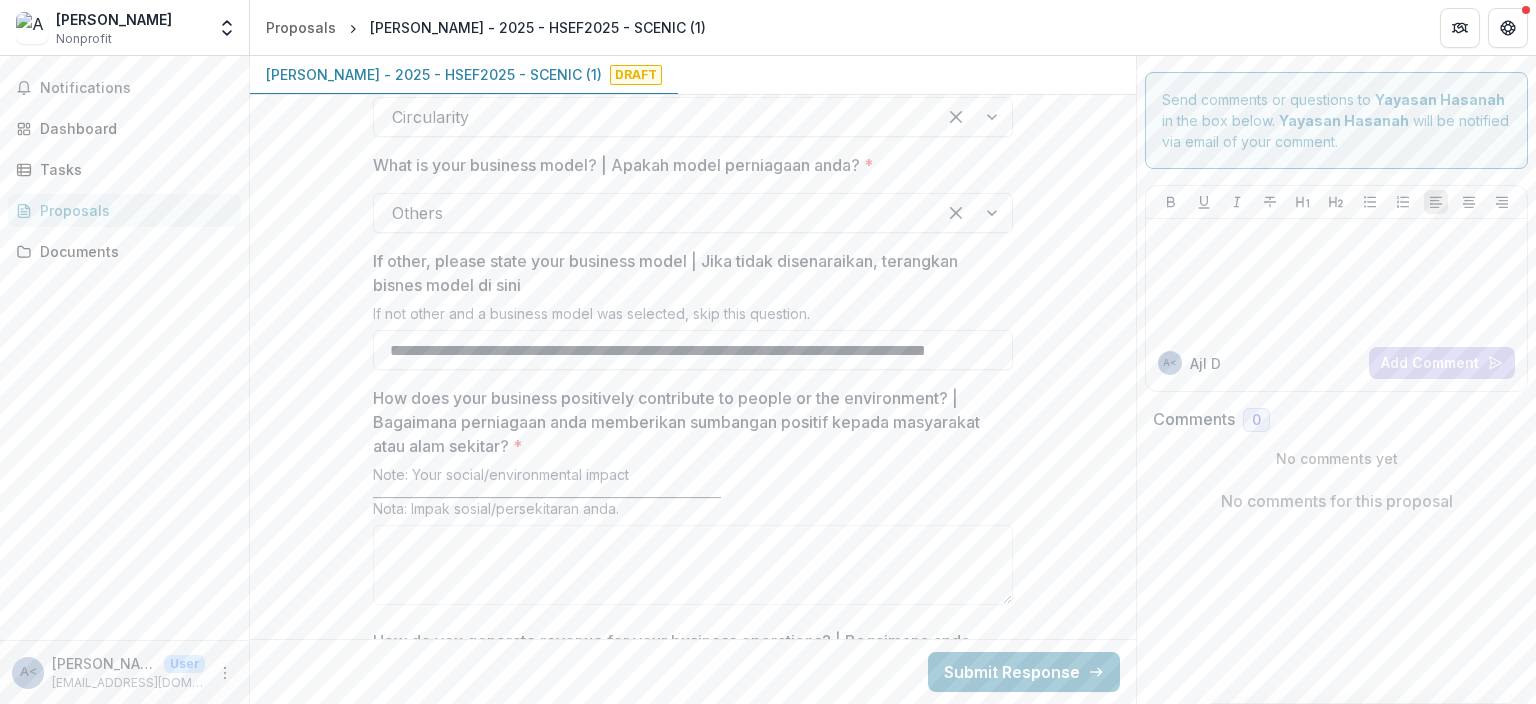 drag, startPoint x: 848, startPoint y: 290, endPoint x: 172, endPoint y: 299, distance: 676.05994 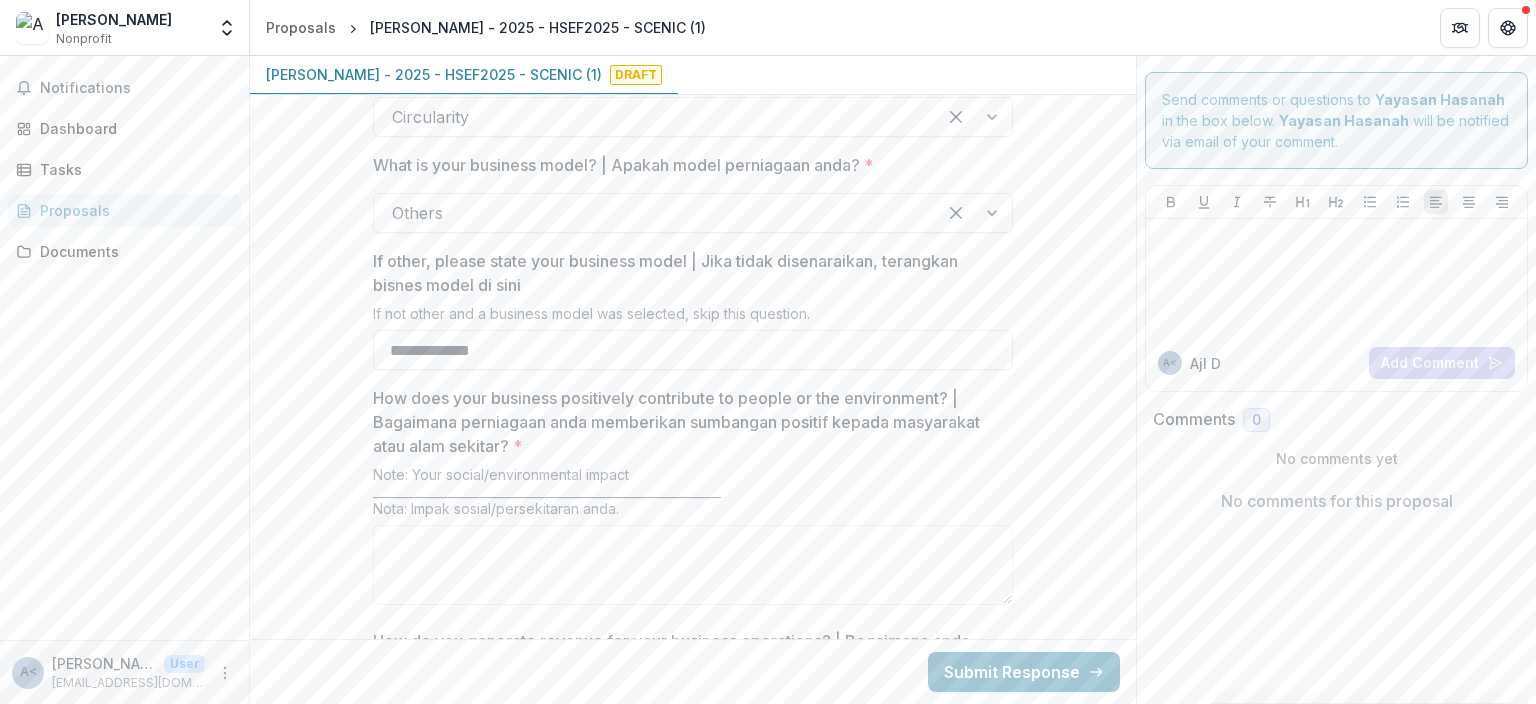 scroll, scrollTop: 0, scrollLeft: 0, axis: both 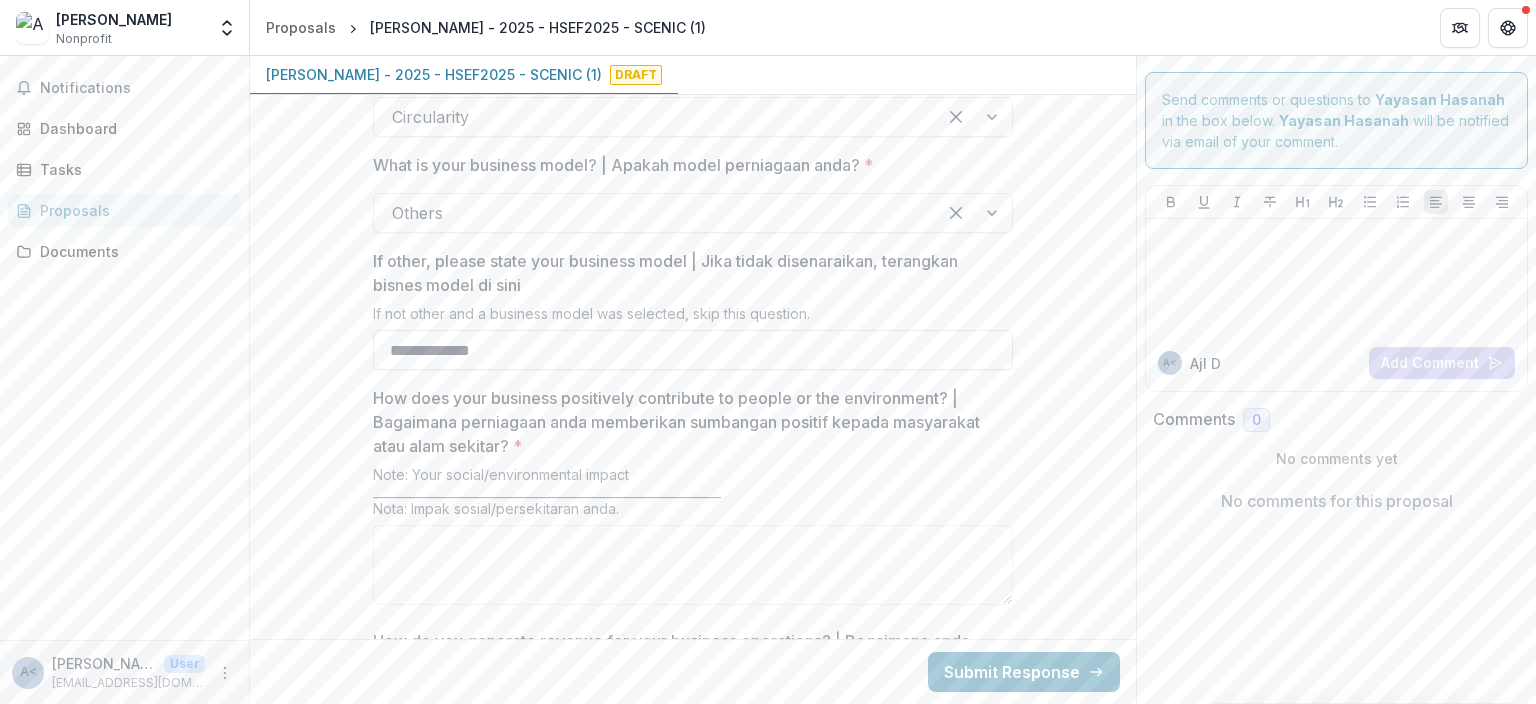 drag, startPoint x: 622, startPoint y: 289, endPoint x: 261, endPoint y: 292, distance: 361.01245 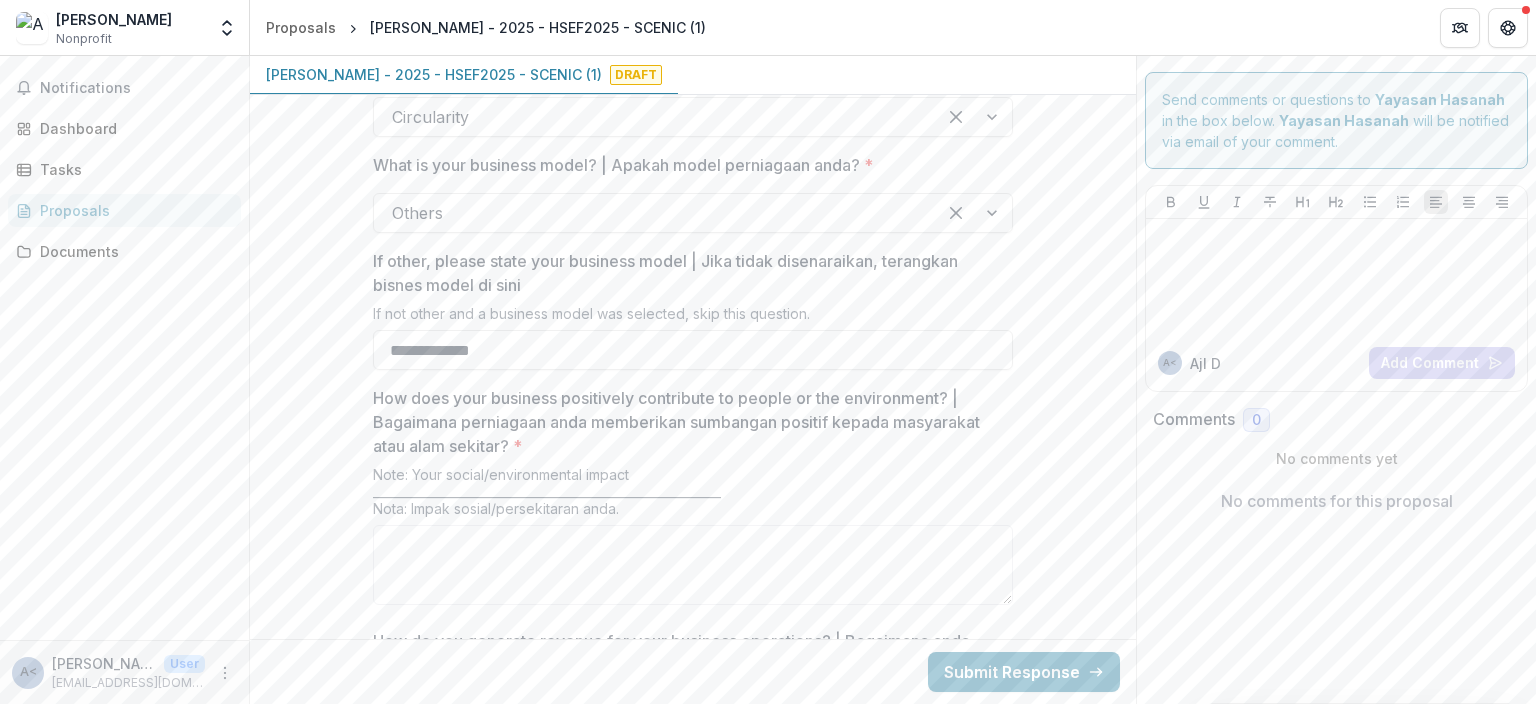 scroll, scrollTop: 2765, scrollLeft: 0, axis: vertical 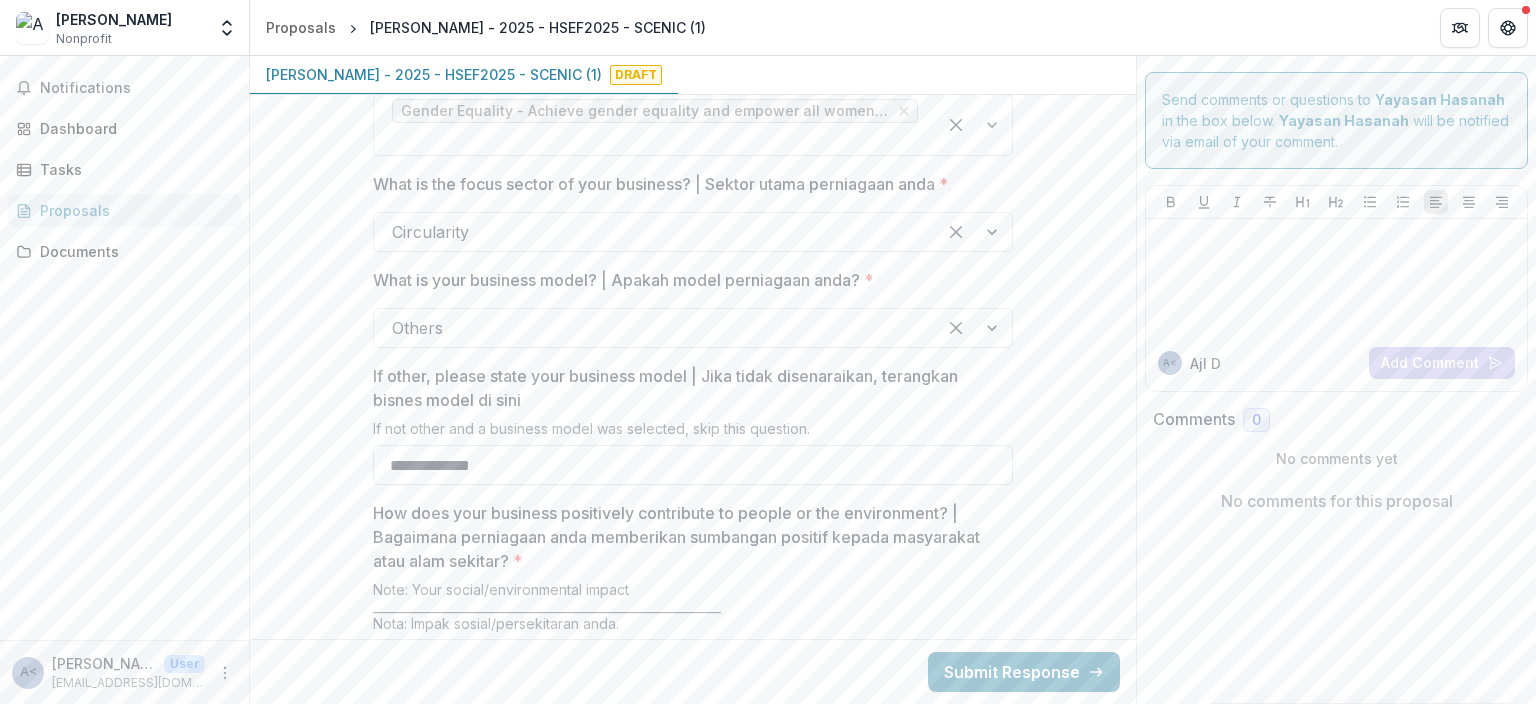 click on "**********" at bounding box center (693, 465) 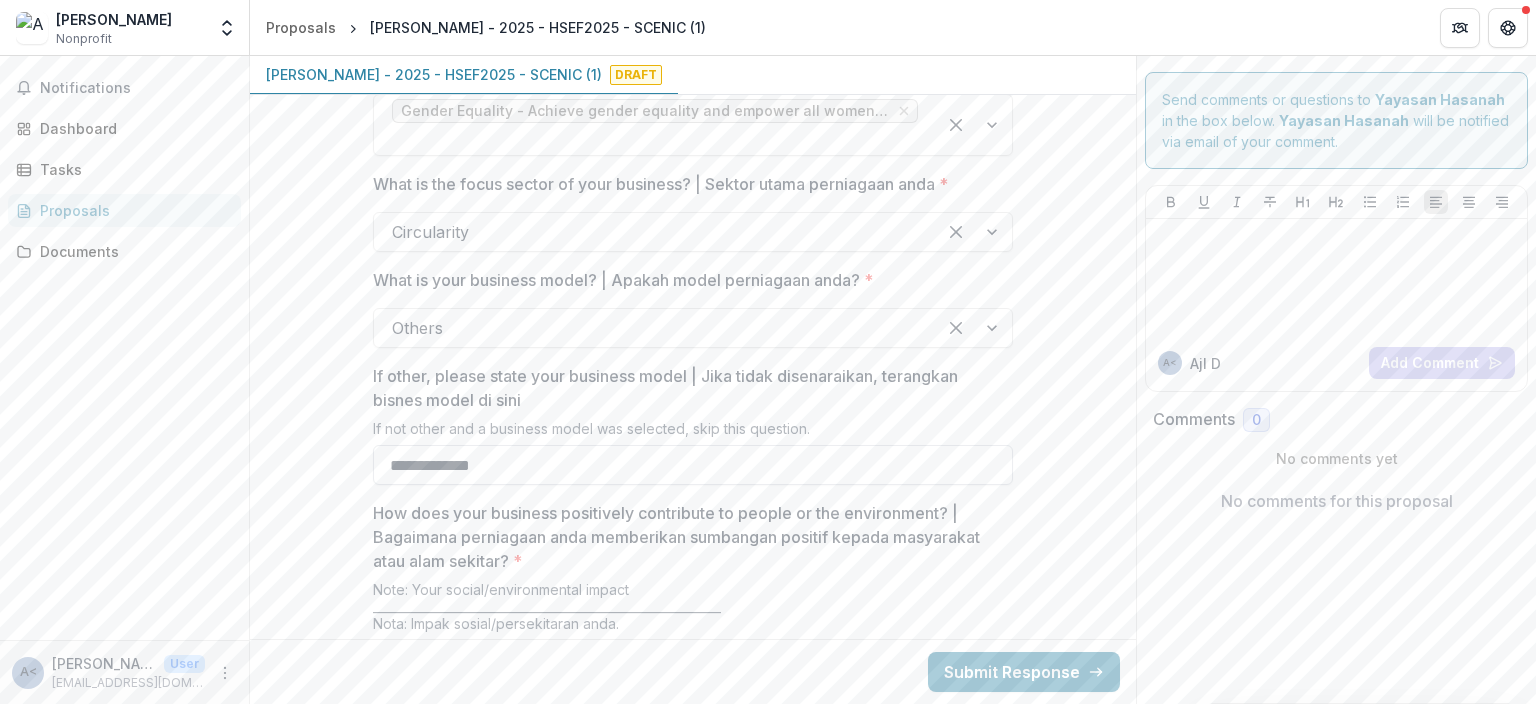 click on "**********" at bounding box center [693, 465] 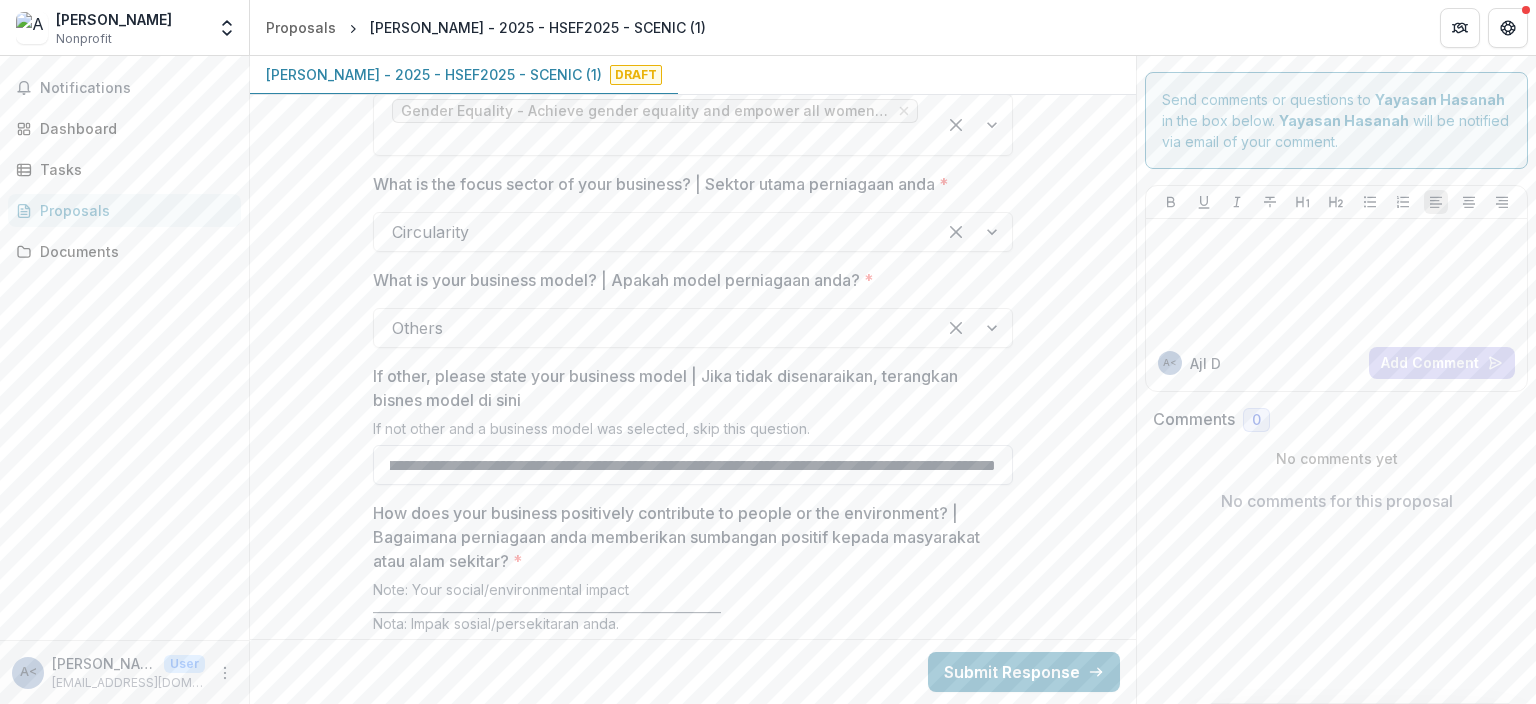 scroll, scrollTop: 0, scrollLeft: 2785, axis: horizontal 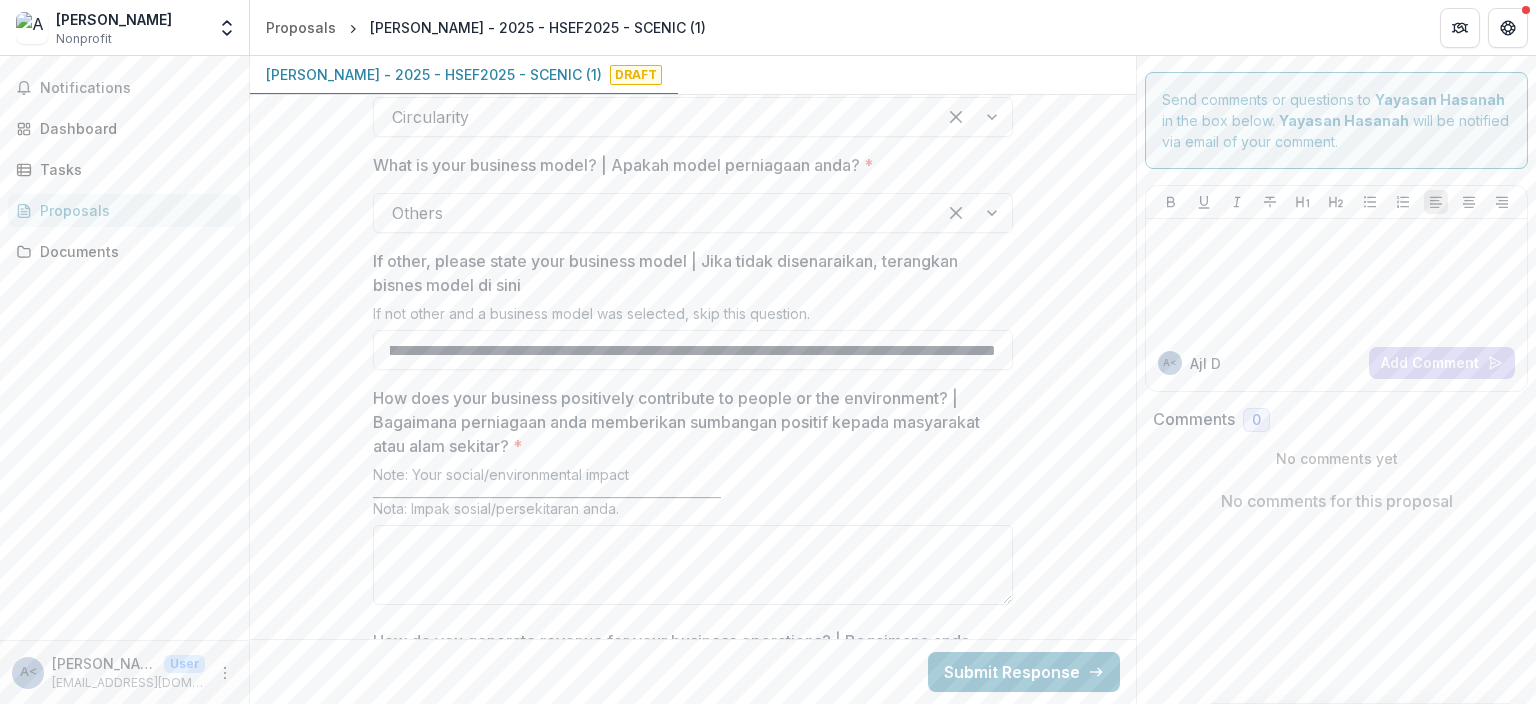 type on "**********" 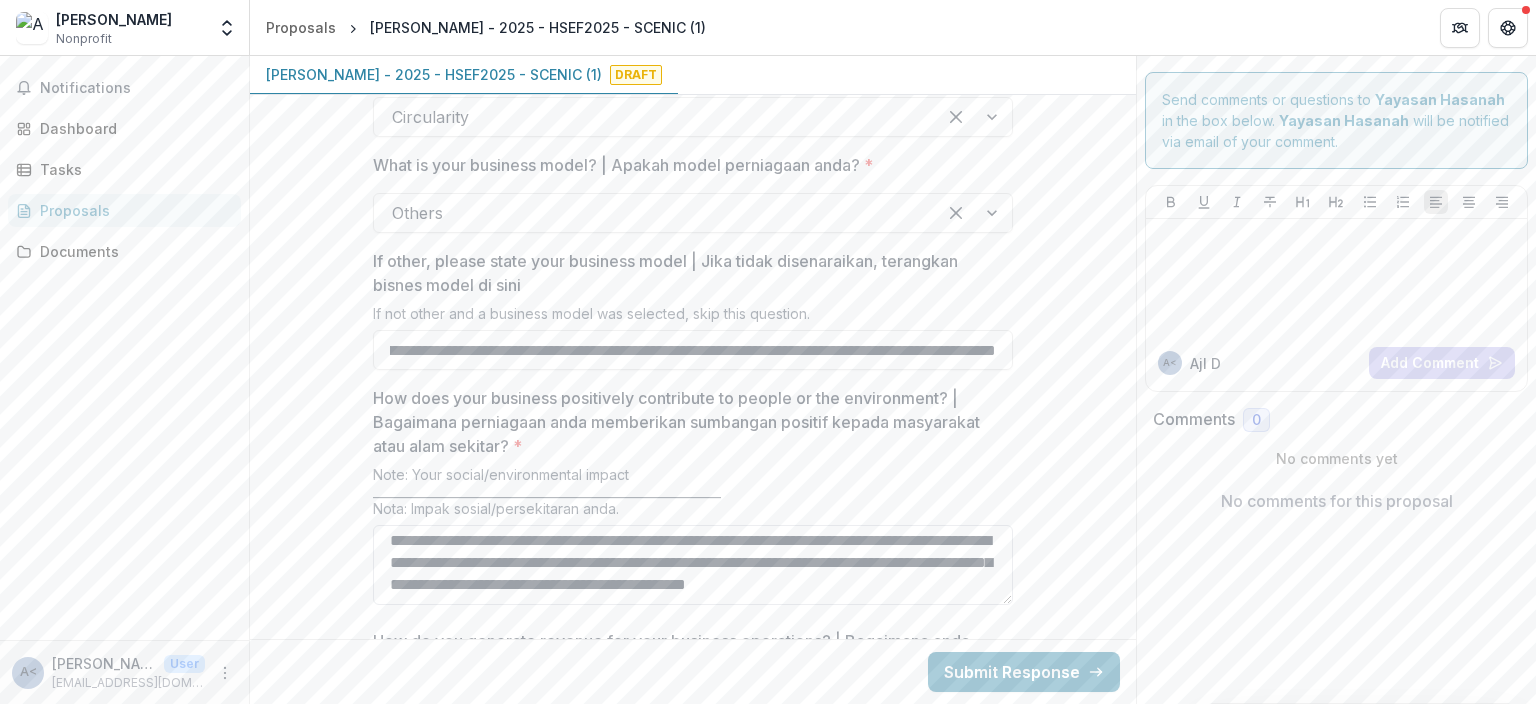 scroll, scrollTop: 0, scrollLeft: 0, axis: both 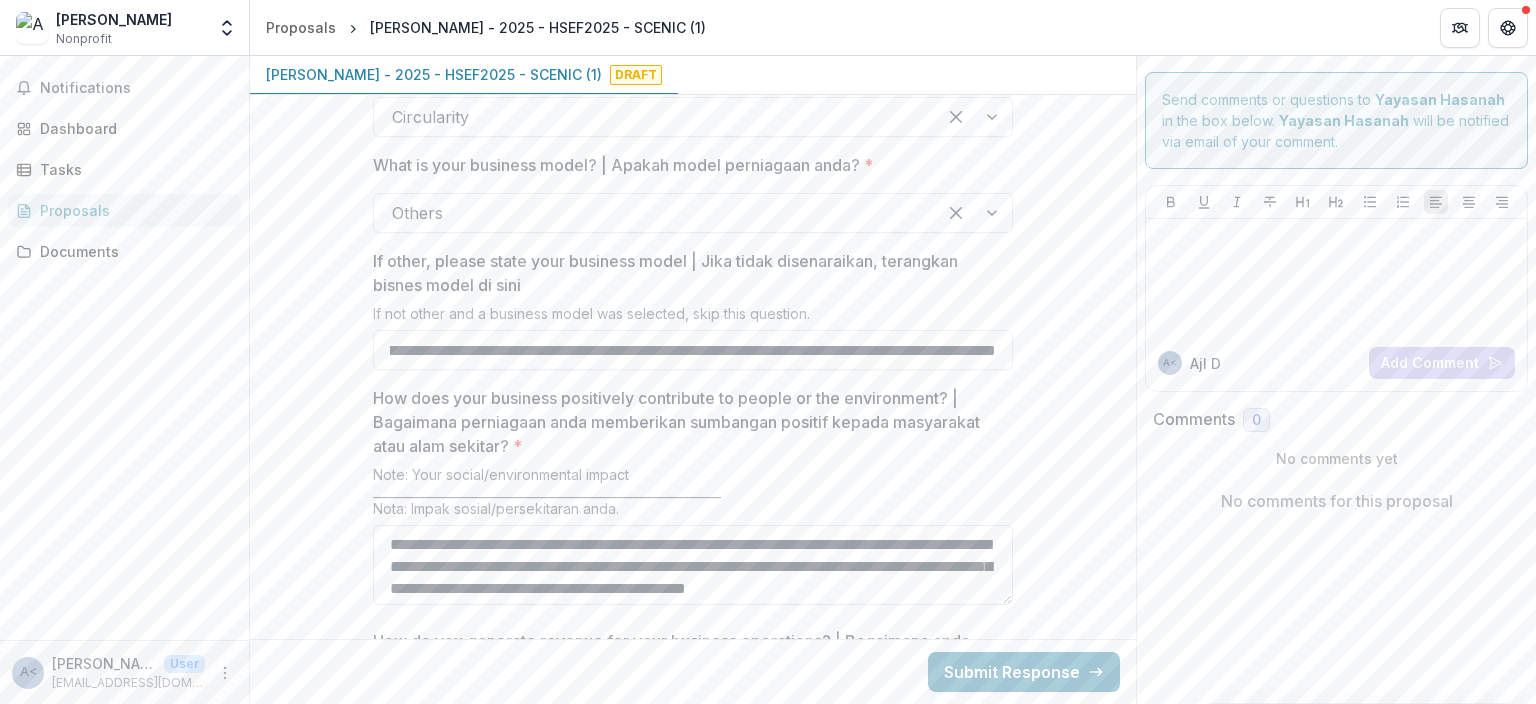 click on "**********" at bounding box center [693, 565] 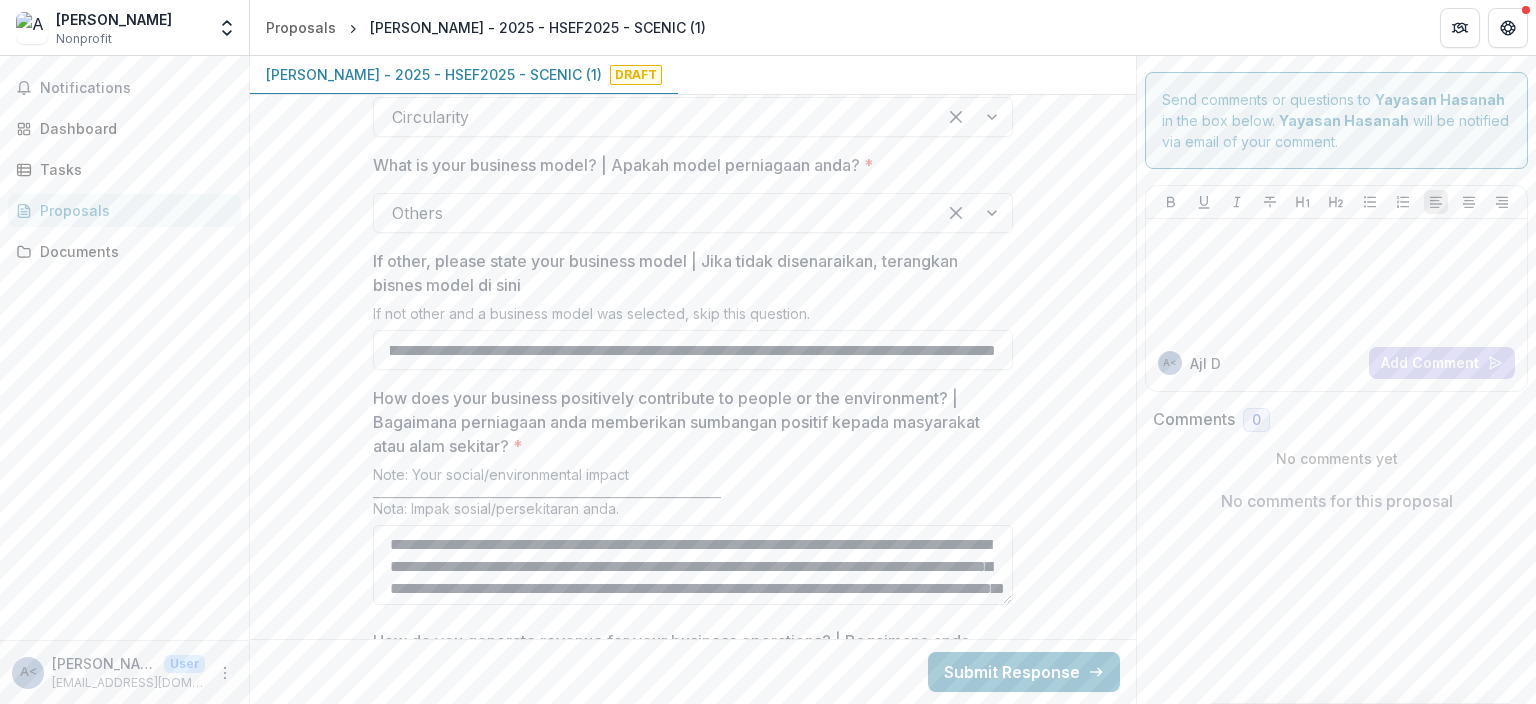 scroll, scrollTop: 47, scrollLeft: 0, axis: vertical 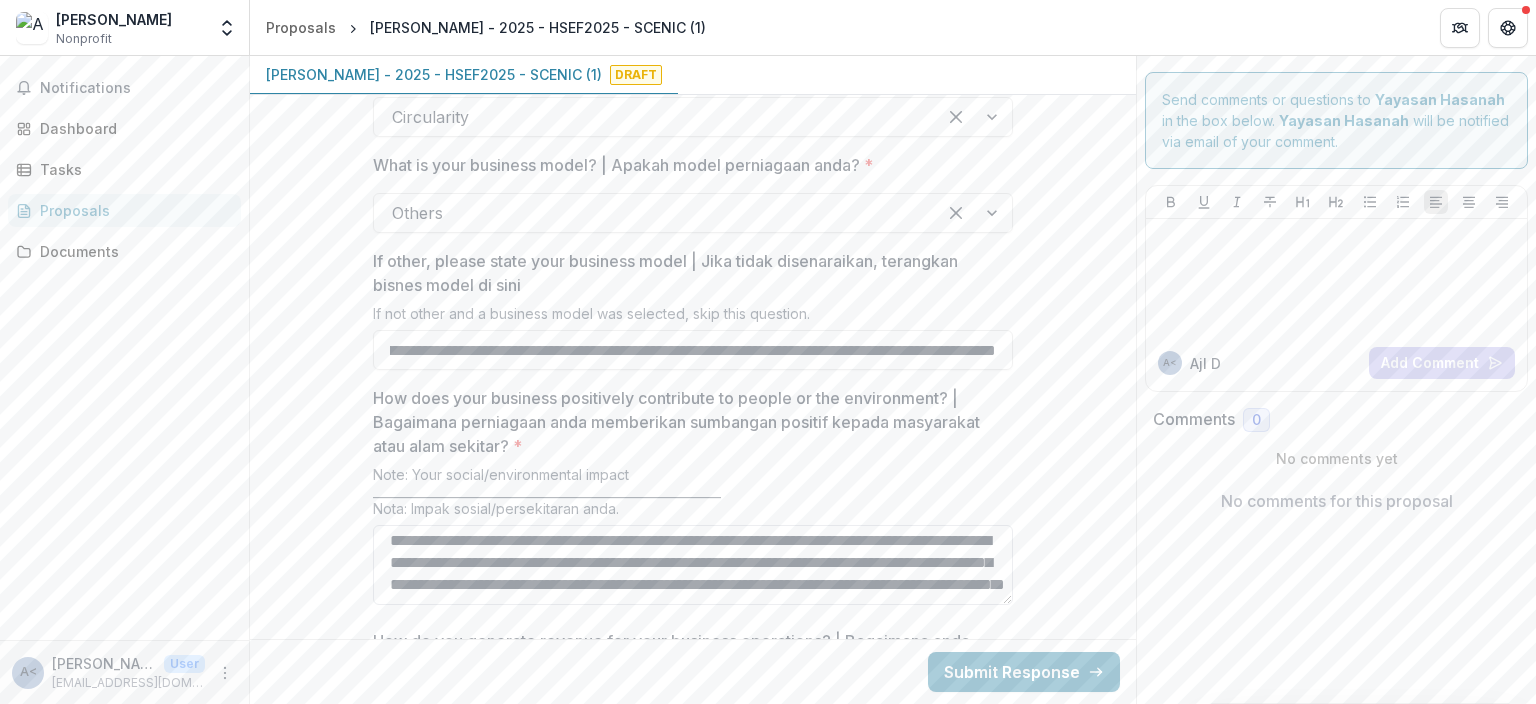 click on "**********" at bounding box center (693, 565) 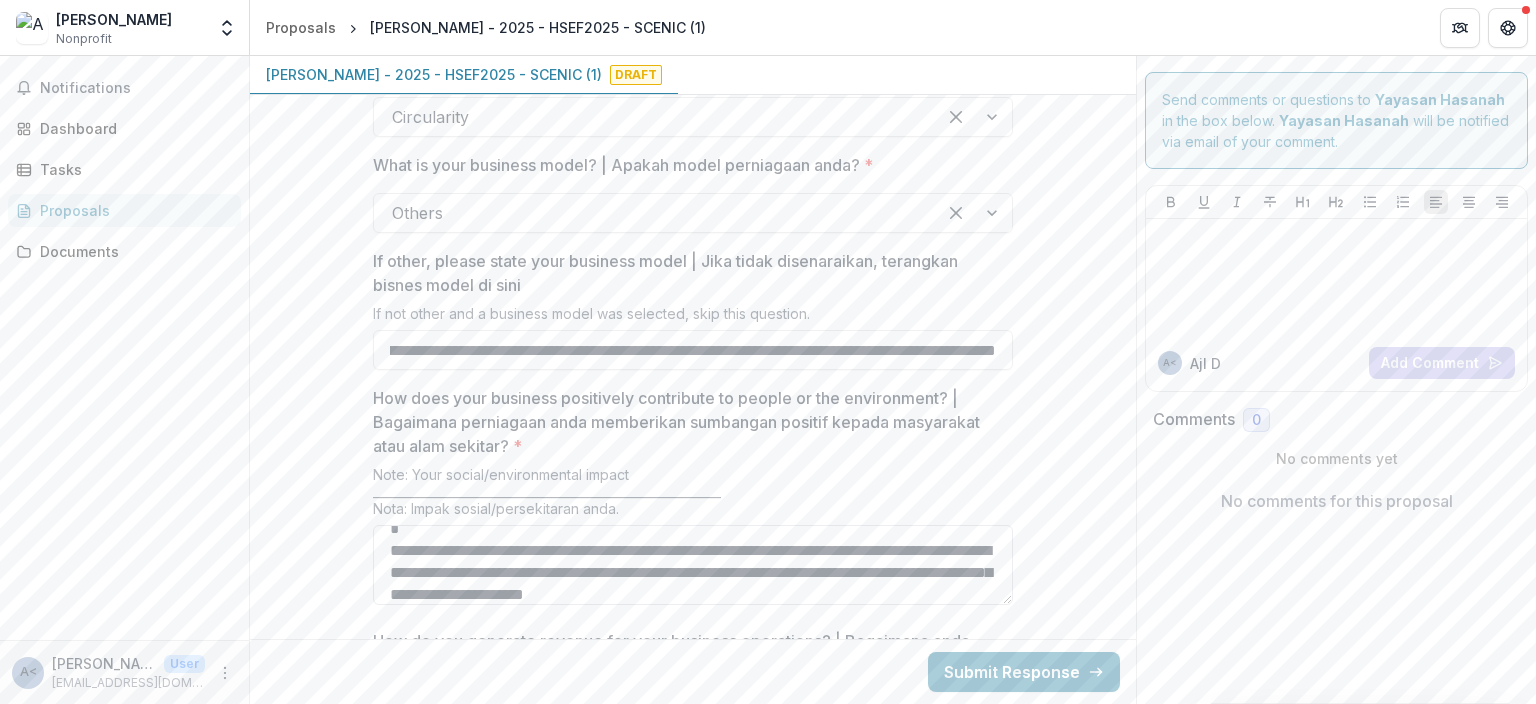 scroll, scrollTop: 105, scrollLeft: 0, axis: vertical 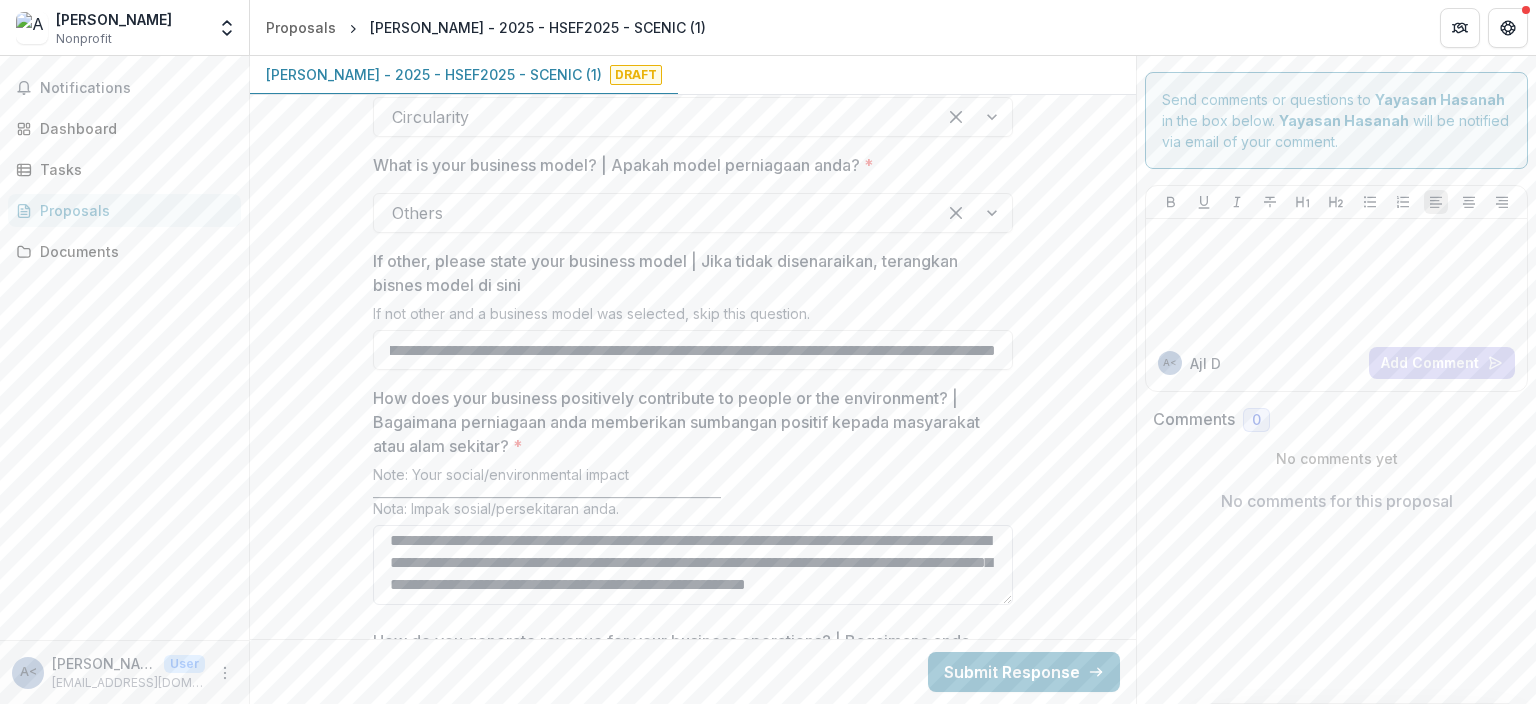 click on "**********" at bounding box center (693, 565) 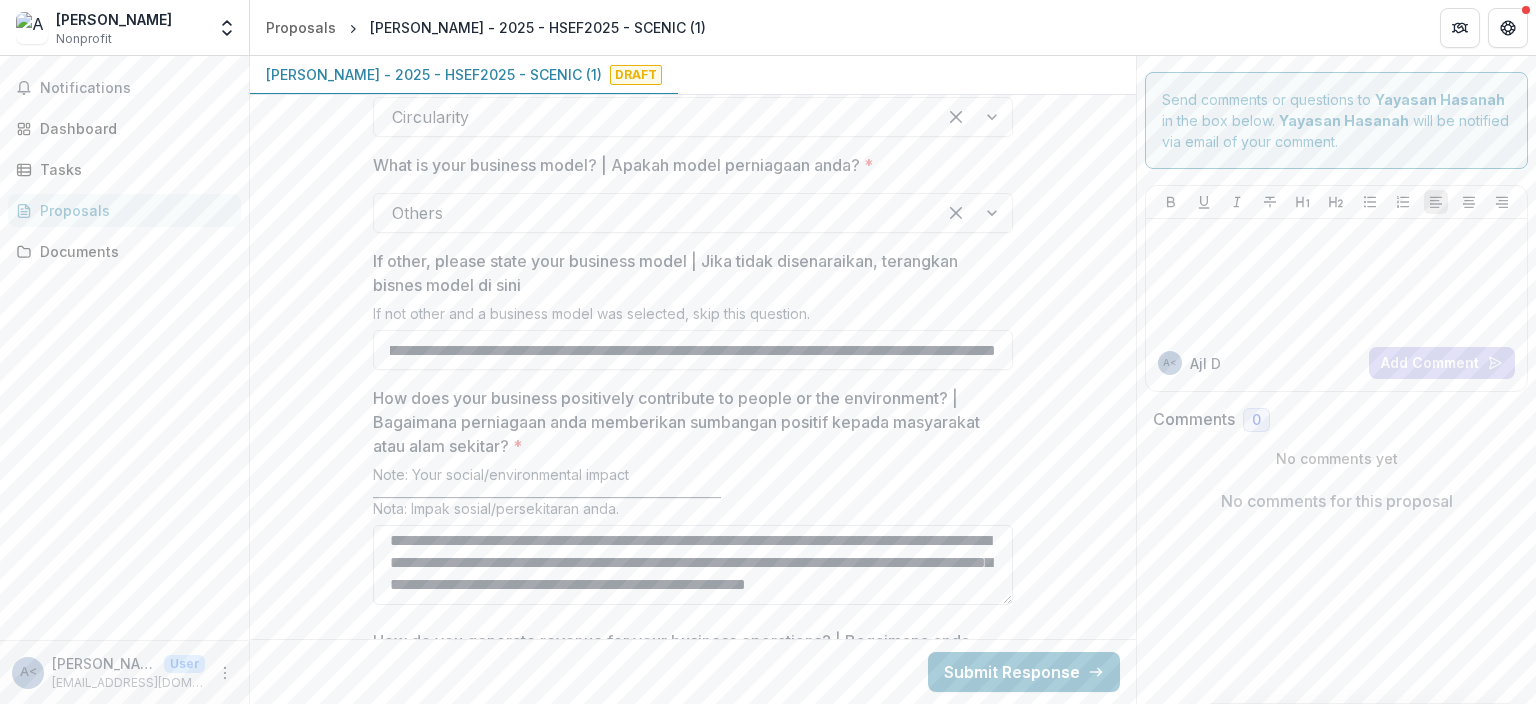 drag, startPoint x: 877, startPoint y: 489, endPoint x: 958, endPoint y: 485, distance: 81.09871 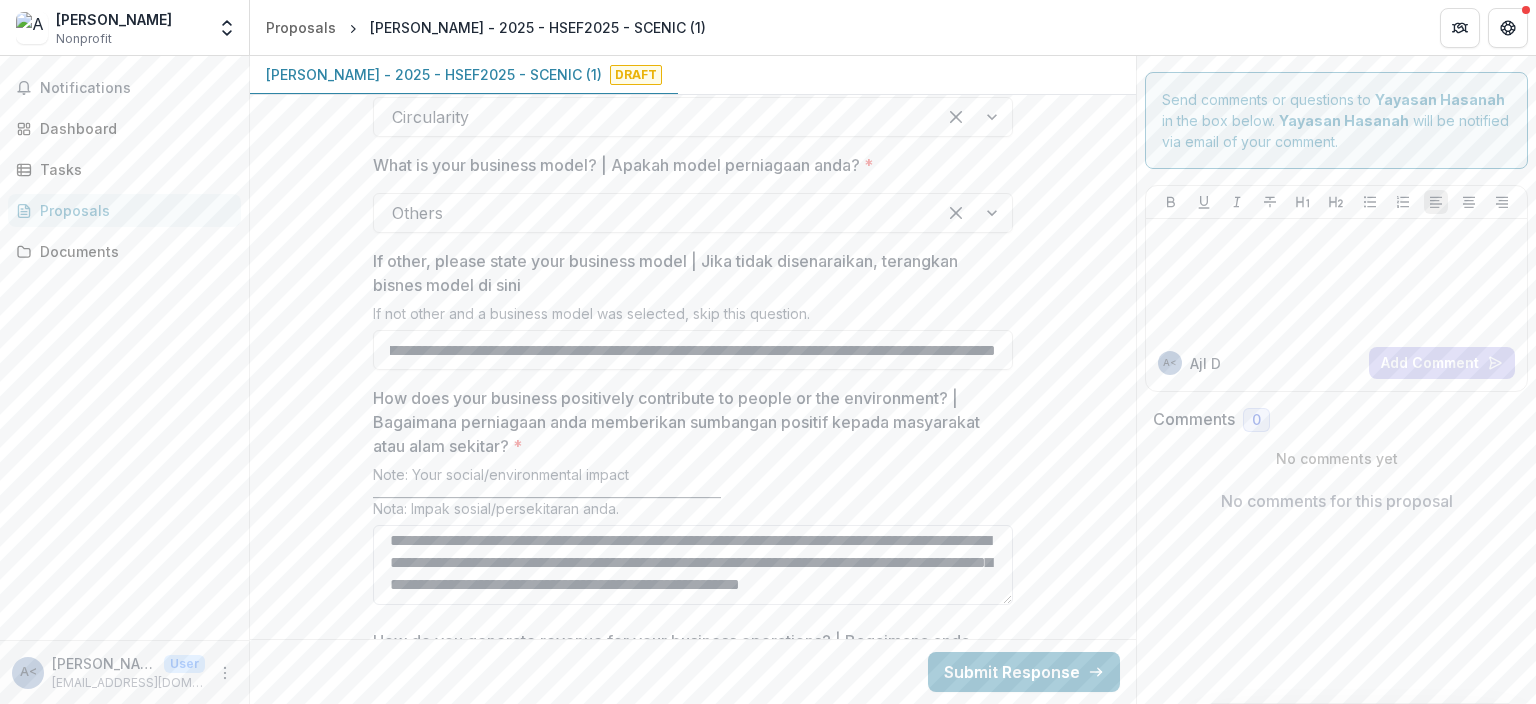 scroll, scrollTop: 135, scrollLeft: 0, axis: vertical 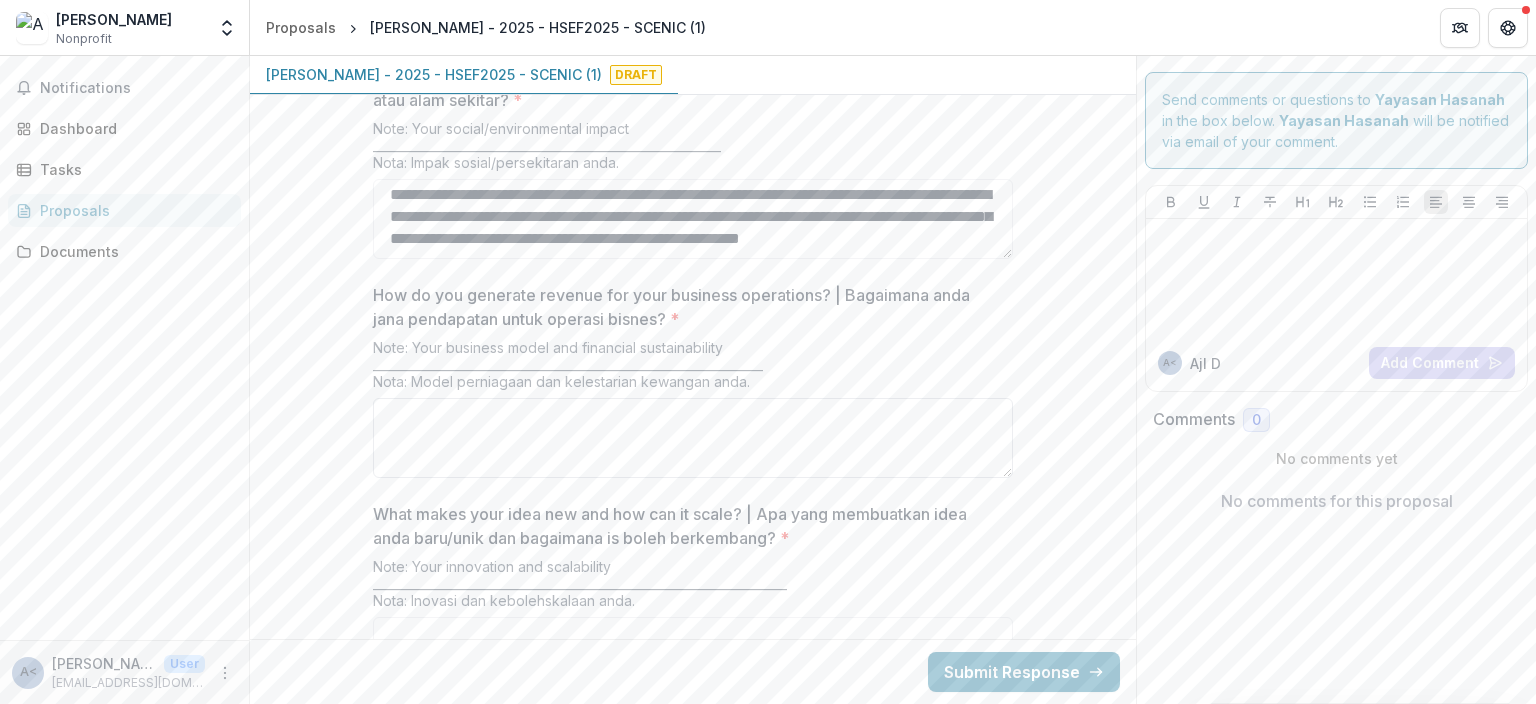 type on "**********" 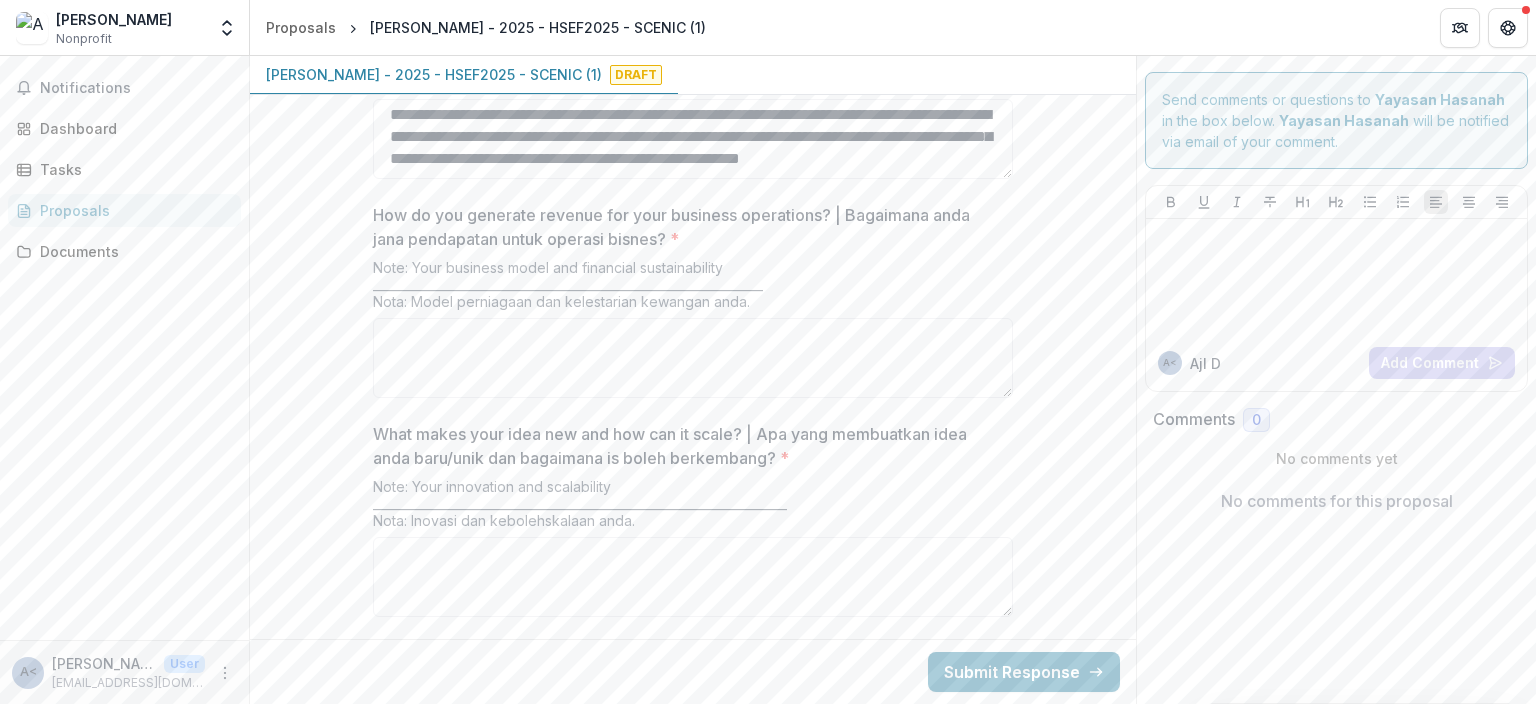 scroll, scrollTop: 3341, scrollLeft: 0, axis: vertical 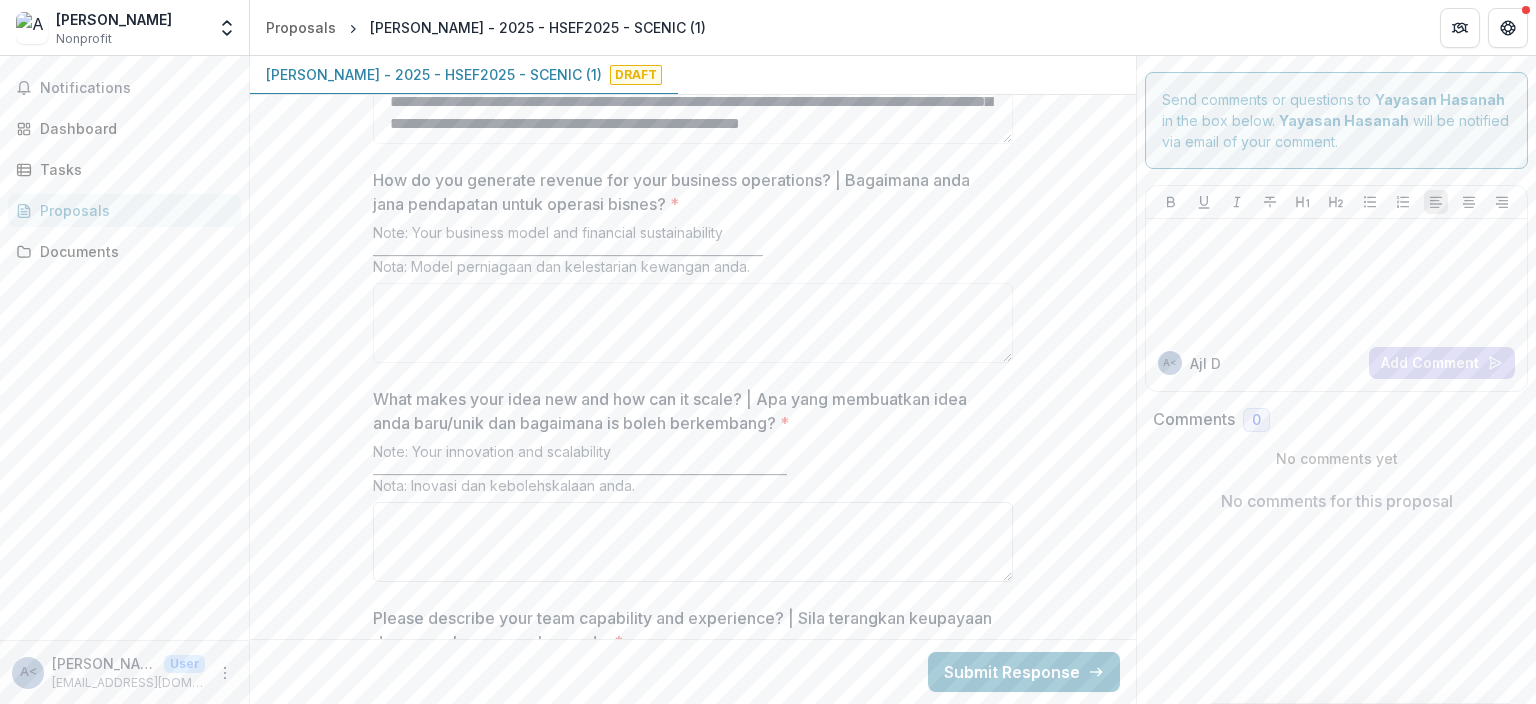 click on "What makes your idea new and how can it scale? | Apa yang membuatkan idea anda baru/unik dan bagaimana is boleh berkembang? *" at bounding box center [693, 542] 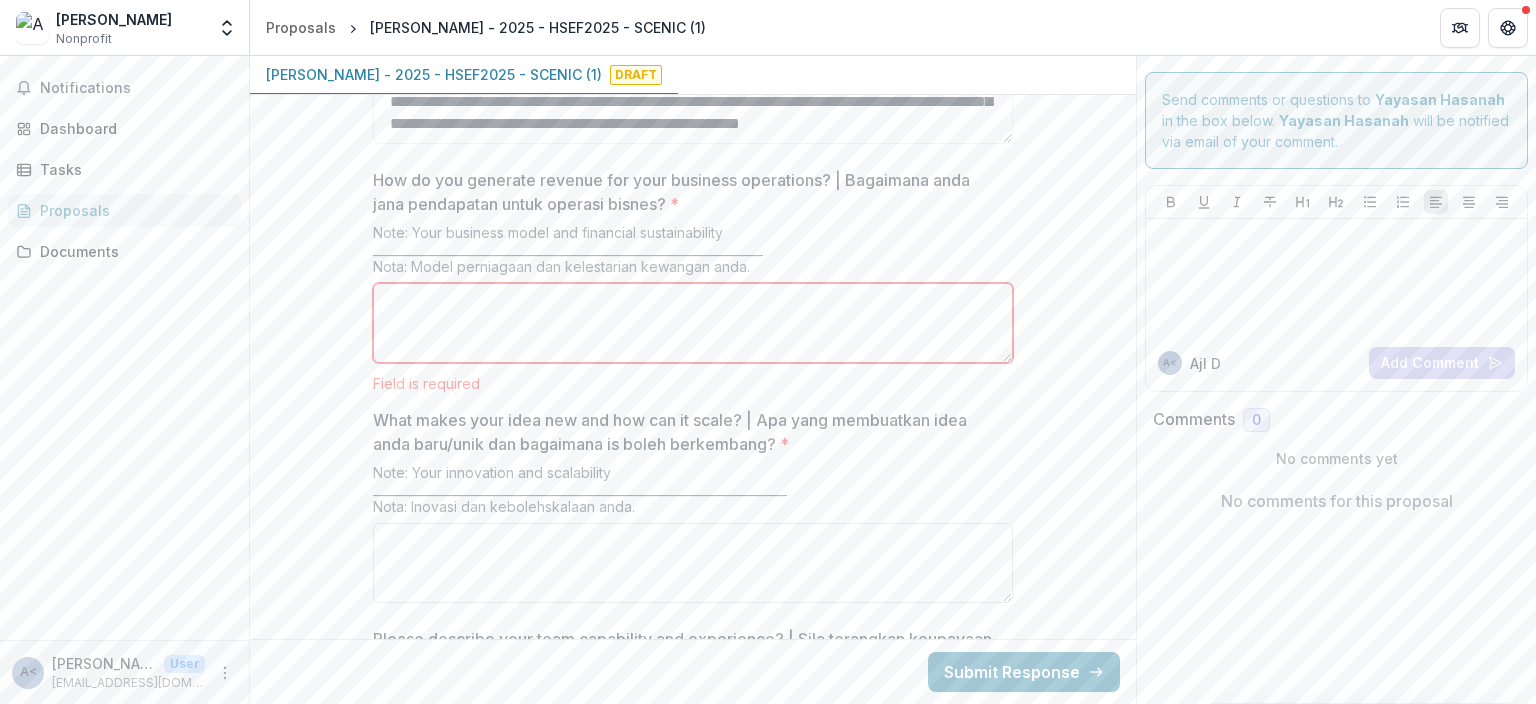 click on "What makes your idea new and how can it scale? | Apa yang membuatkan idea anda baru/unik dan bagaimana is boleh berkembang? *" at bounding box center (693, 563) 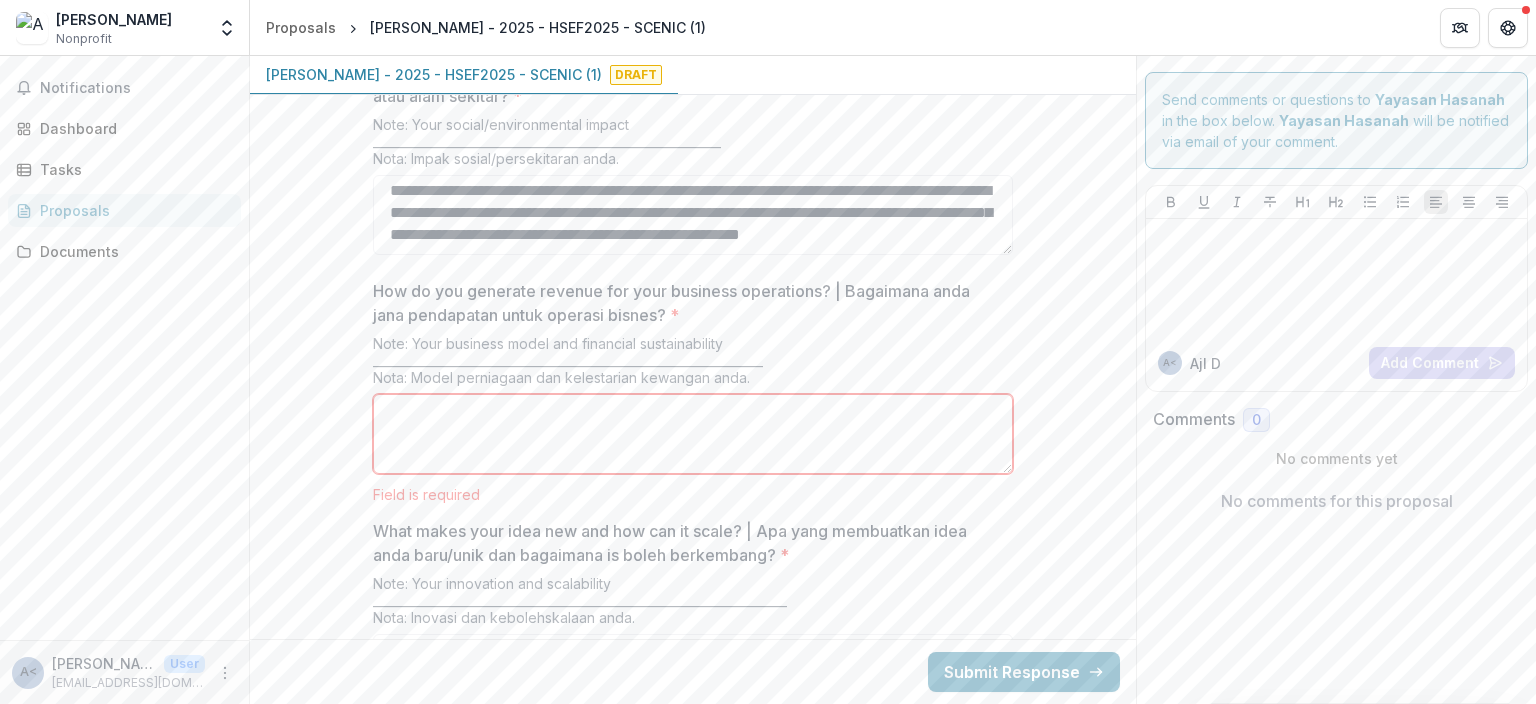 scroll, scrollTop: 3226, scrollLeft: 0, axis: vertical 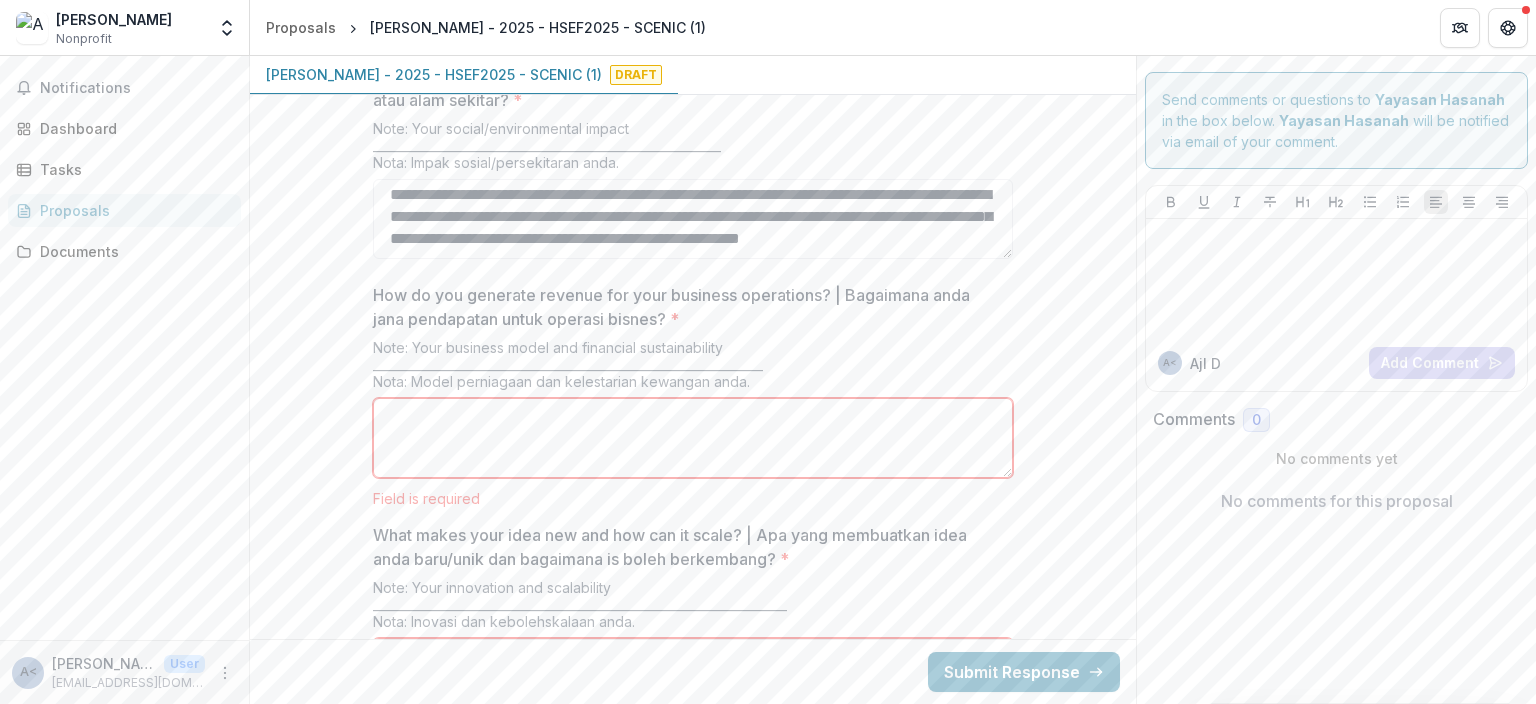 click on "How do you generate revenue for your business operations? | Bagaimana anda jana pendapatan untuk operasi bisnes? *" at bounding box center (693, 438) 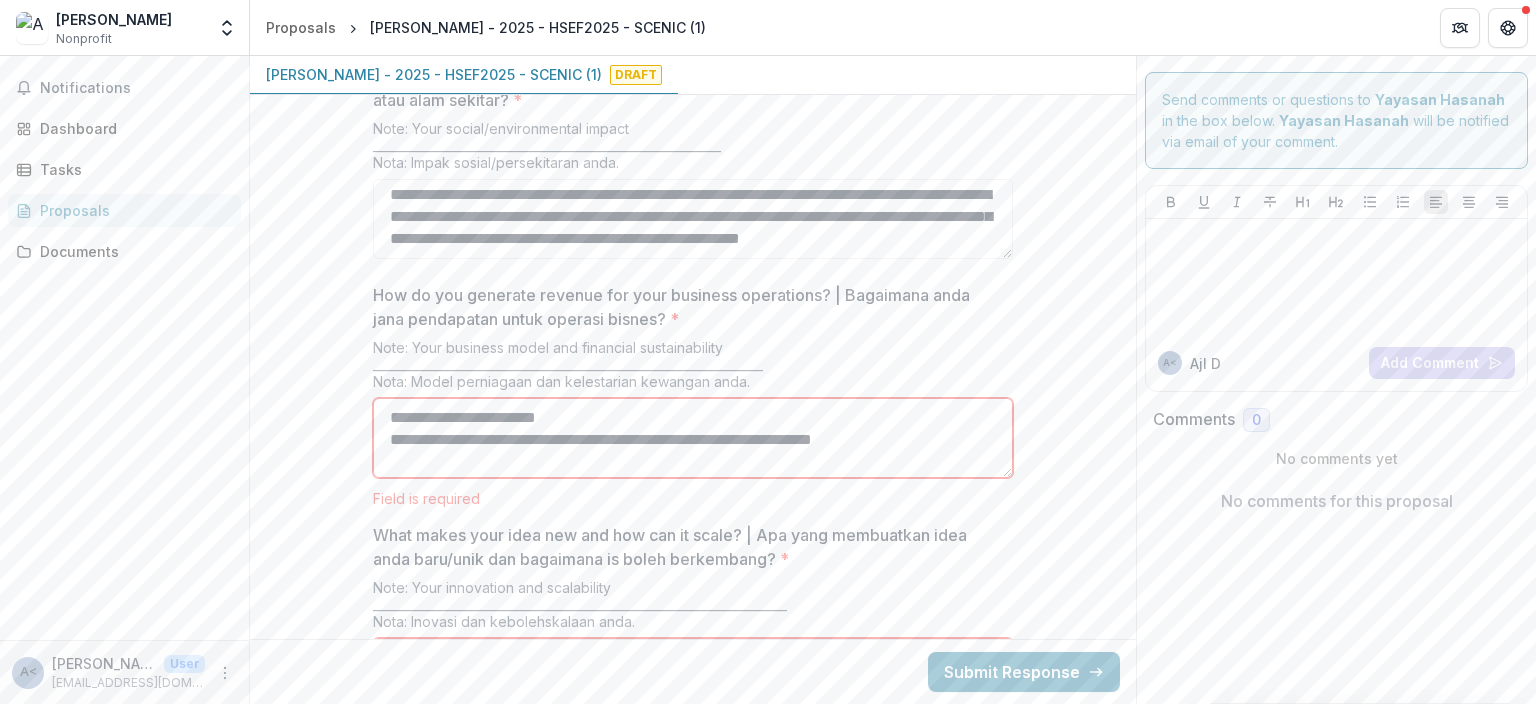 click on "**********" at bounding box center (693, 438) 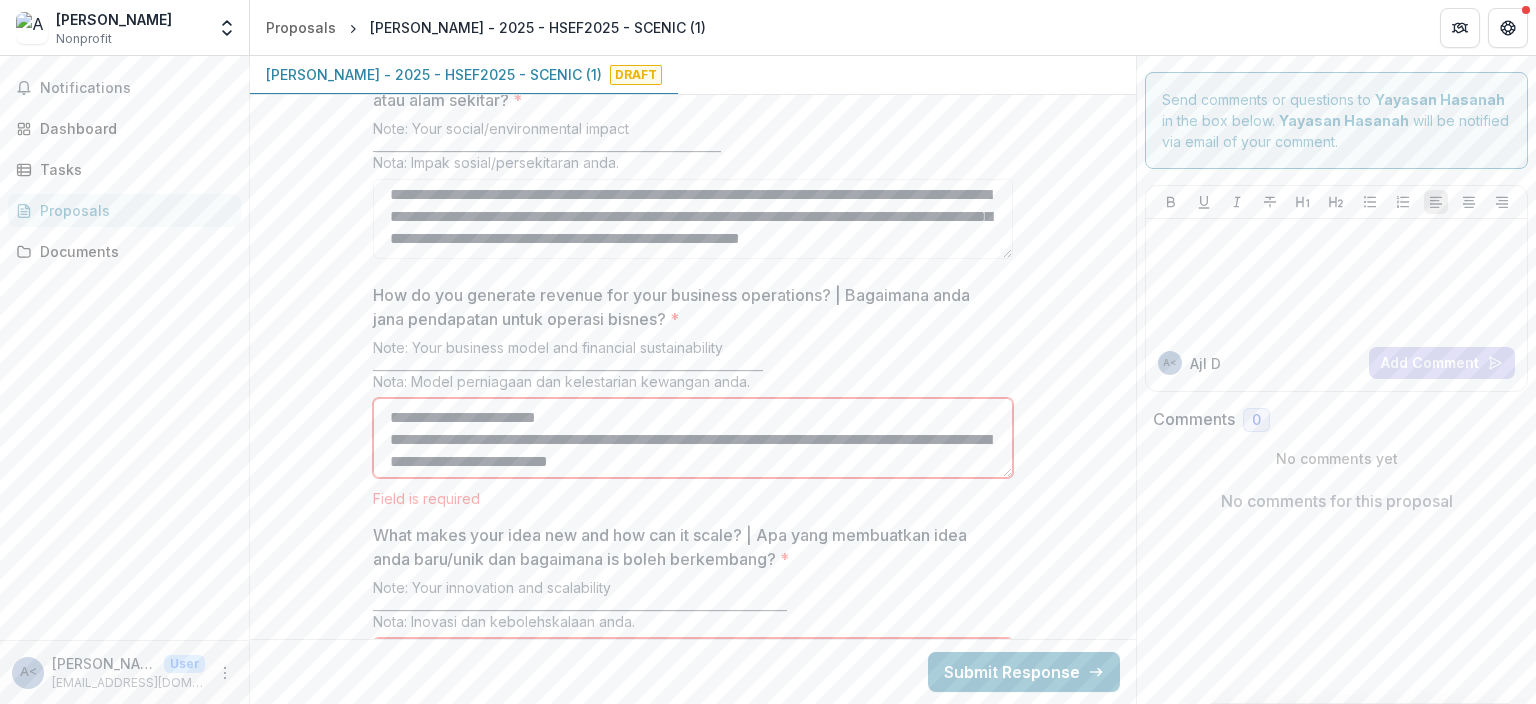 drag, startPoint x: 620, startPoint y: 361, endPoint x: 0, endPoint y: 302, distance: 622.8009 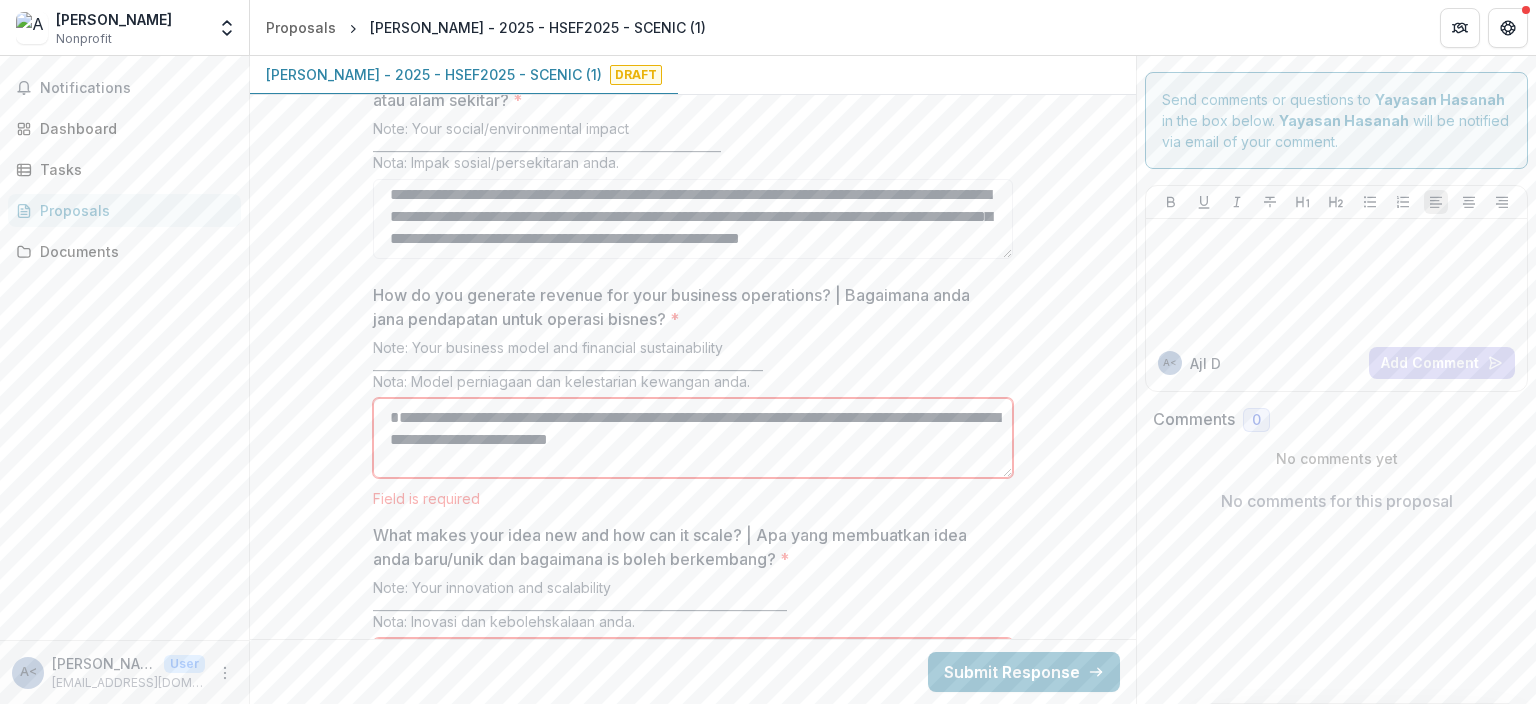 drag, startPoint x: 400, startPoint y: 387, endPoint x: 307, endPoint y: 390, distance: 93.04838 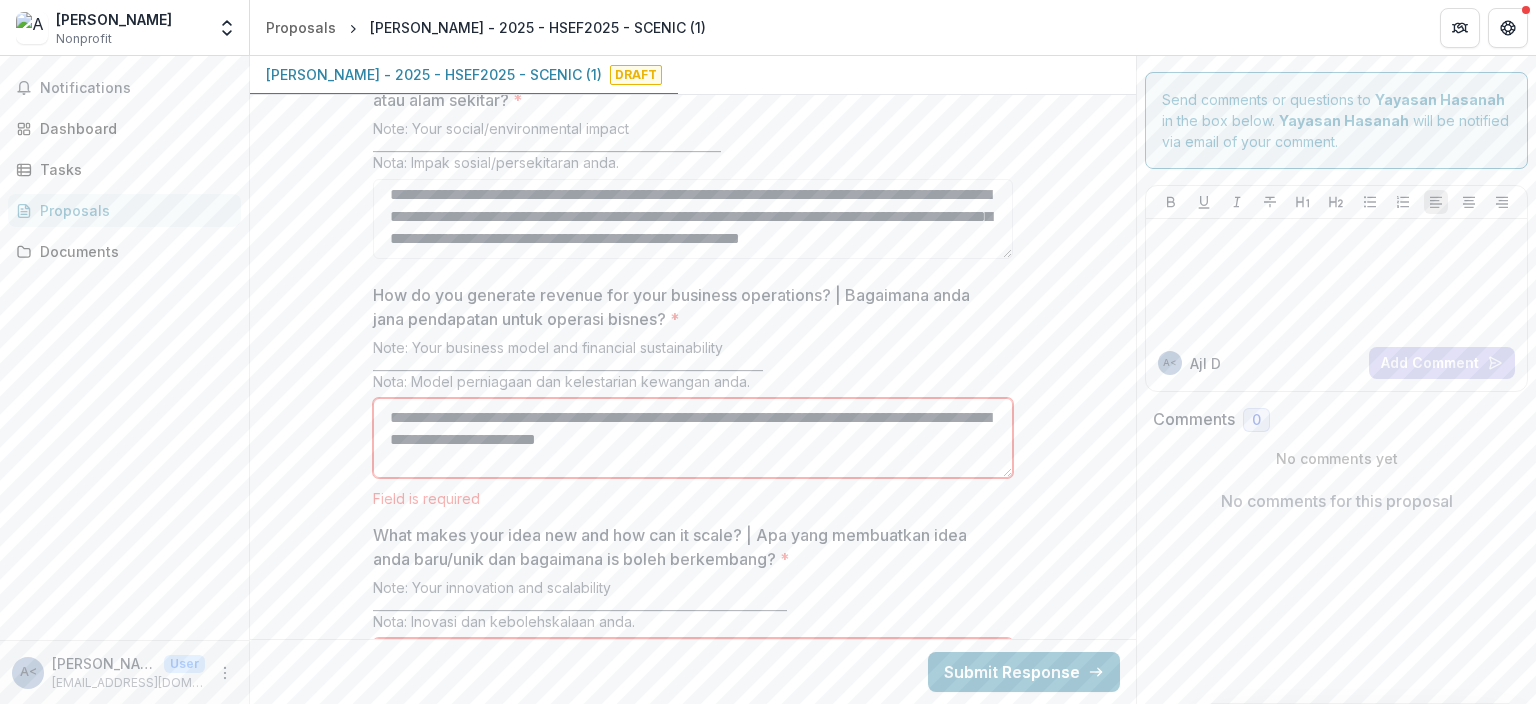 click on "**********" at bounding box center (693, 438) 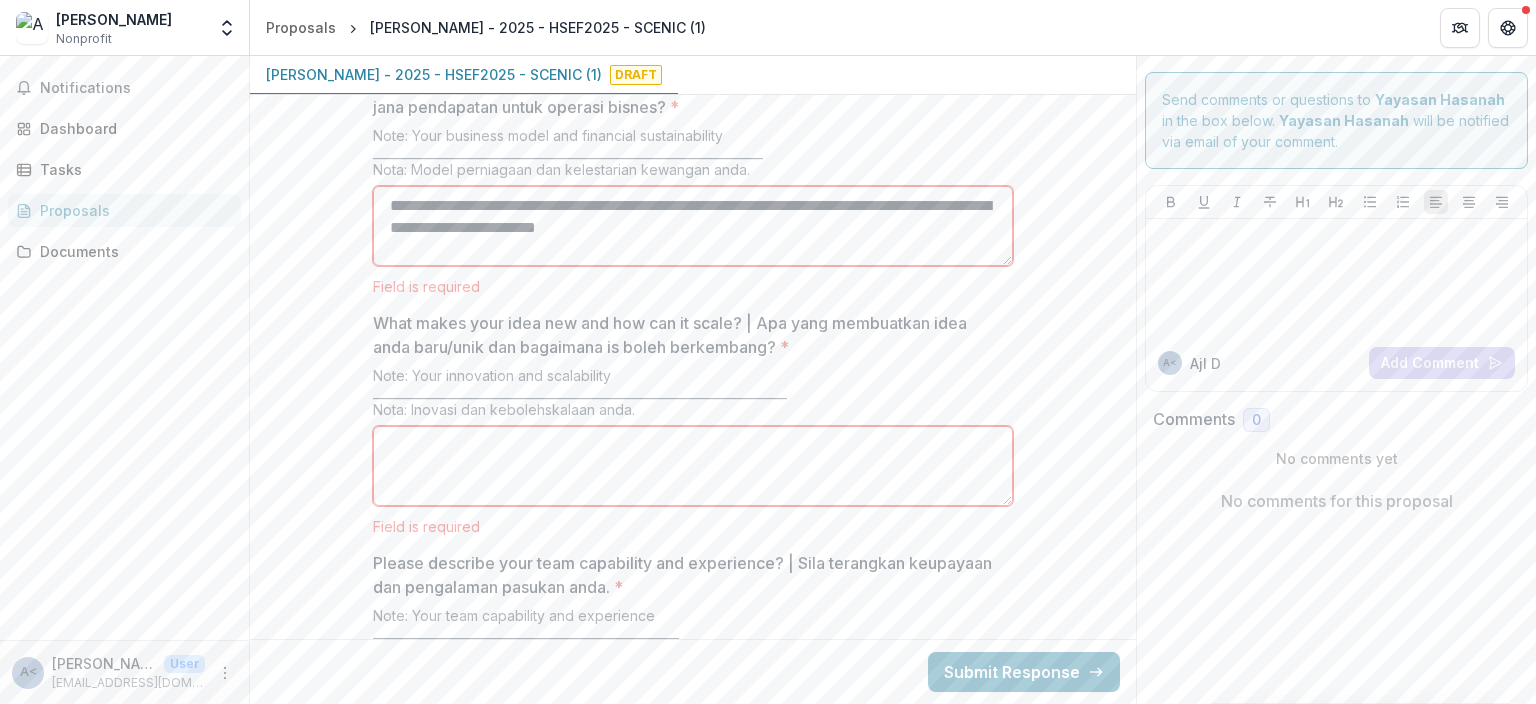 scroll, scrollTop: 3456, scrollLeft: 0, axis: vertical 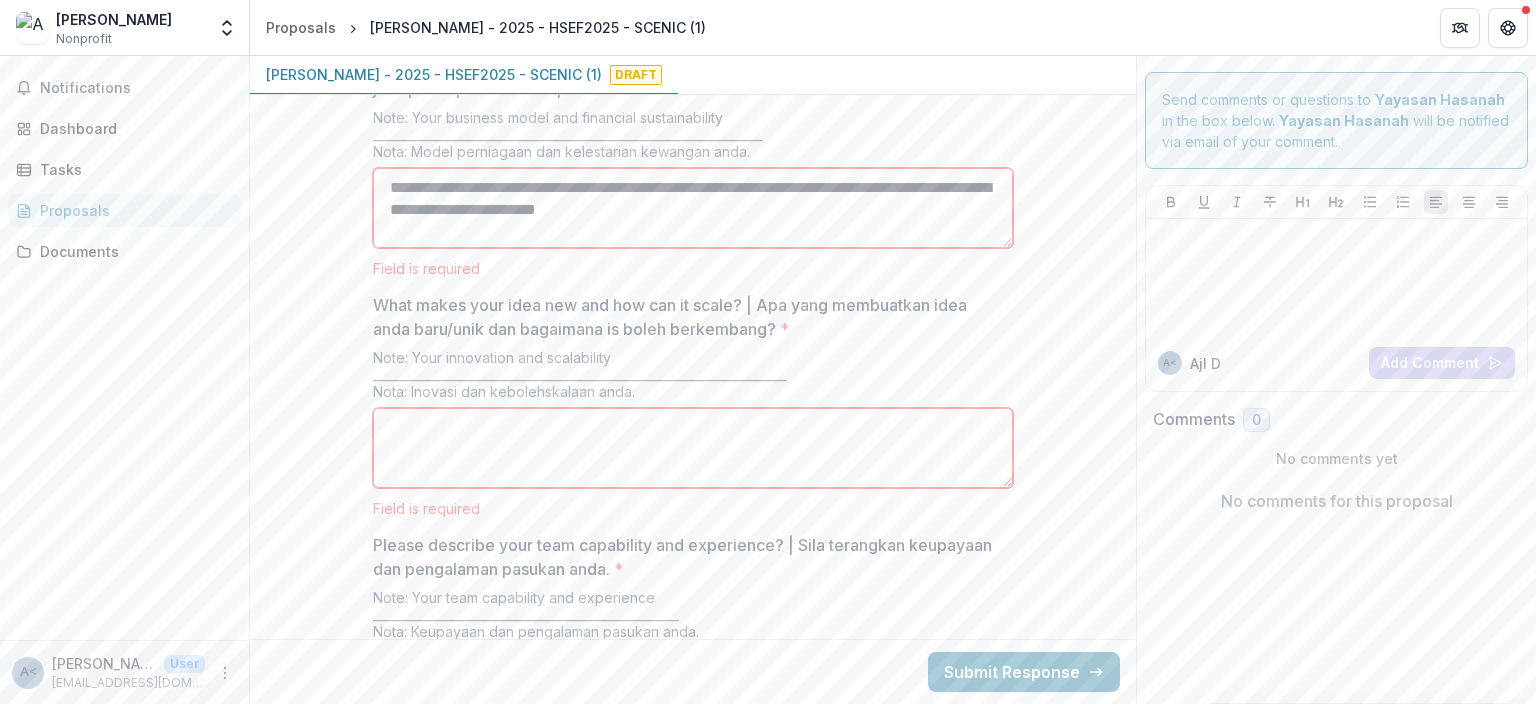 type on "**********" 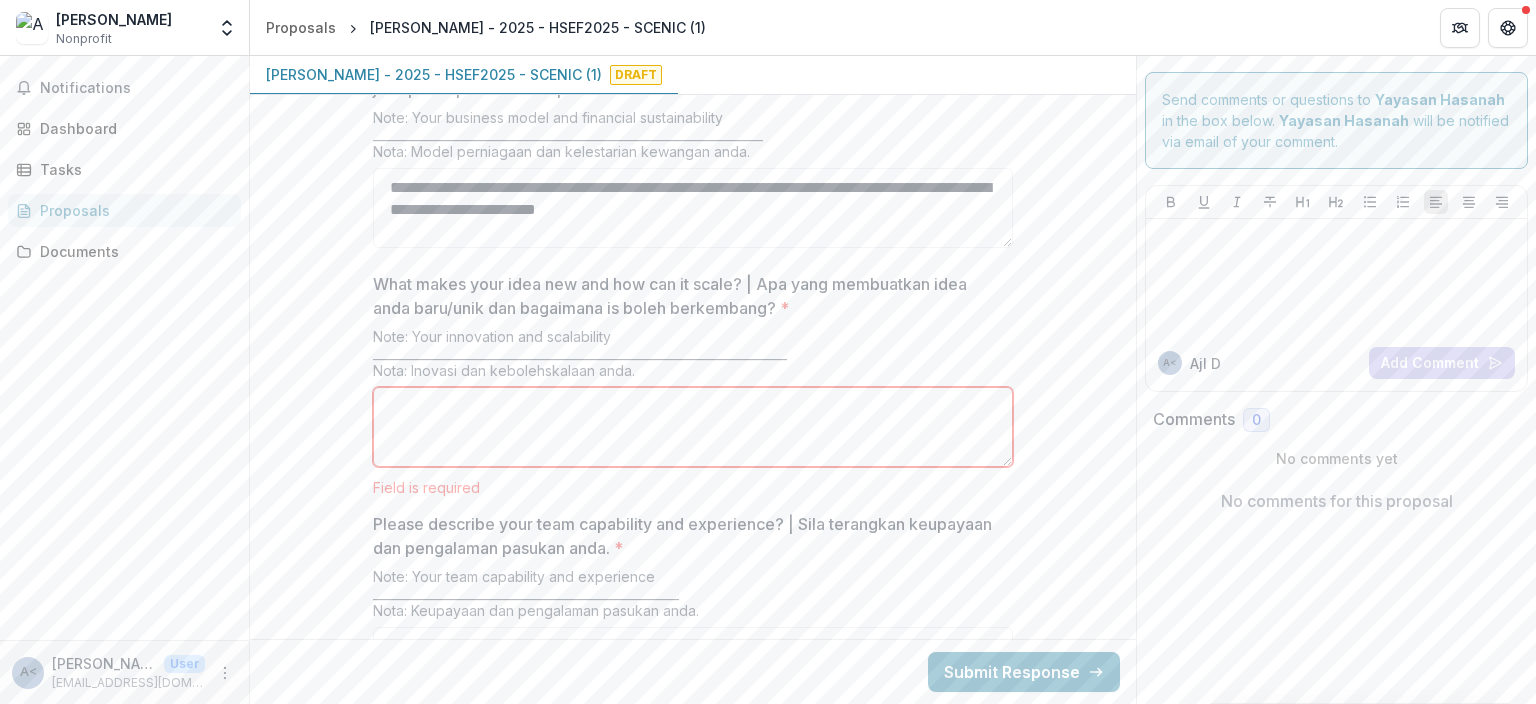 click on "What makes your idea new and how can it scale? | Apa yang membuatkan idea anda baru/unik dan bagaimana is boleh berkembang? *" at bounding box center [693, 427] 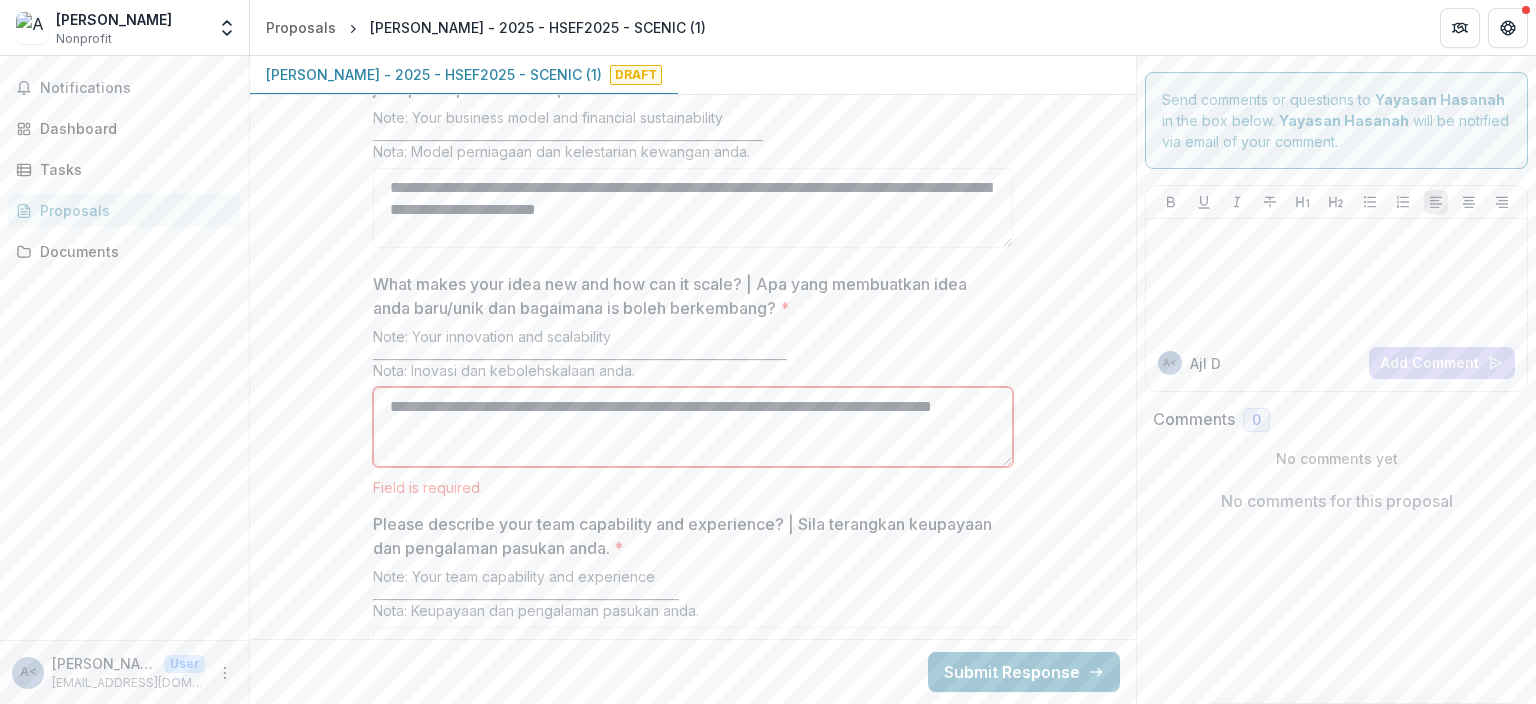 click on "**********" at bounding box center (693, 427) 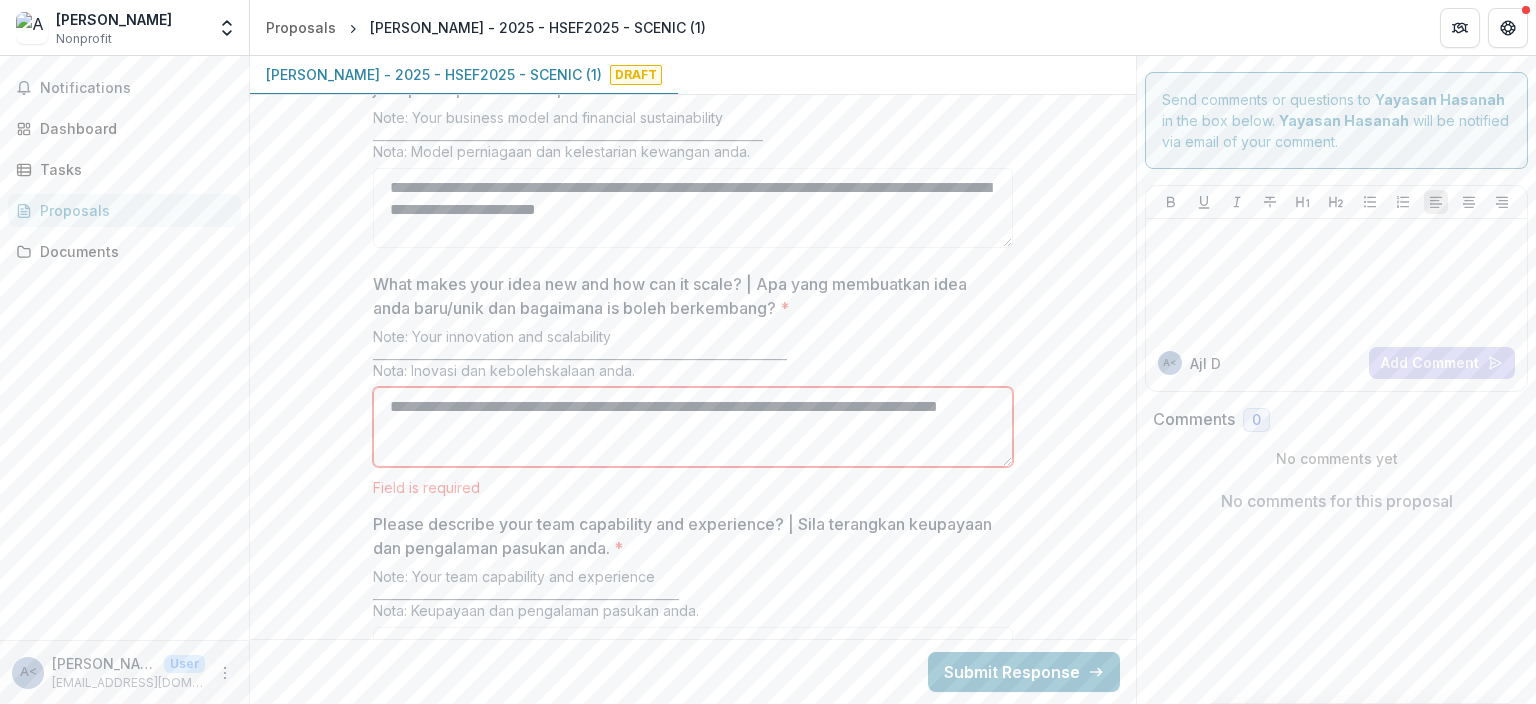 click on "**********" at bounding box center [693, 427] 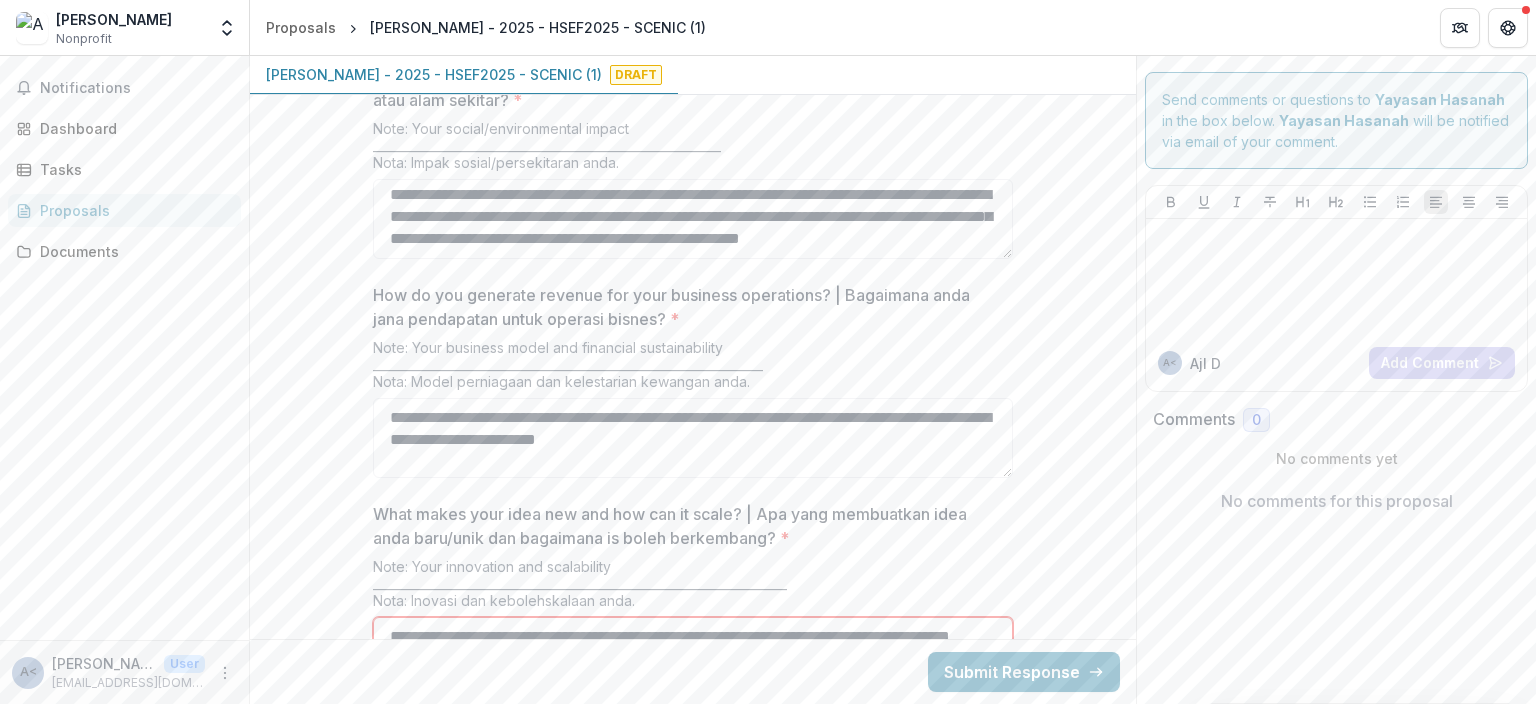 scroll, scrollTop: 3110, scrollLeft: 0, axis: vertical 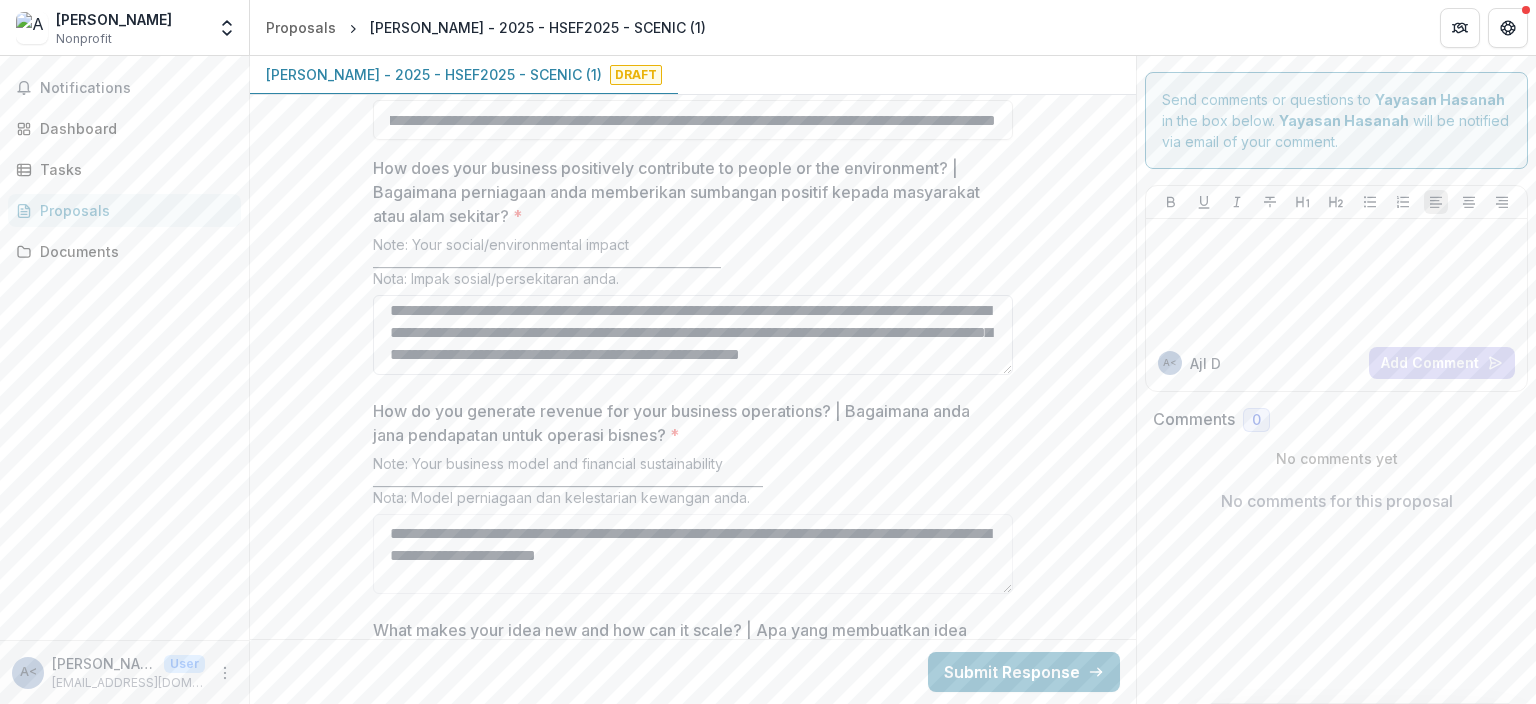 type on "**********" 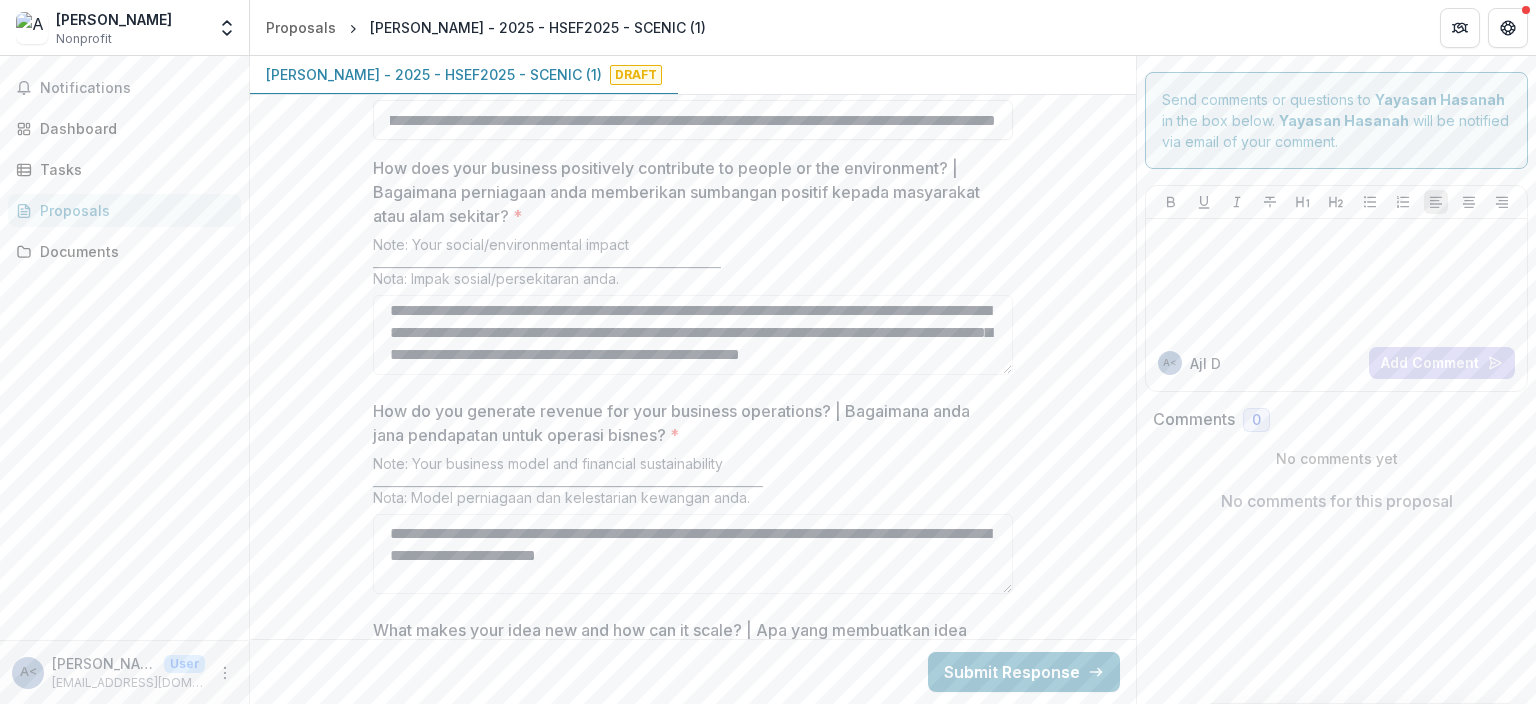 scroll, scrollTop: 9, scrollLeft: 0, axis: vertical 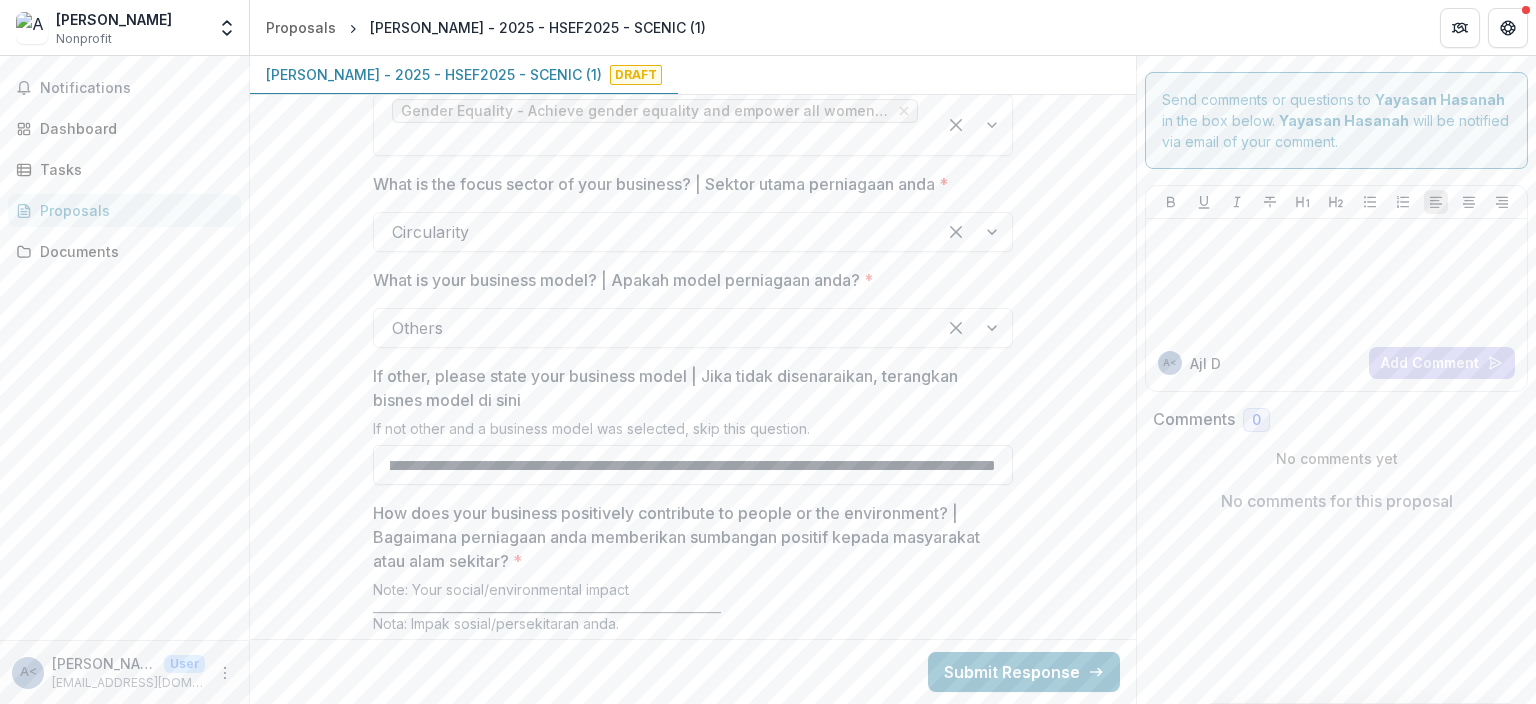 click on "**********" at bounding box center [693, 465] 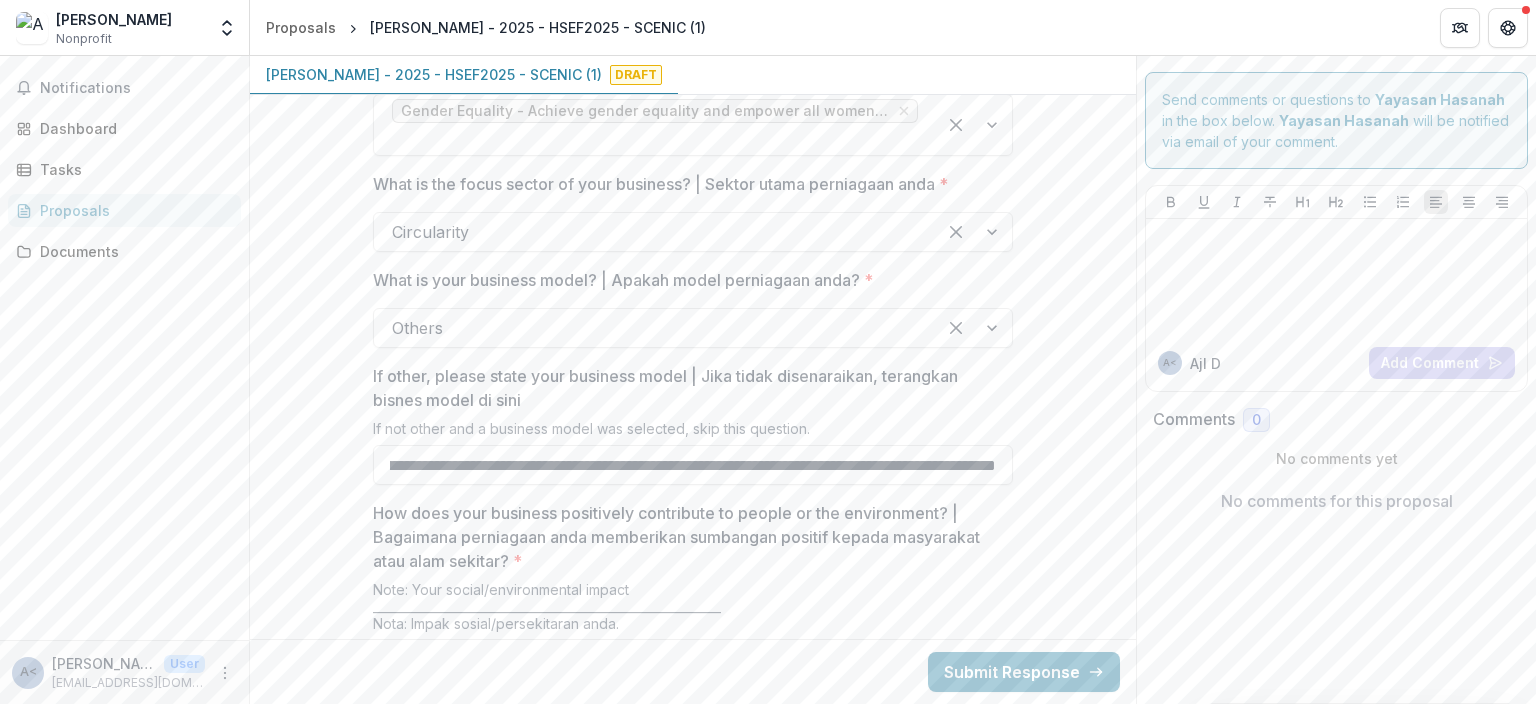 scroll, scrollTop: 0, scrollLeft: 2785, axis: horizontal 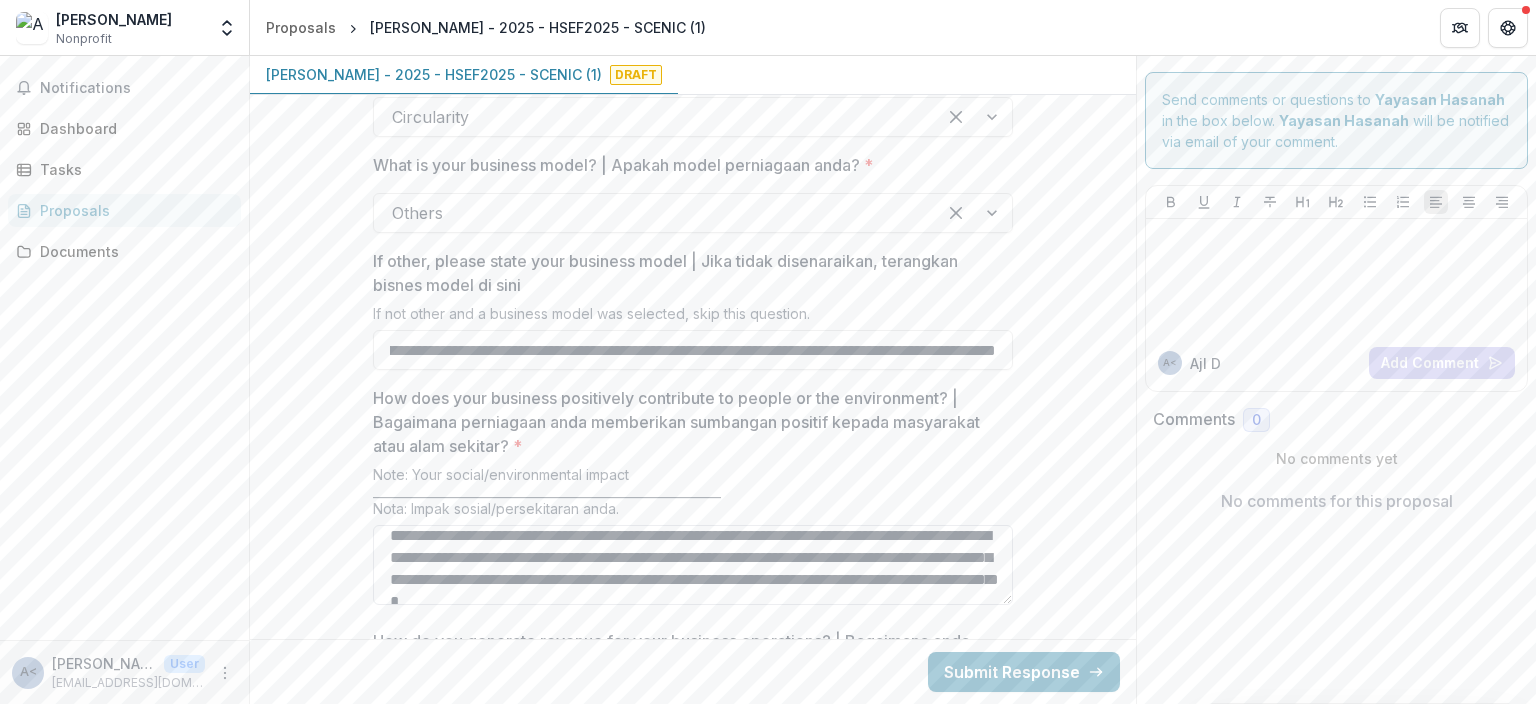 type on "**********" 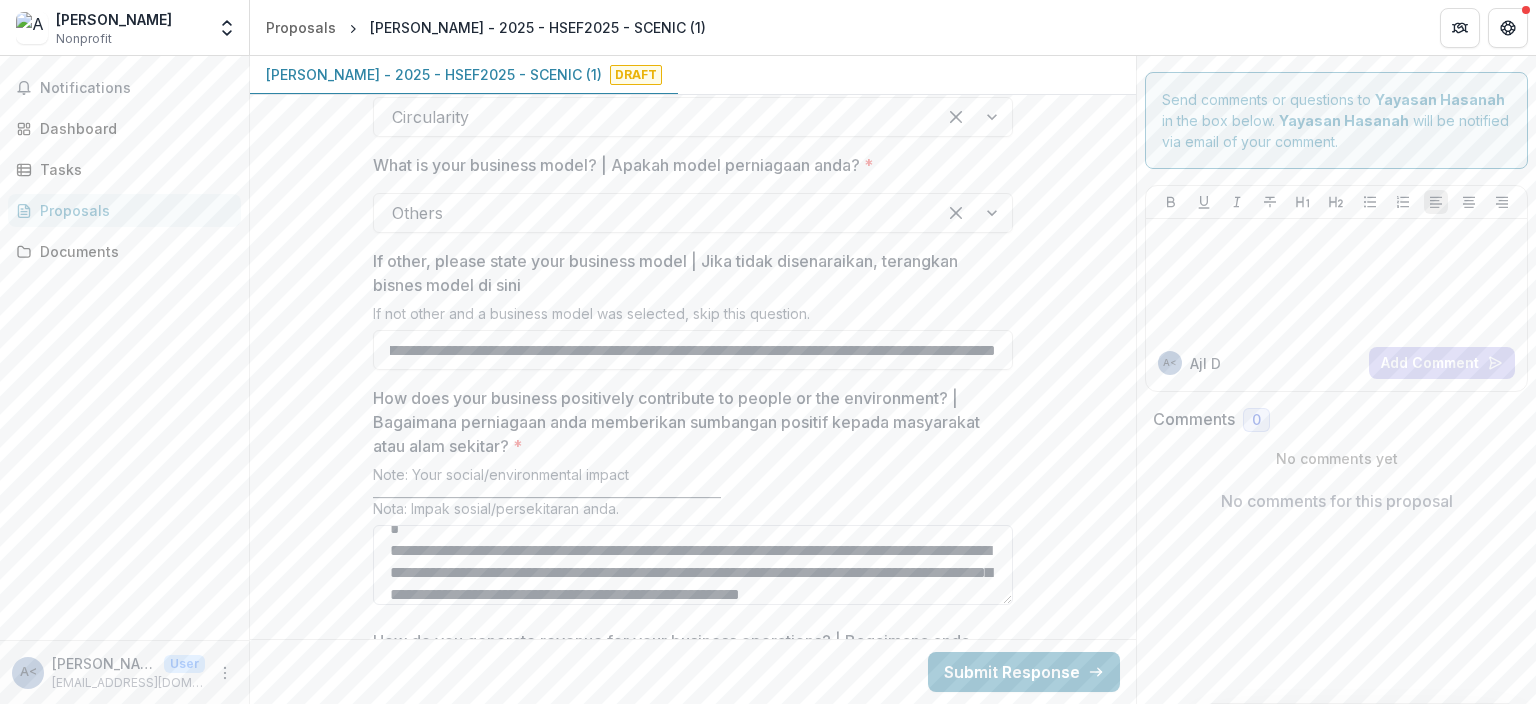 scroll, scrollTop: 58, scrollLeft: 0, axis: vertical 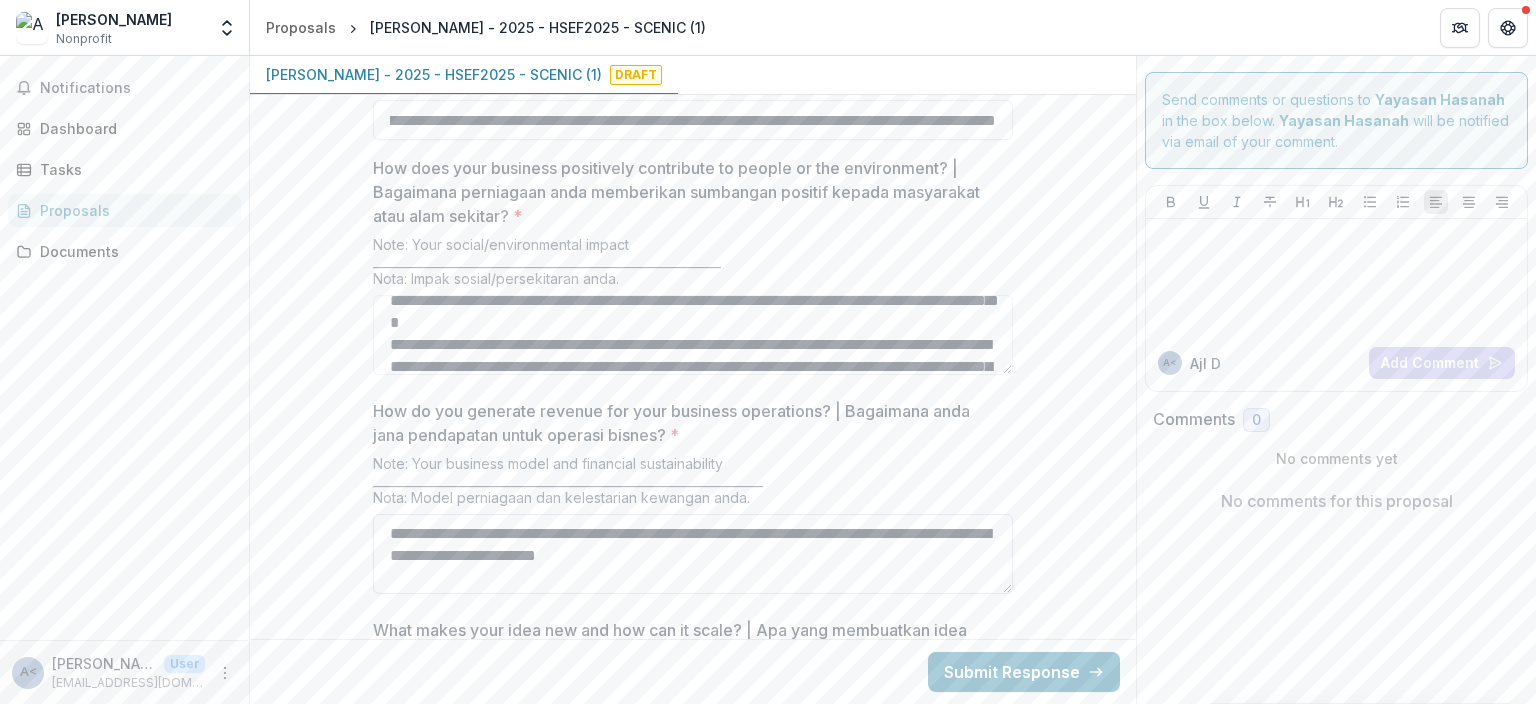 click on "**********" at bounding box center (693, 554) 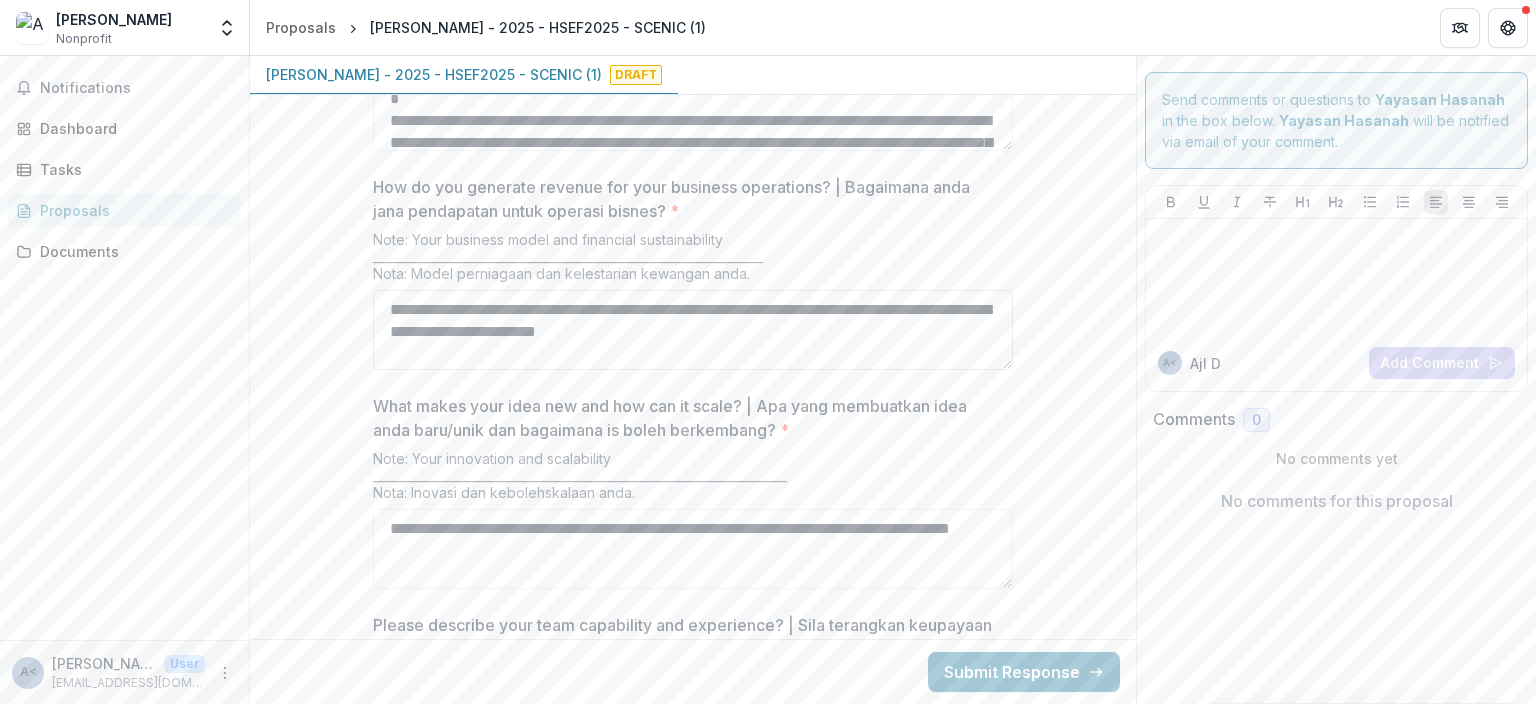 scroll, scrollTop: 3341, scrollLeft: 0, axis: vertical 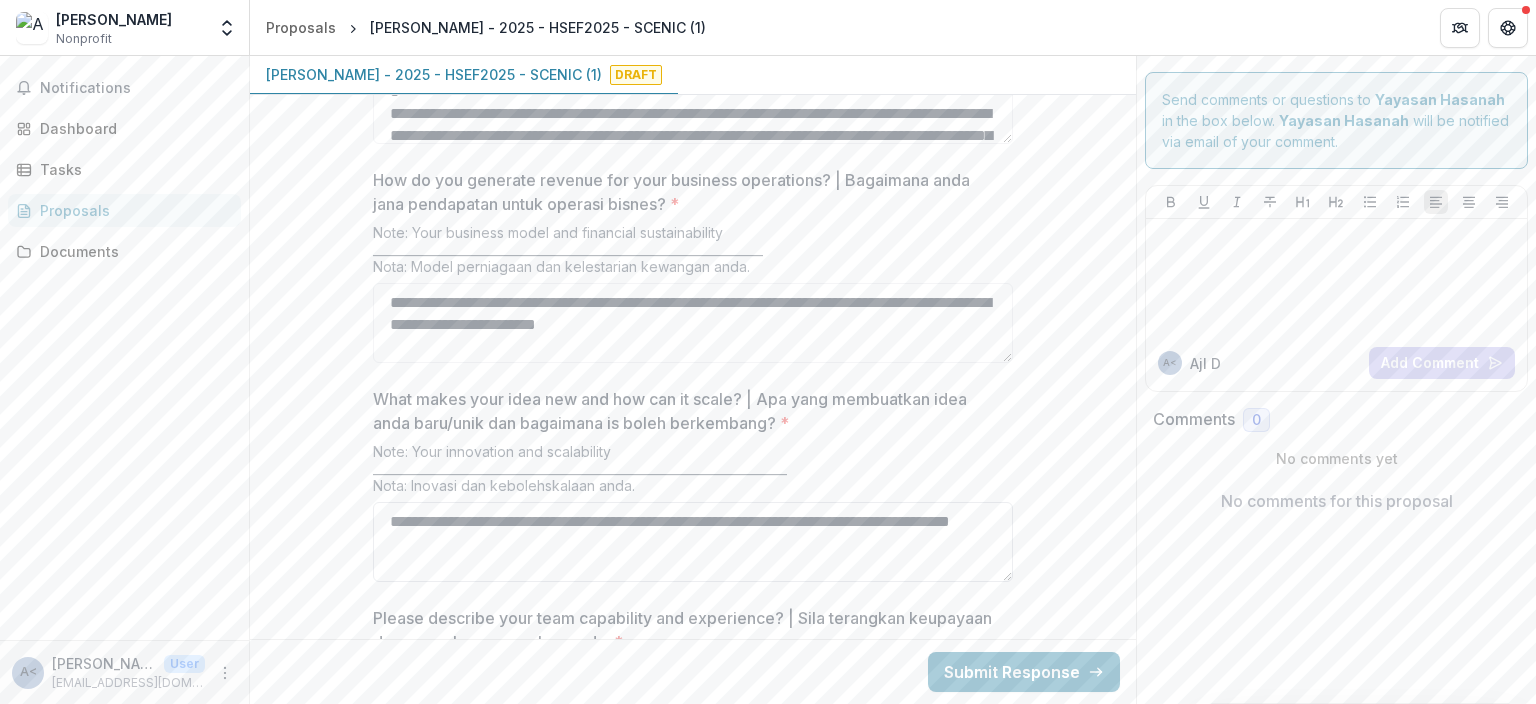 click on "**********" at bounding box center (693, 542) 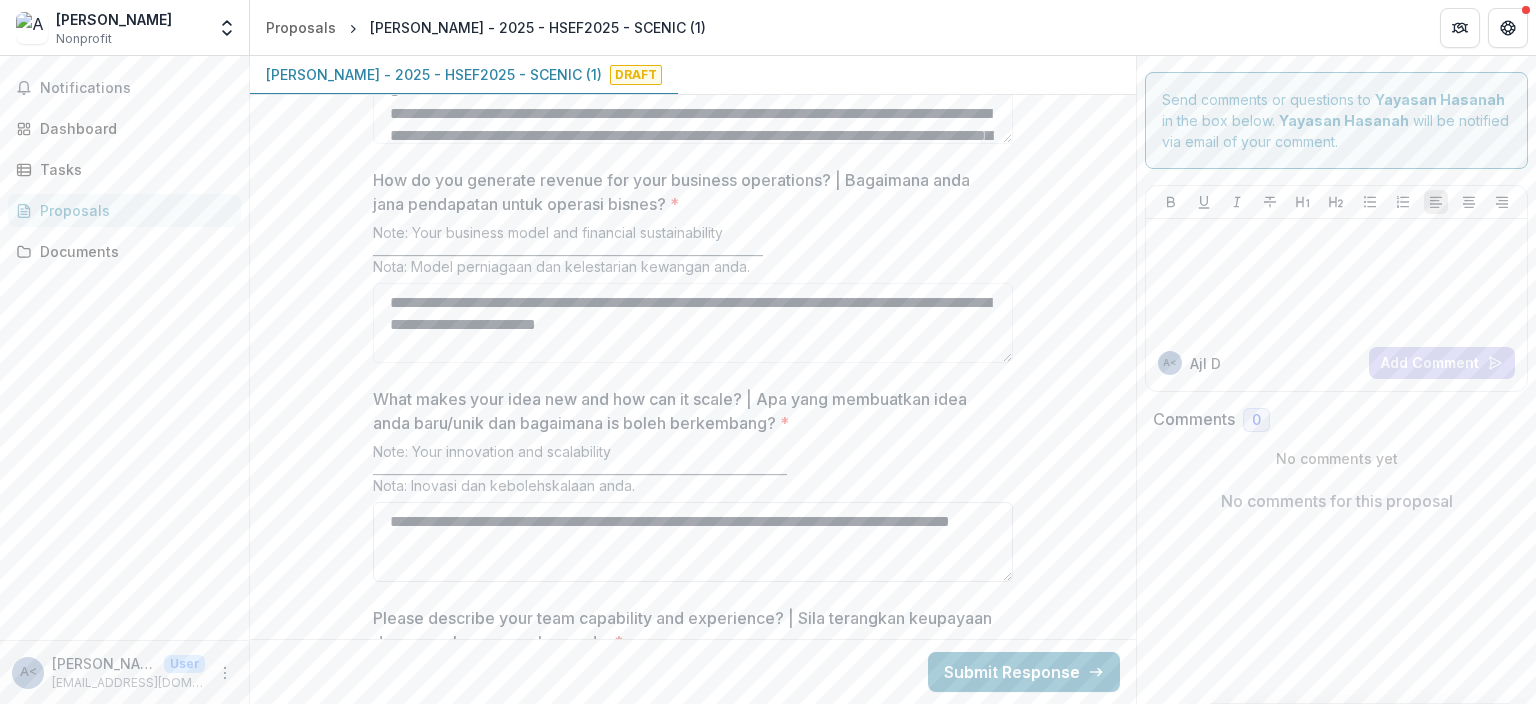 click on "**********" at bounding box center [693, 542] 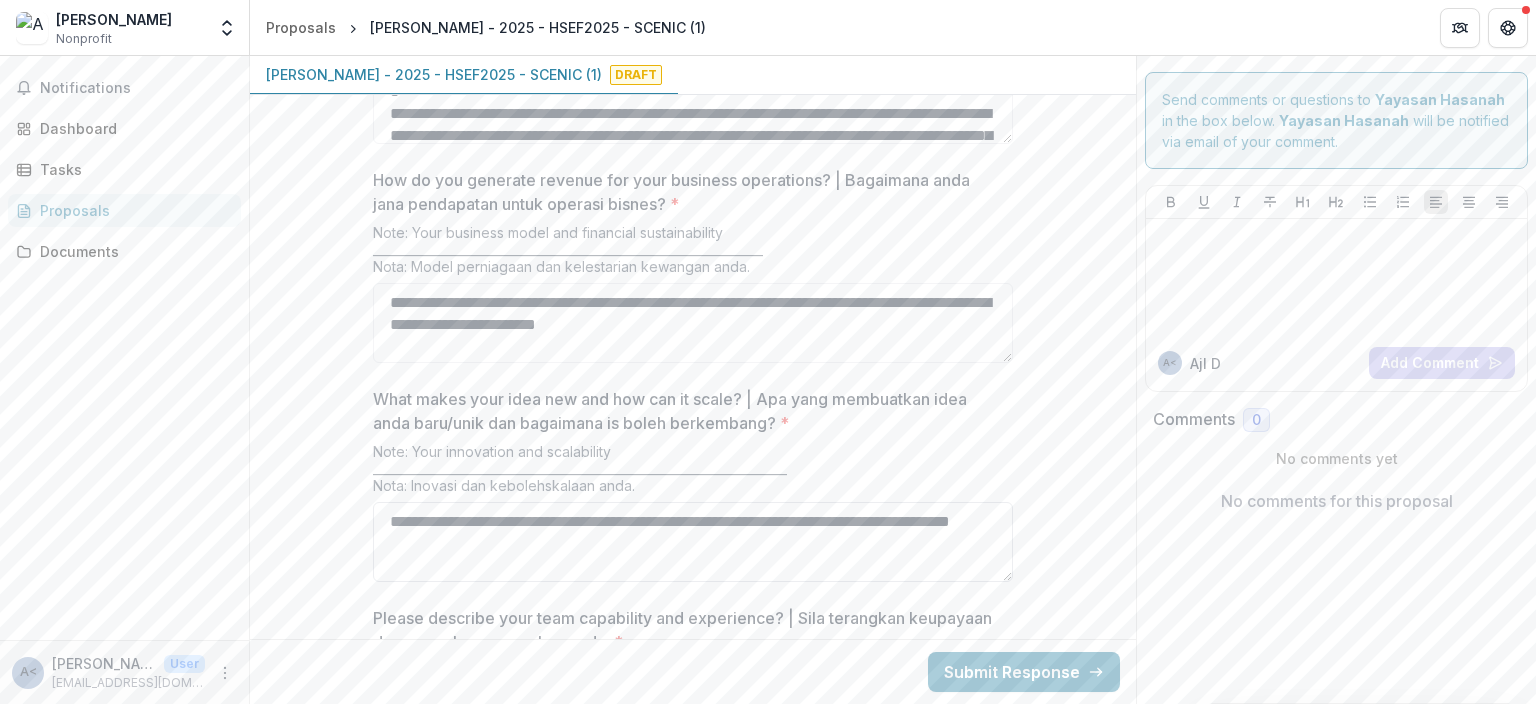 click on "**********" at bounding box center [693, 542] 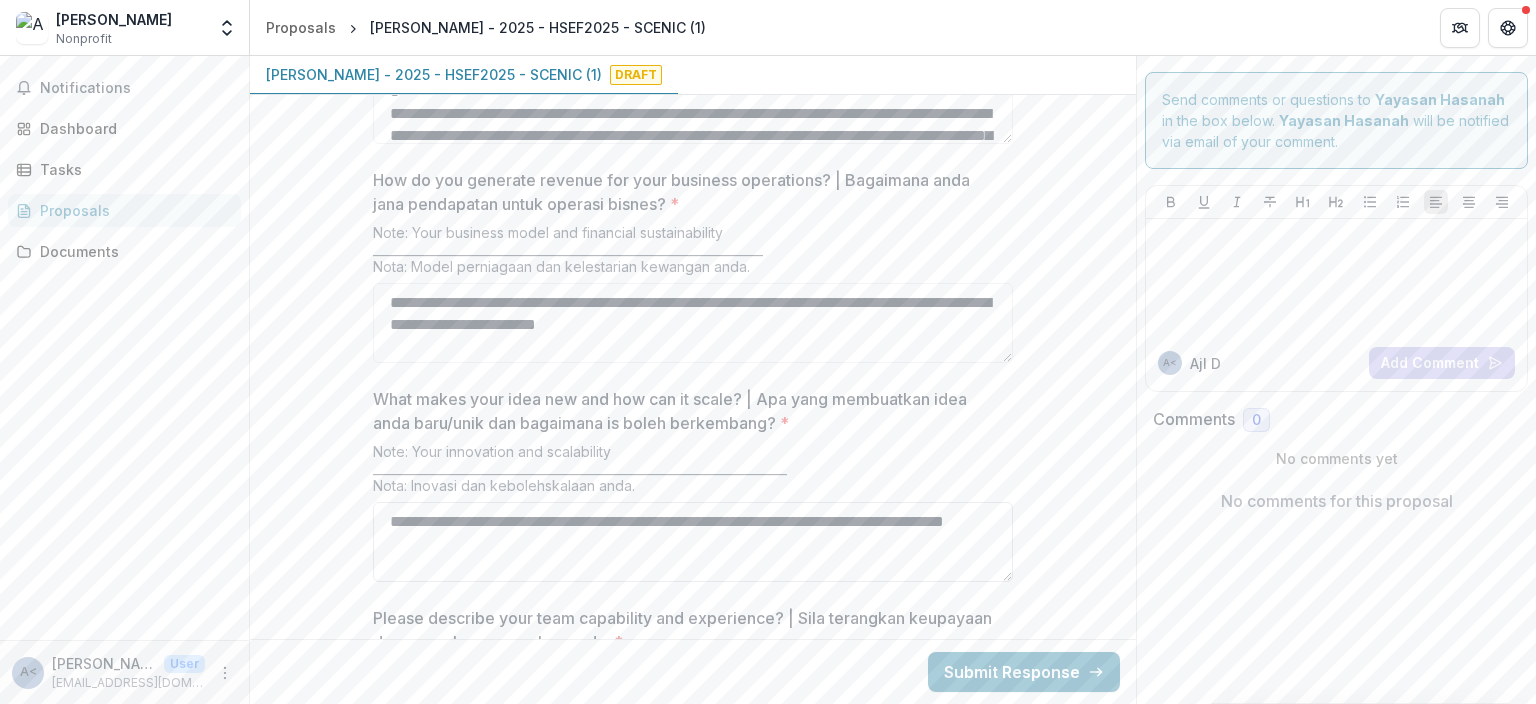 click on "**********" at bounding box center [693, 542] 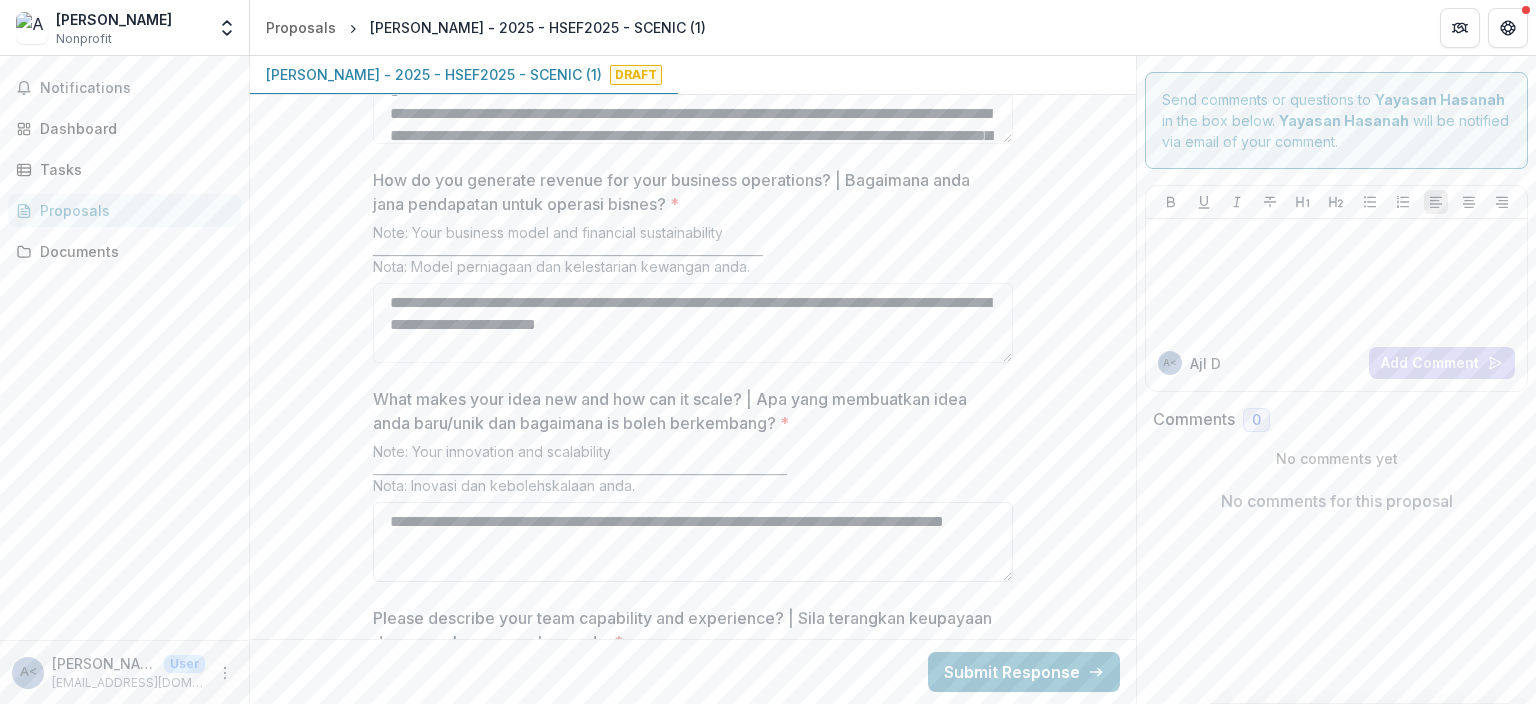 click on "**********" at bounding box center [693, 542] 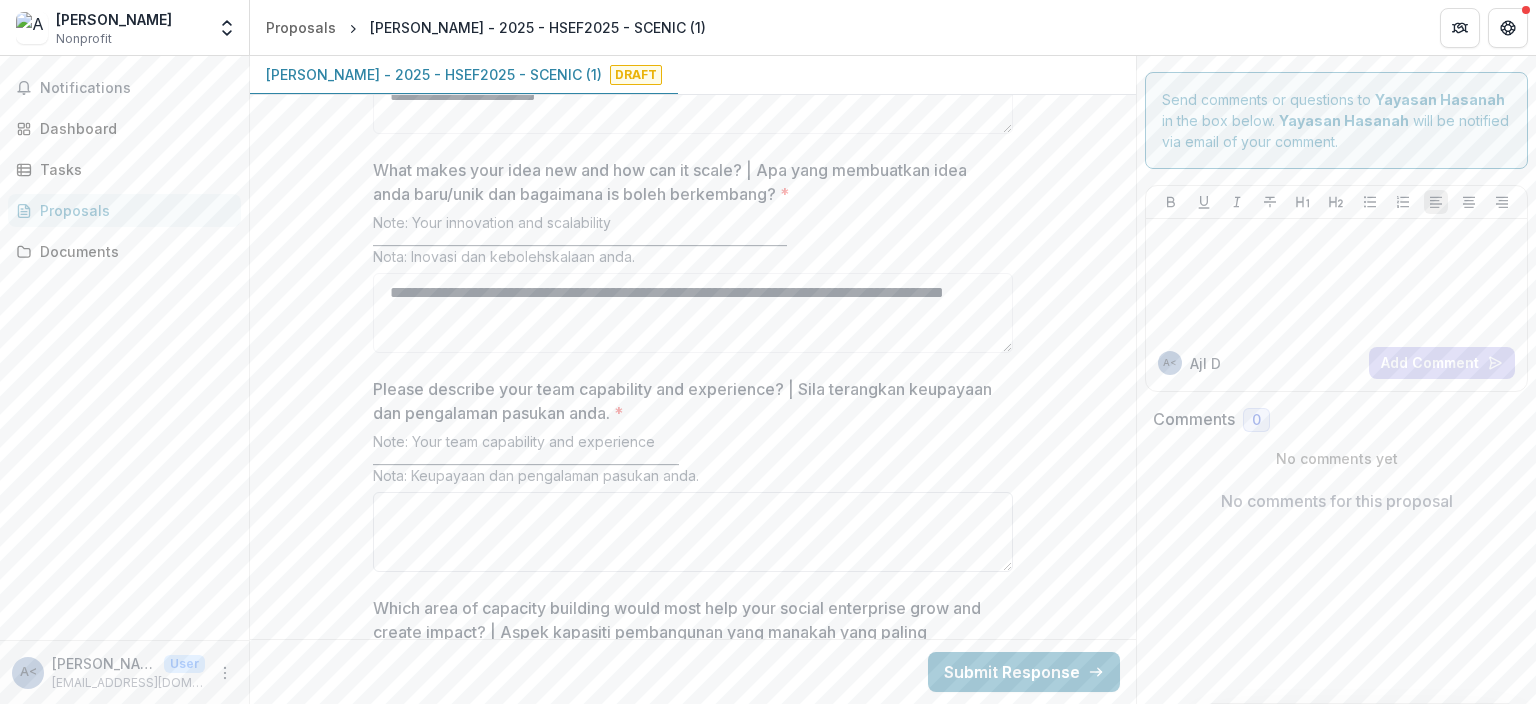 scroll, scrollTop: 3571, scrollLeft: 0, axis: vertical 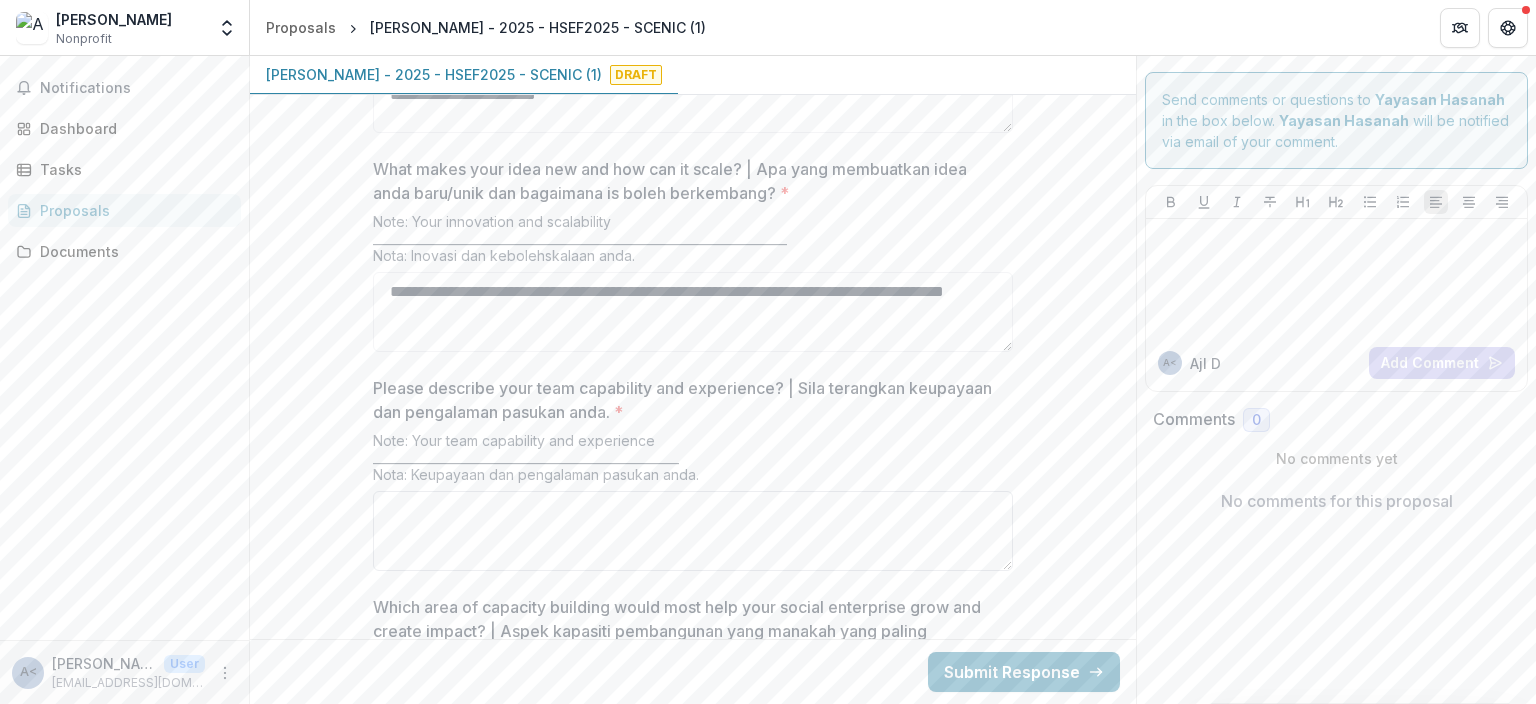 type on "**********" 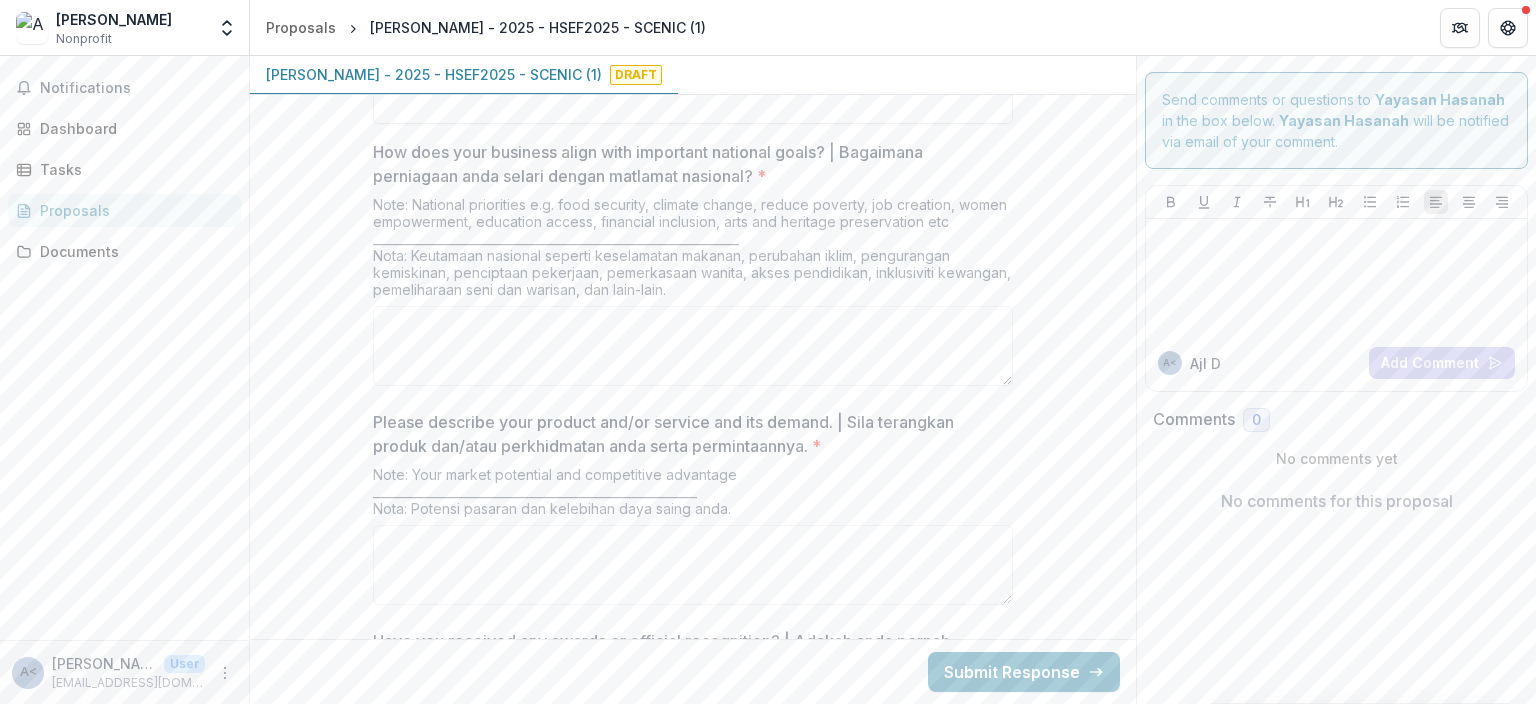 scroll, scrollTop: 3870, scrollLeft: 0, axis: vertical 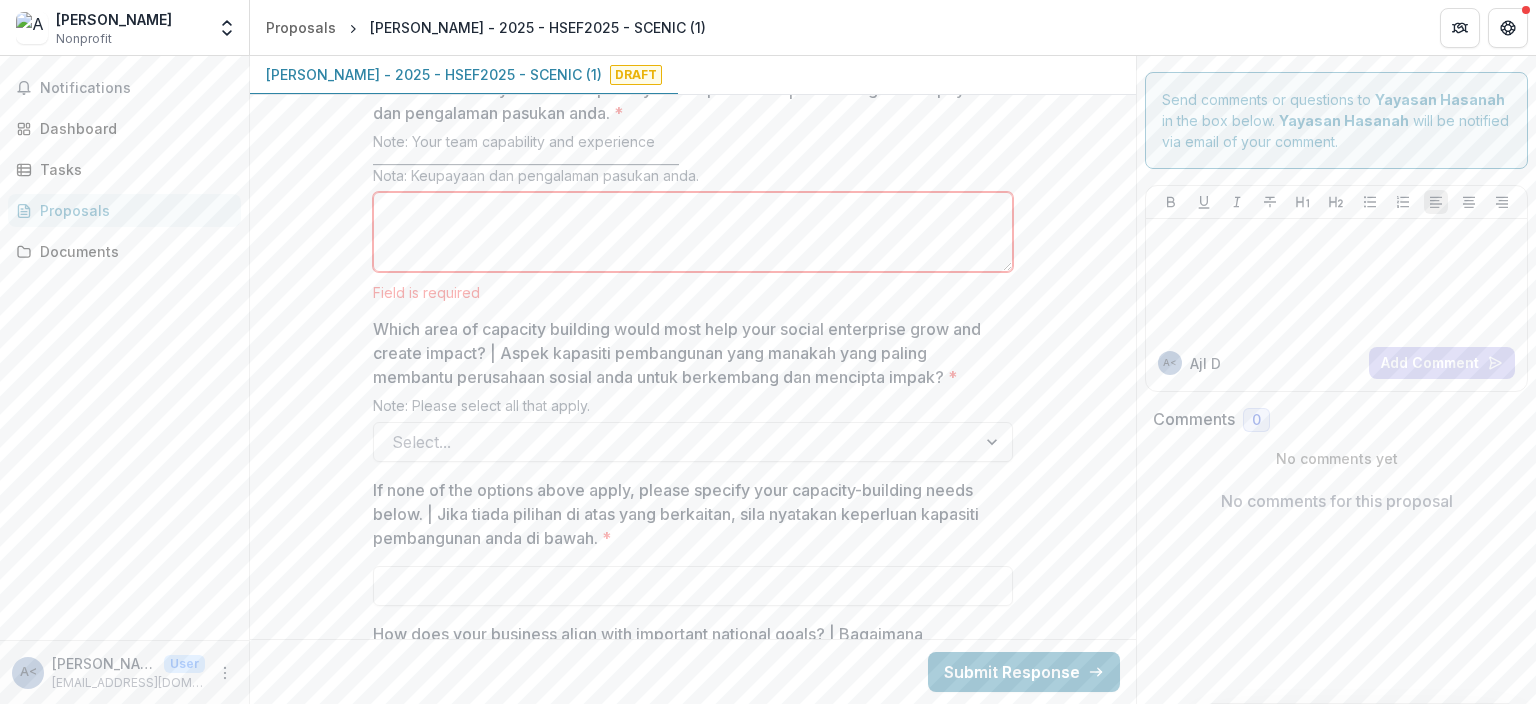 click on "[PERSON_NAME]" at bounding box center (114, 19) 